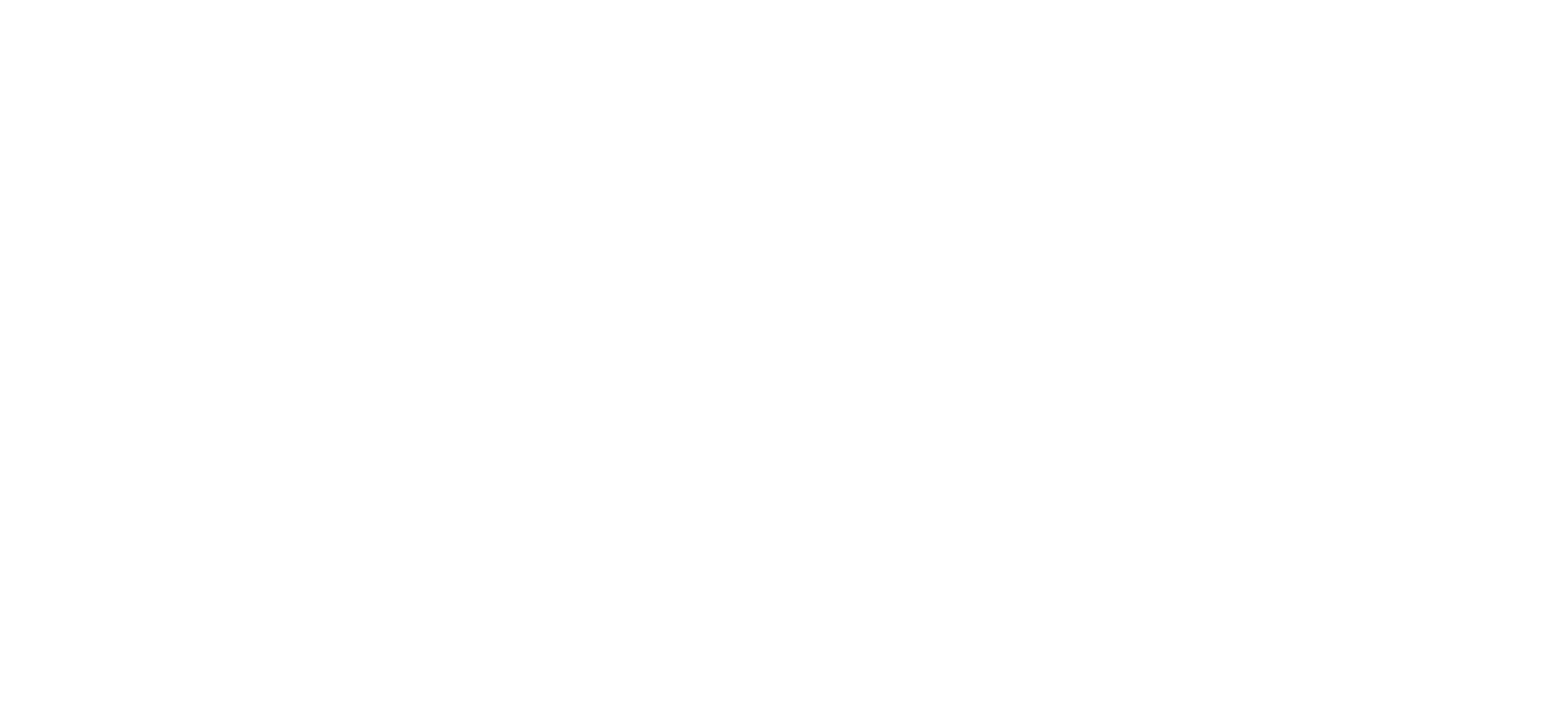 scroll, scrollTop: 0, scrollLeft: 0, axis: both 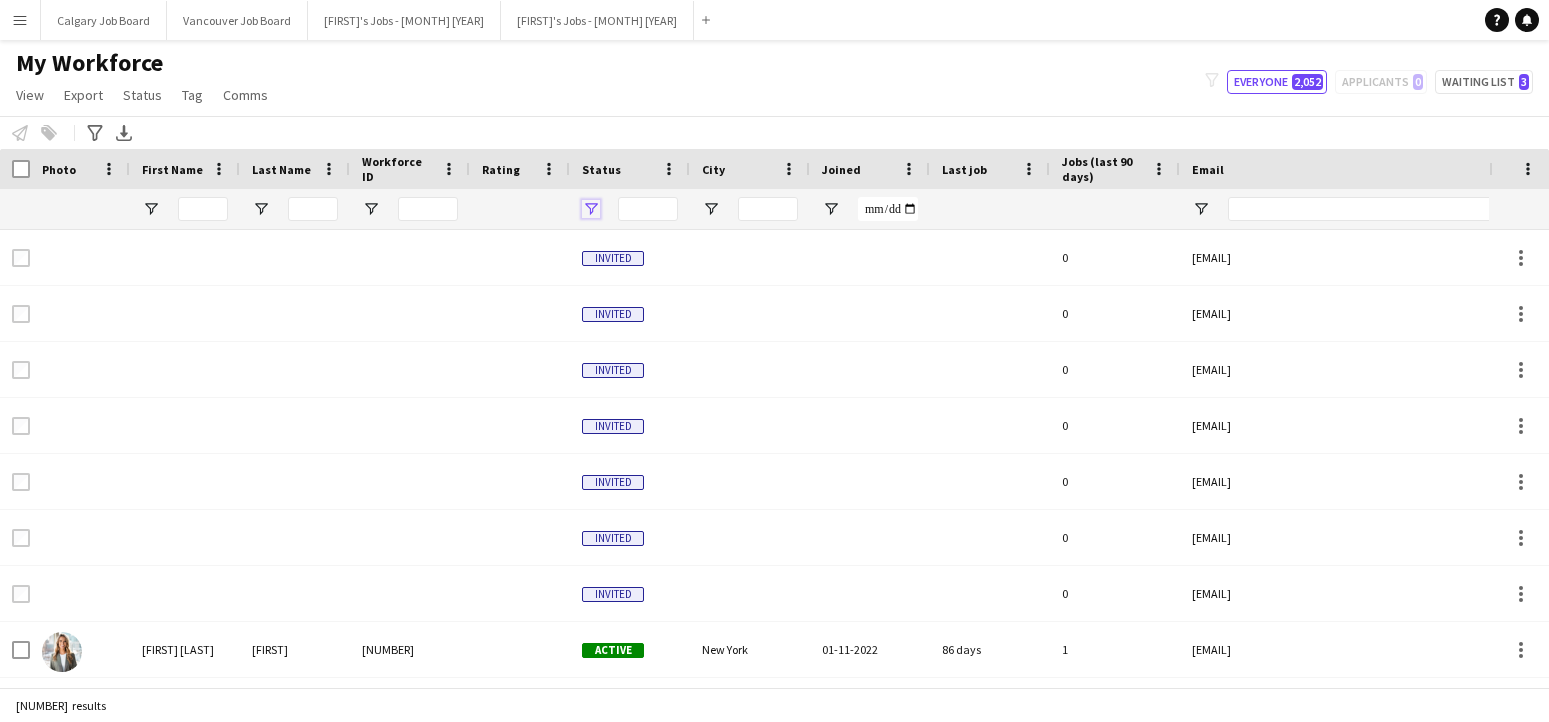 click at bounding box center (591, 209) 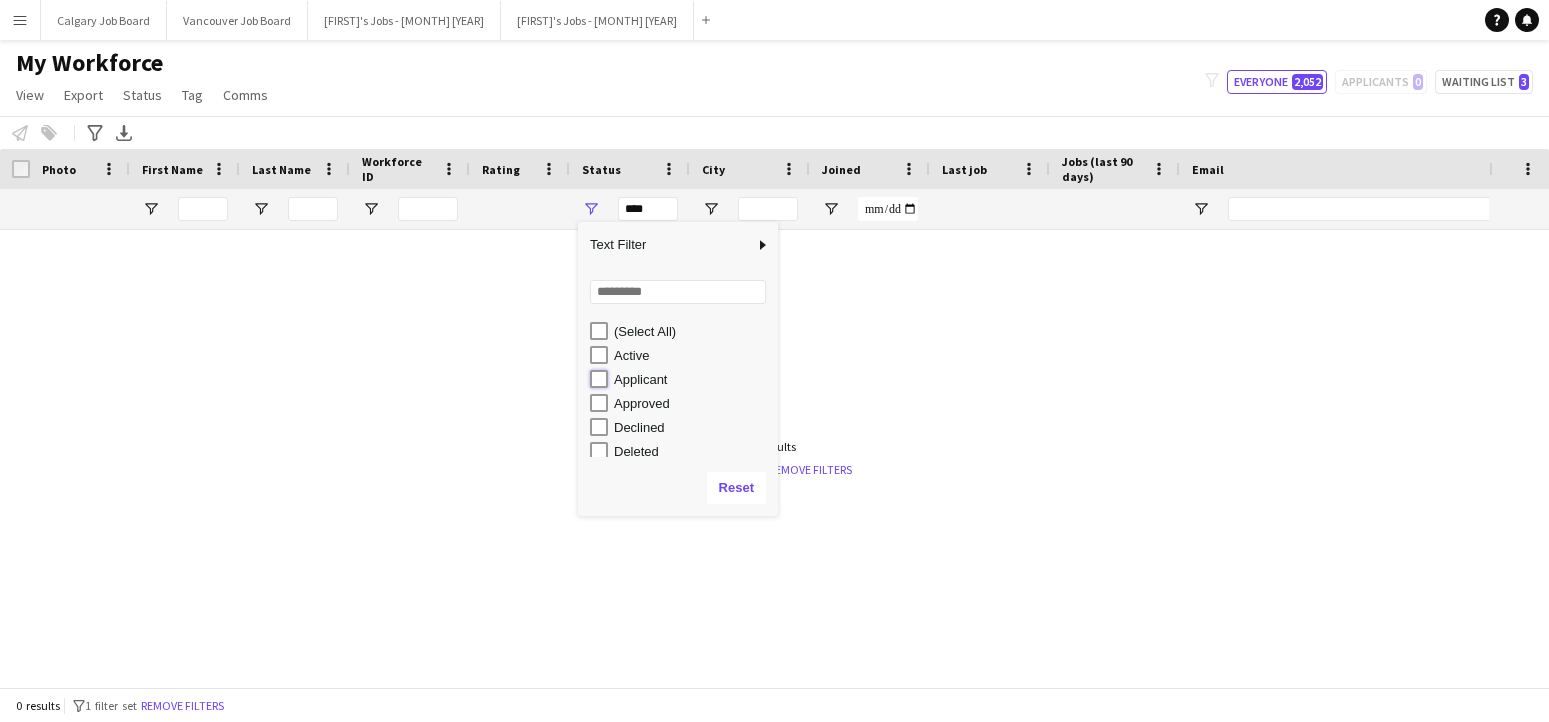 type on "**********" 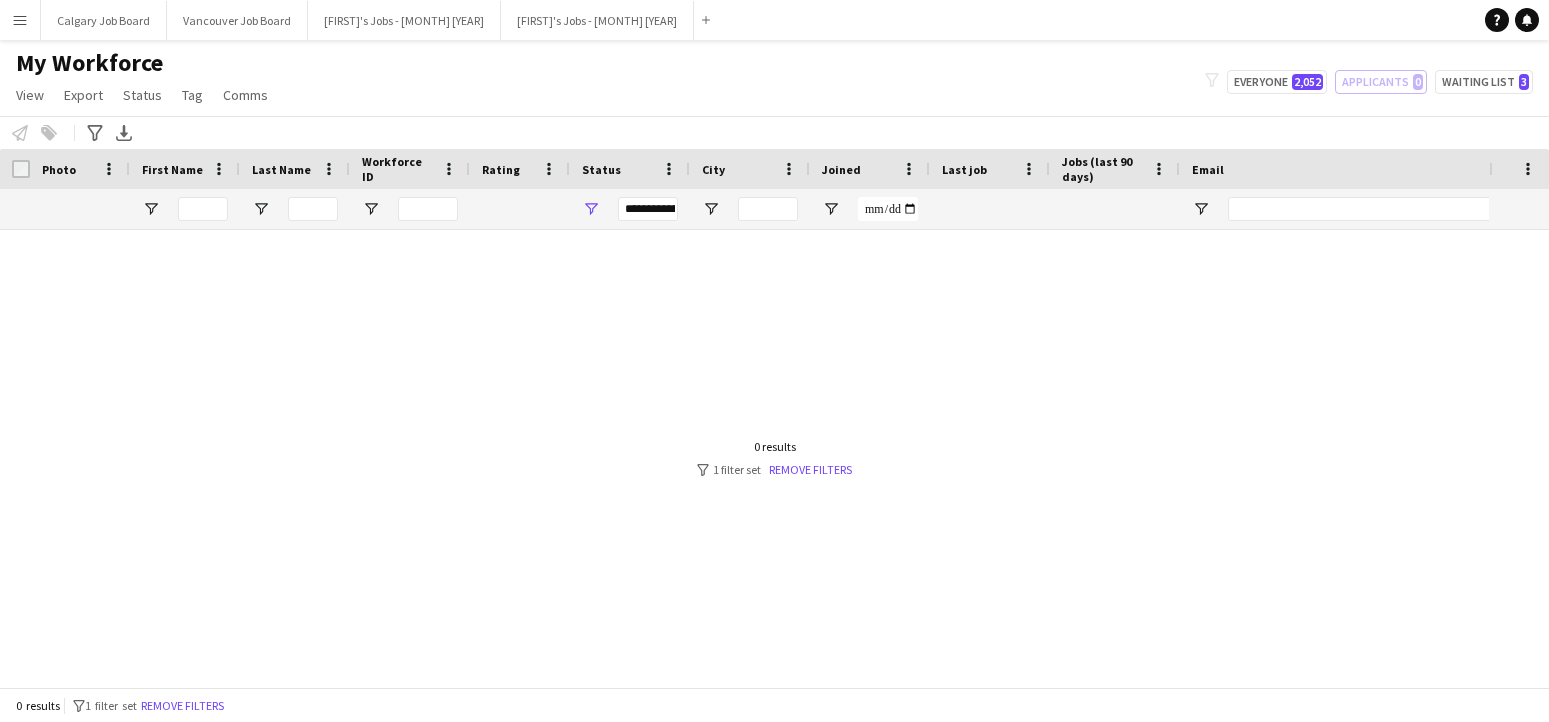 click on "My Workforce   View   Views  Default view Active New view Update view Delete view Edit name Customise view Customise filters Reset Filters Reset View Reset All  Export  New starters report Export as XLSX Export as PDF  Status  Edit  Tag  New tag Edit tag Add to tag Untag Tag chat Tag share page  Comms  Send notification
filter-1
Everyone   2,052   Applicants   0   Waiting list   3" 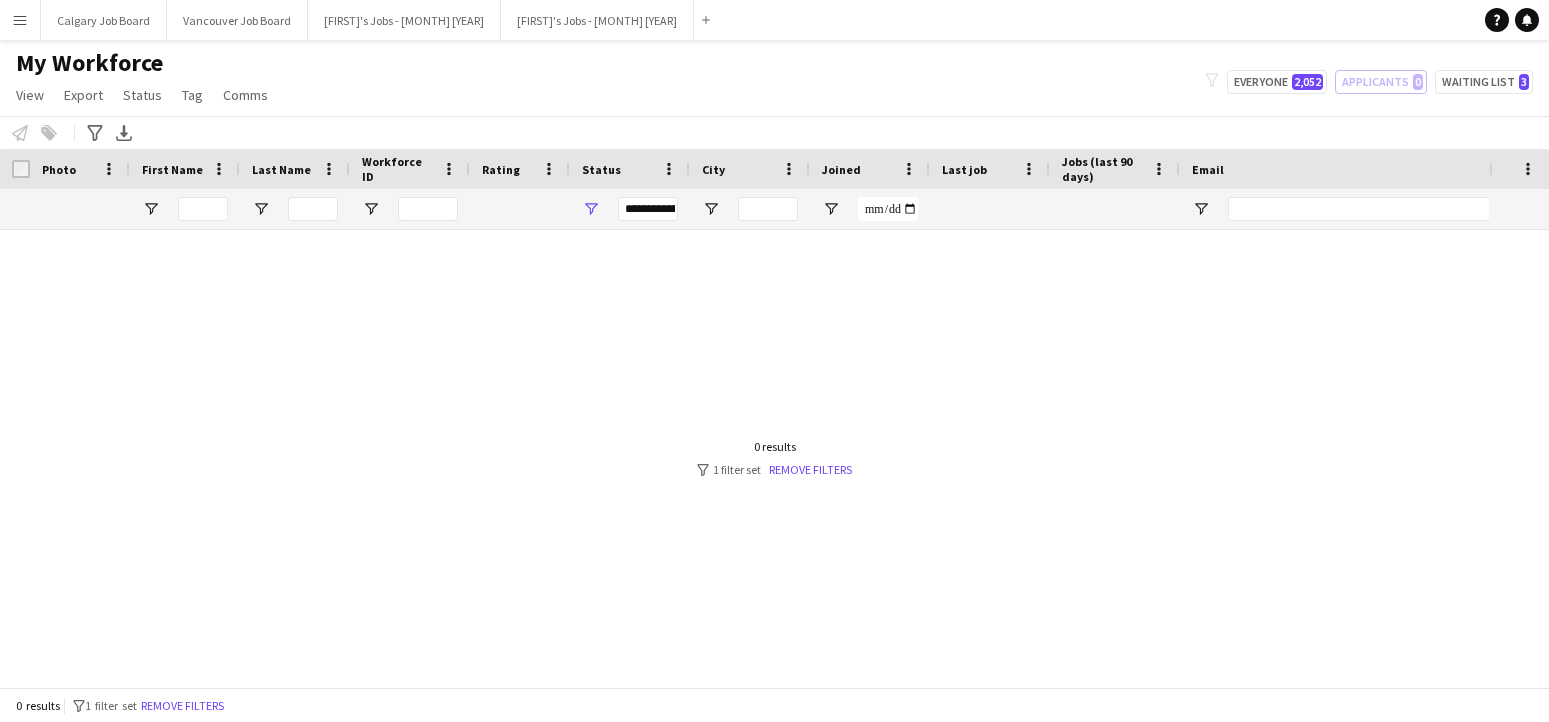 click on "0 results
filter-1
1 filter set   Remove filters" at bounding box center [774, 458] 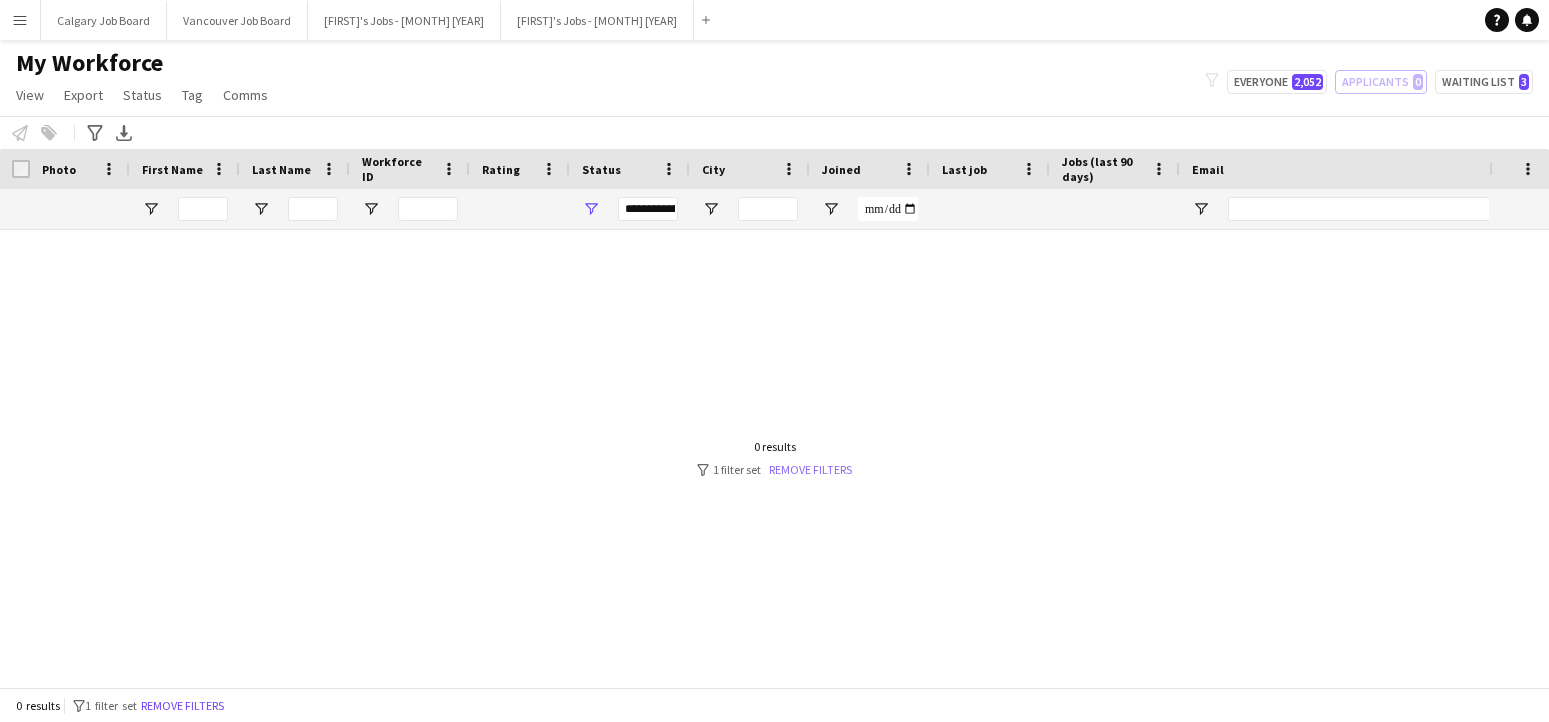 click on "Remove filters" at bounding box center [810, 469] 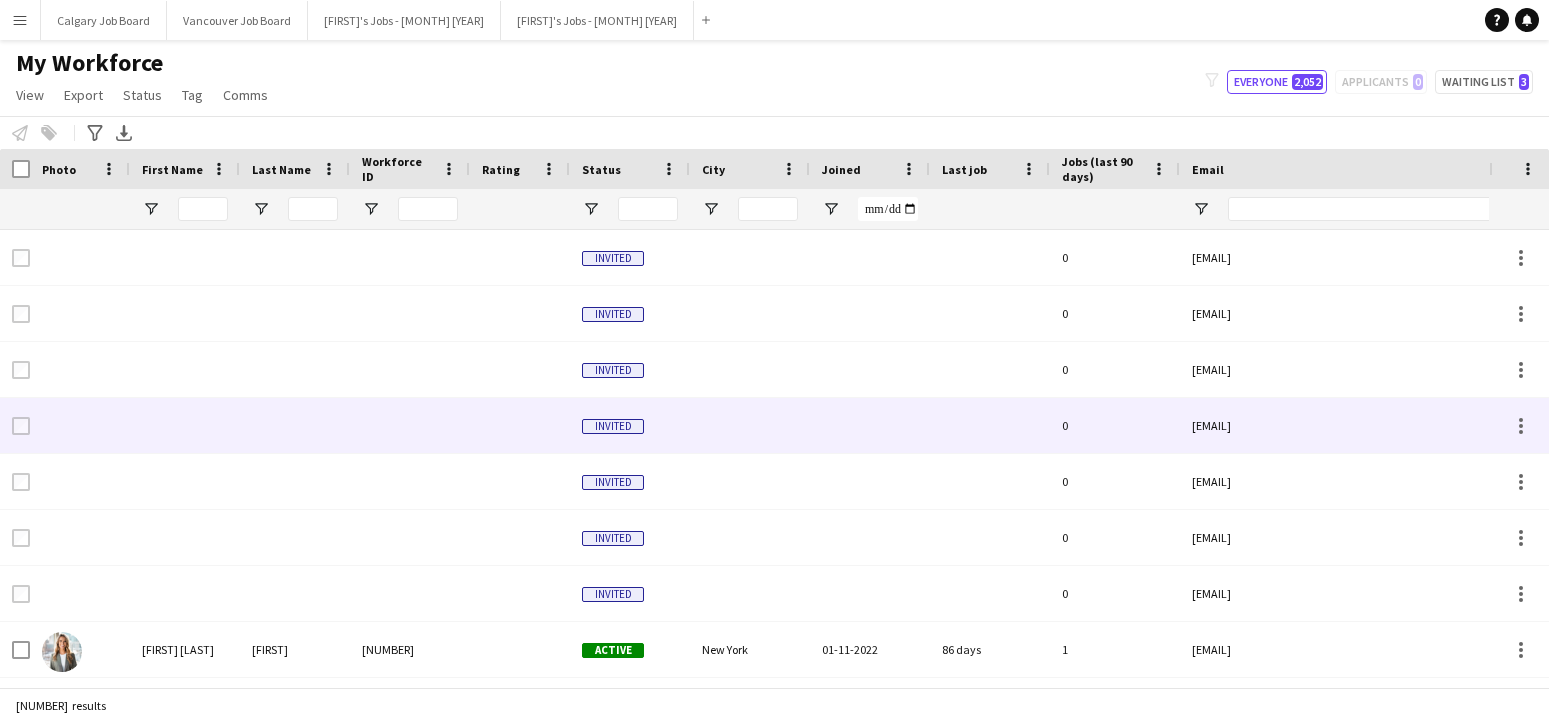 scroll, scrollTop: 14, scrollLeft: 0, axis: vertical 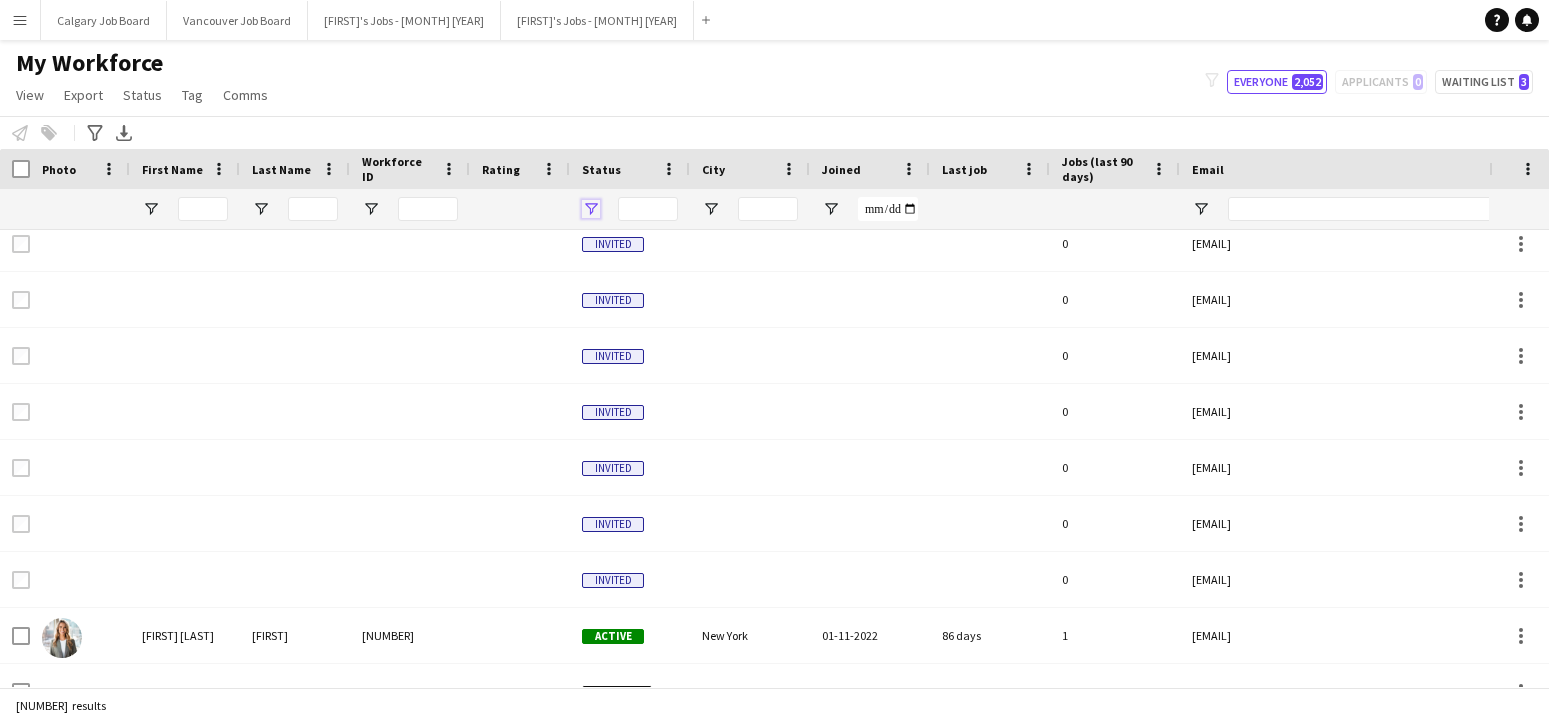 click at bounding box center (591, 209) 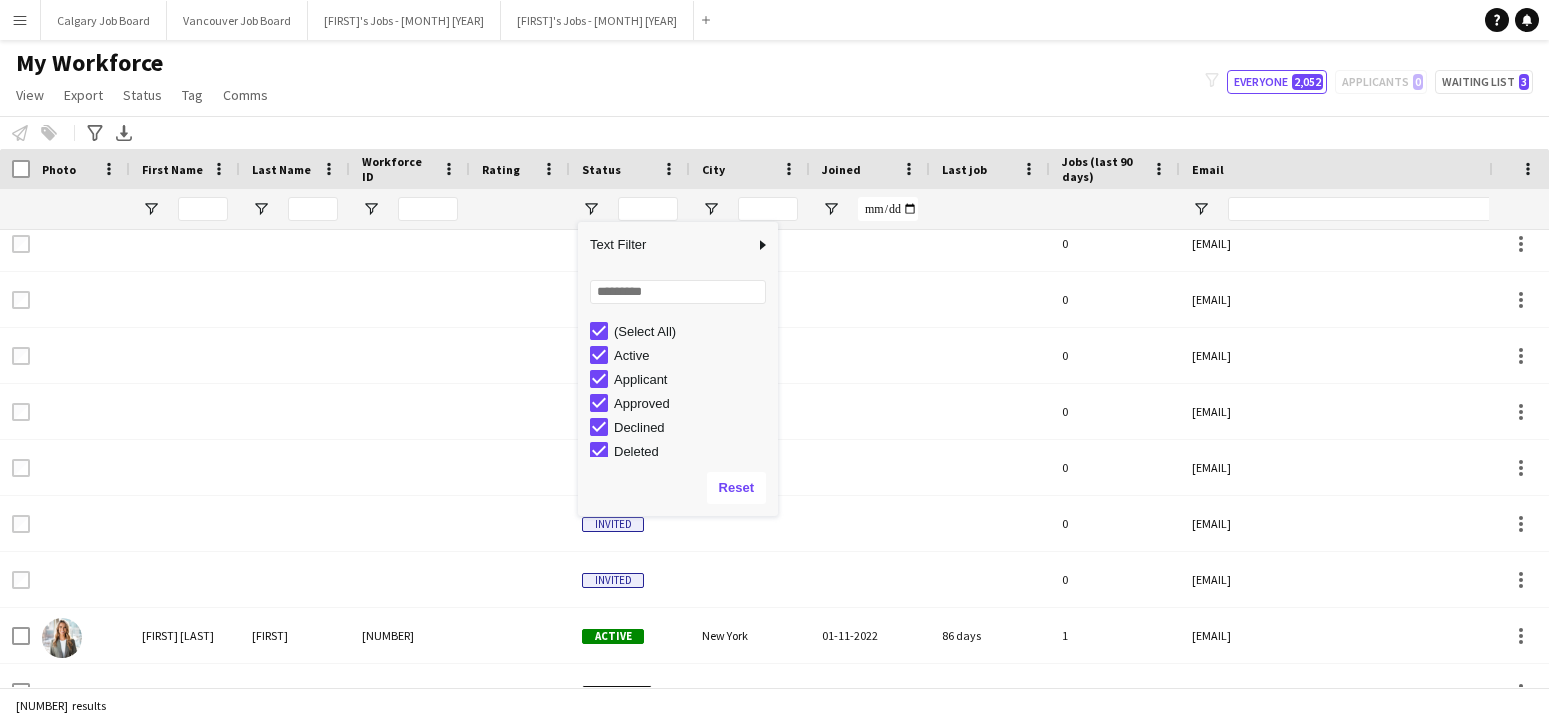 scroll, scrollTop: 0, scrollLeft: 0, axis: both 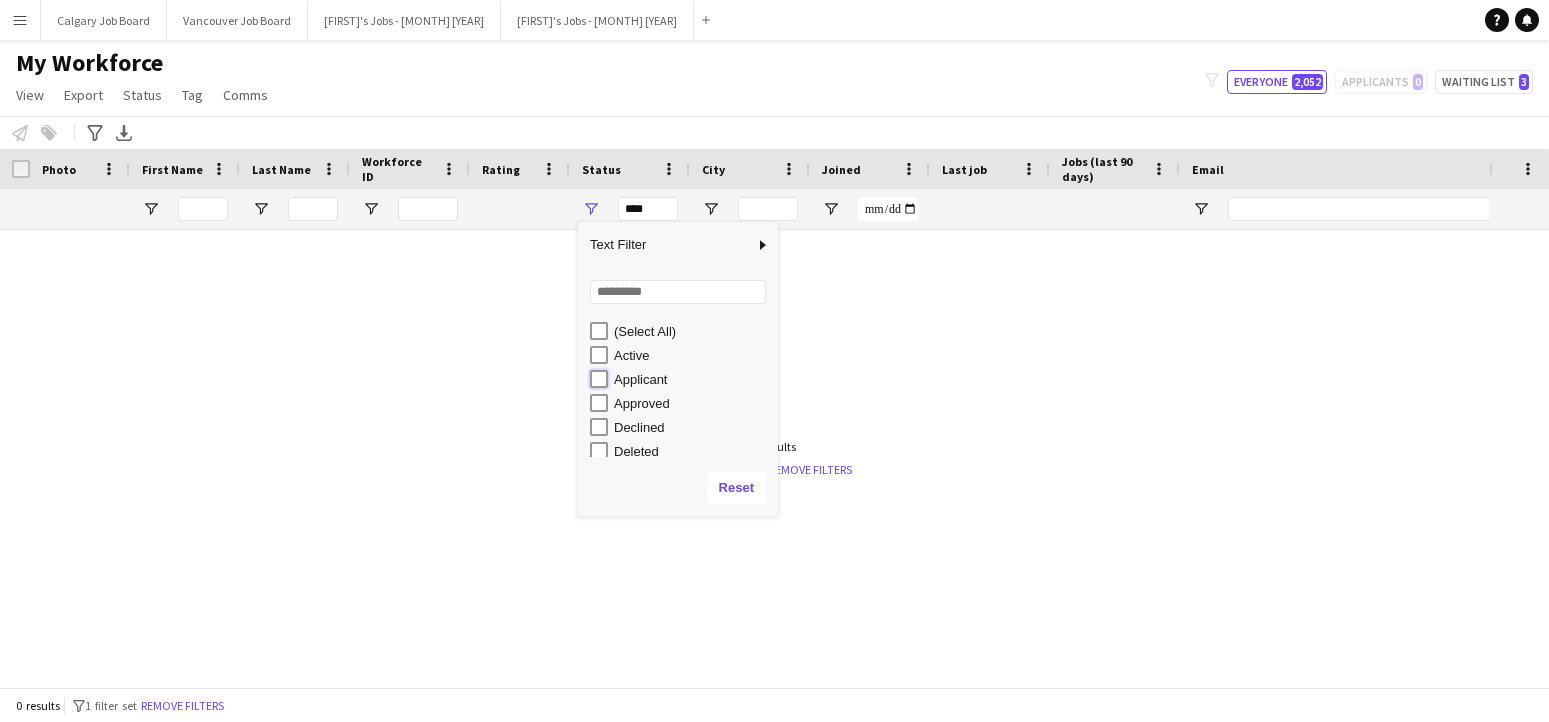 type on "**********" 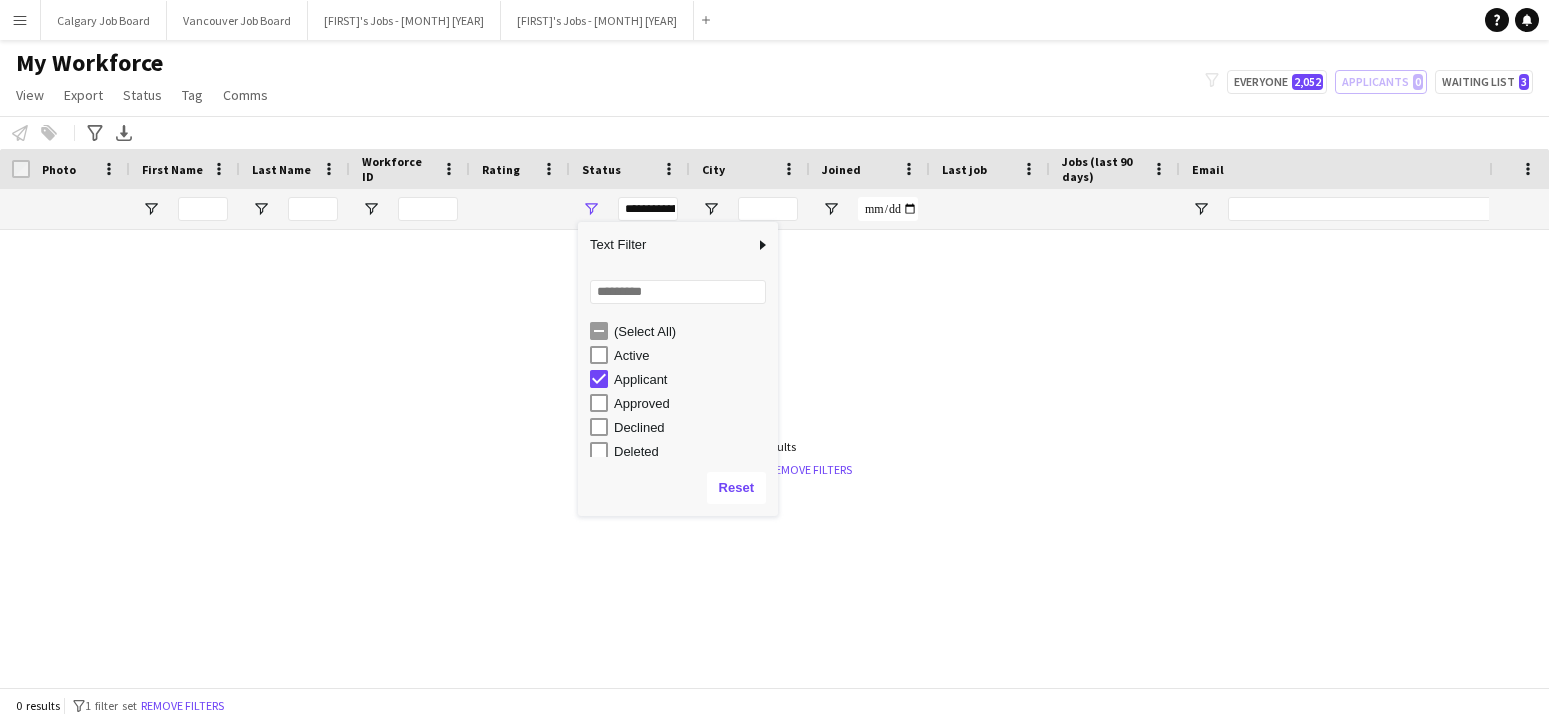 scroll, scrollTop: 0, scrollLeft: 0, axis: both 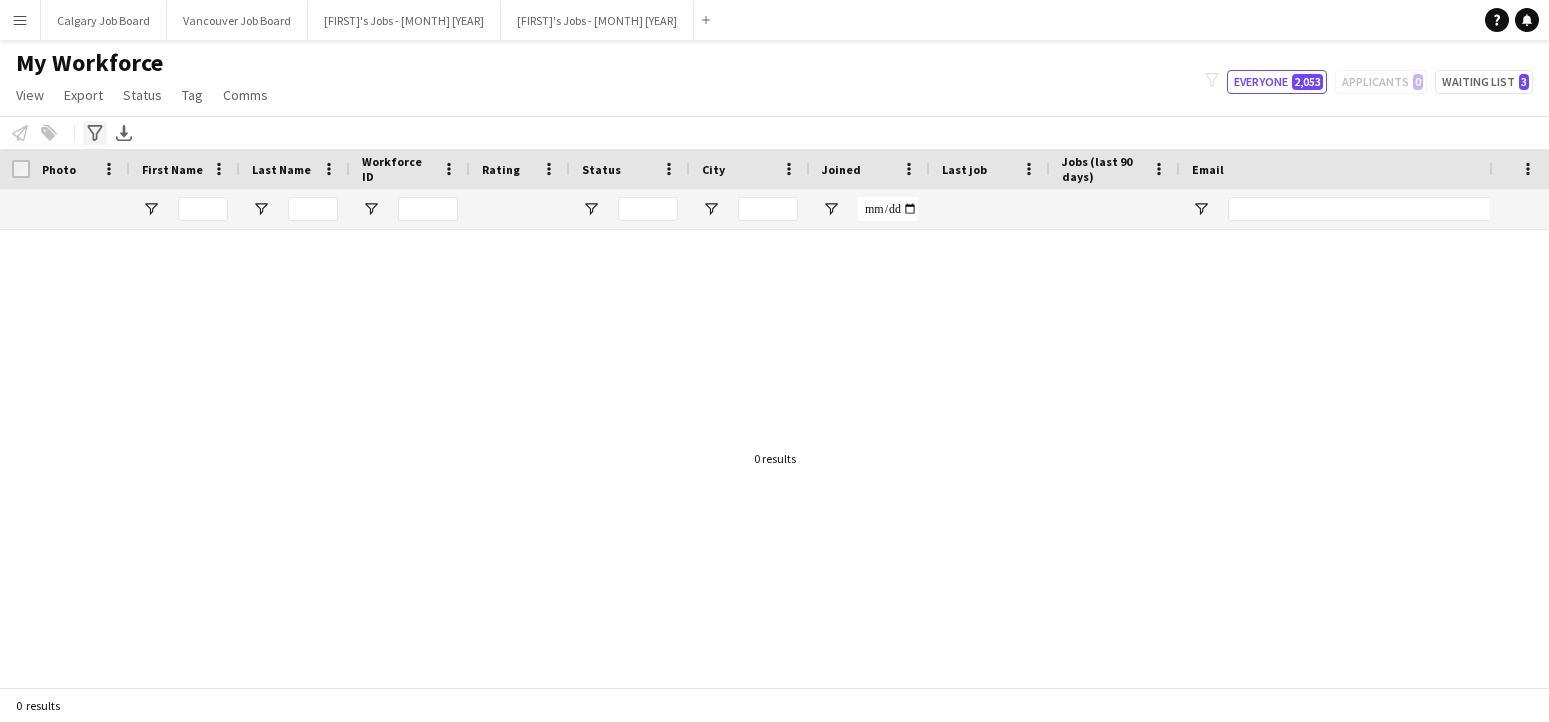 click on "Advanced filters" 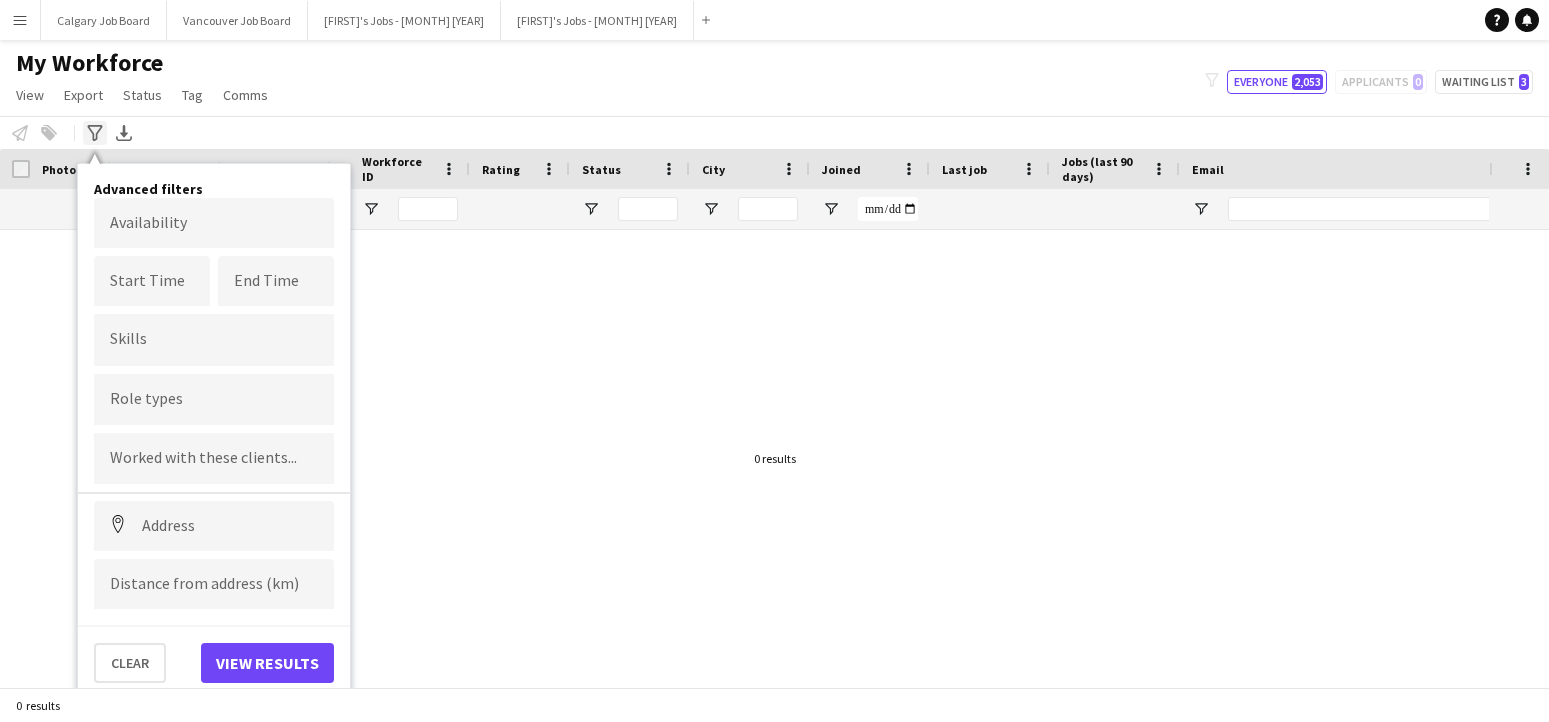 click on "Advanced filters" 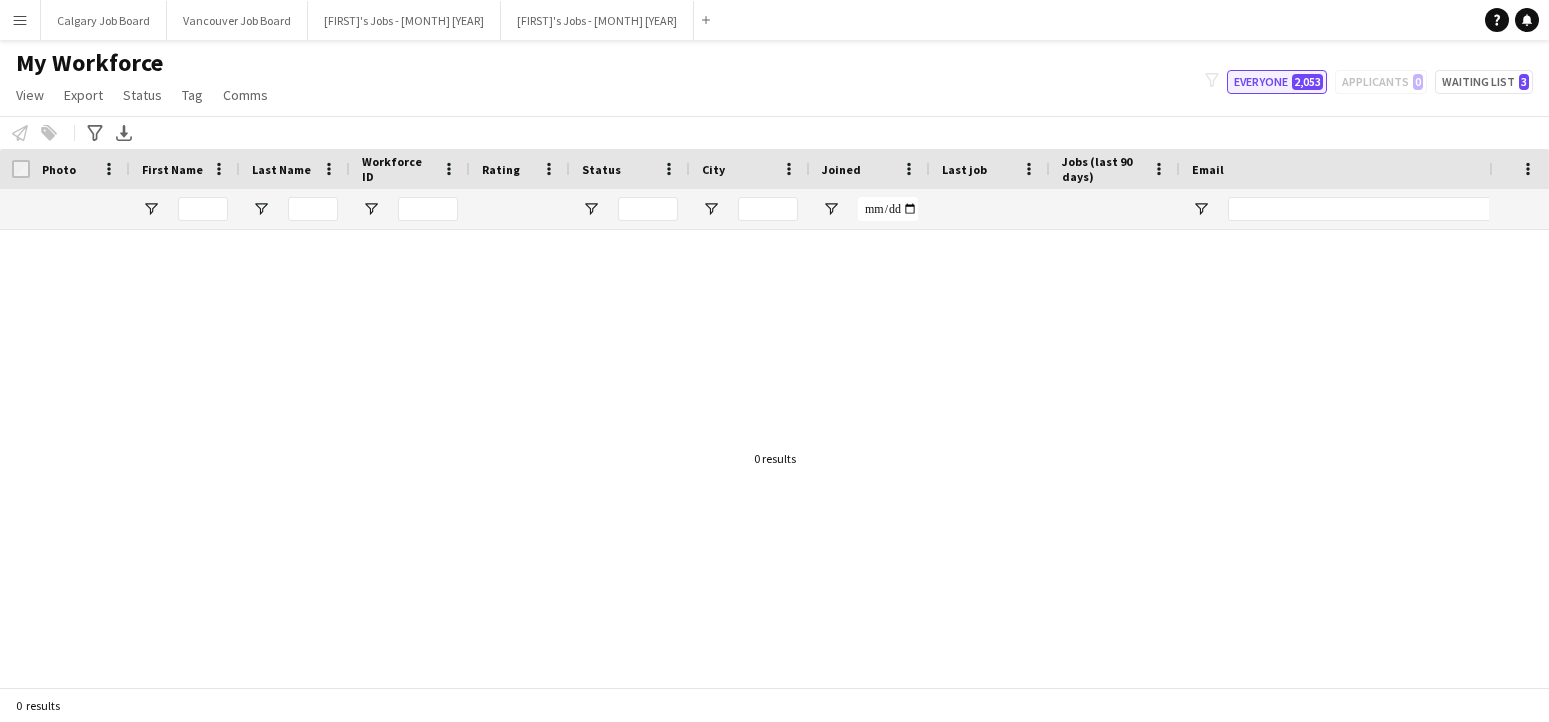 click on "Everyone   2,053" 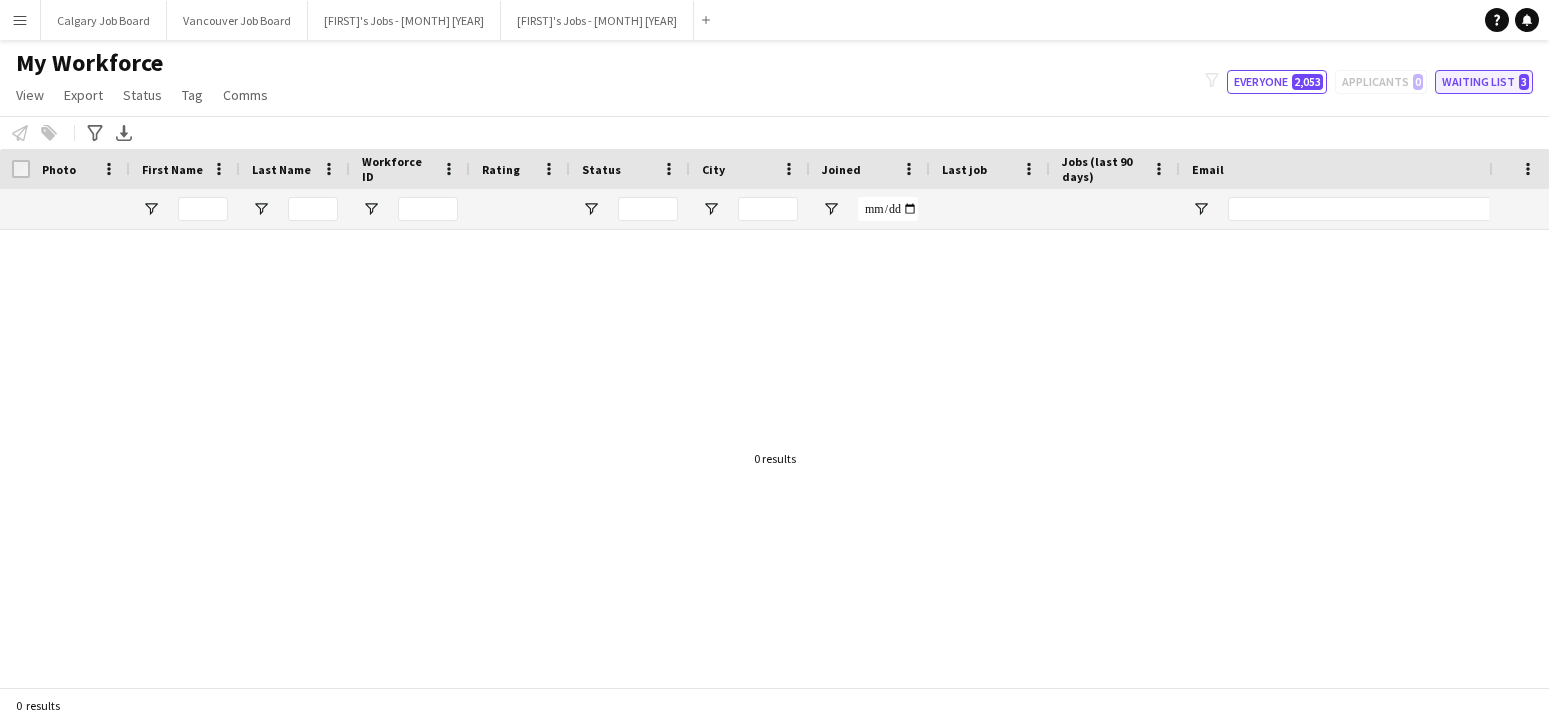 click on "Waiting list   3" 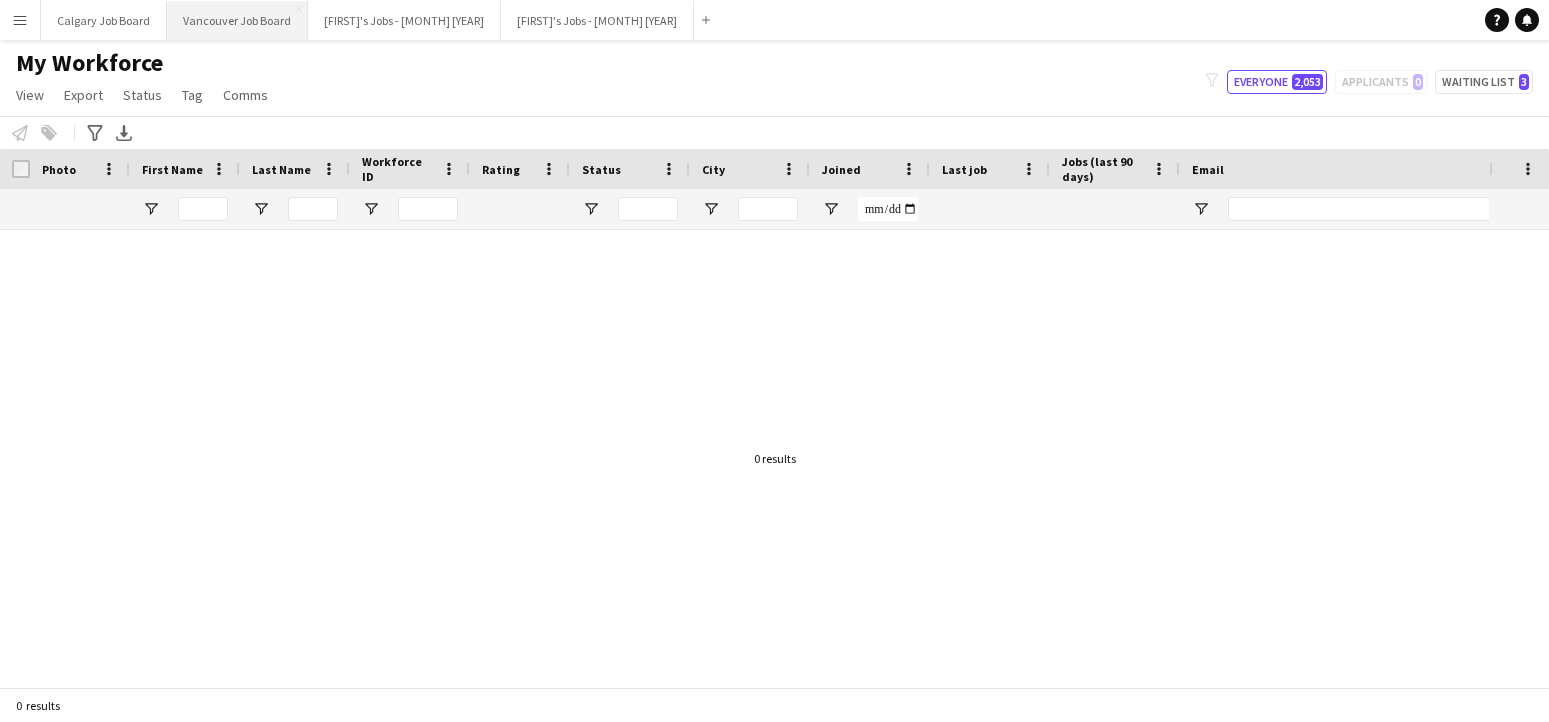 click on "Vancouver Job Board
Close" at bounding box center [237, 20] 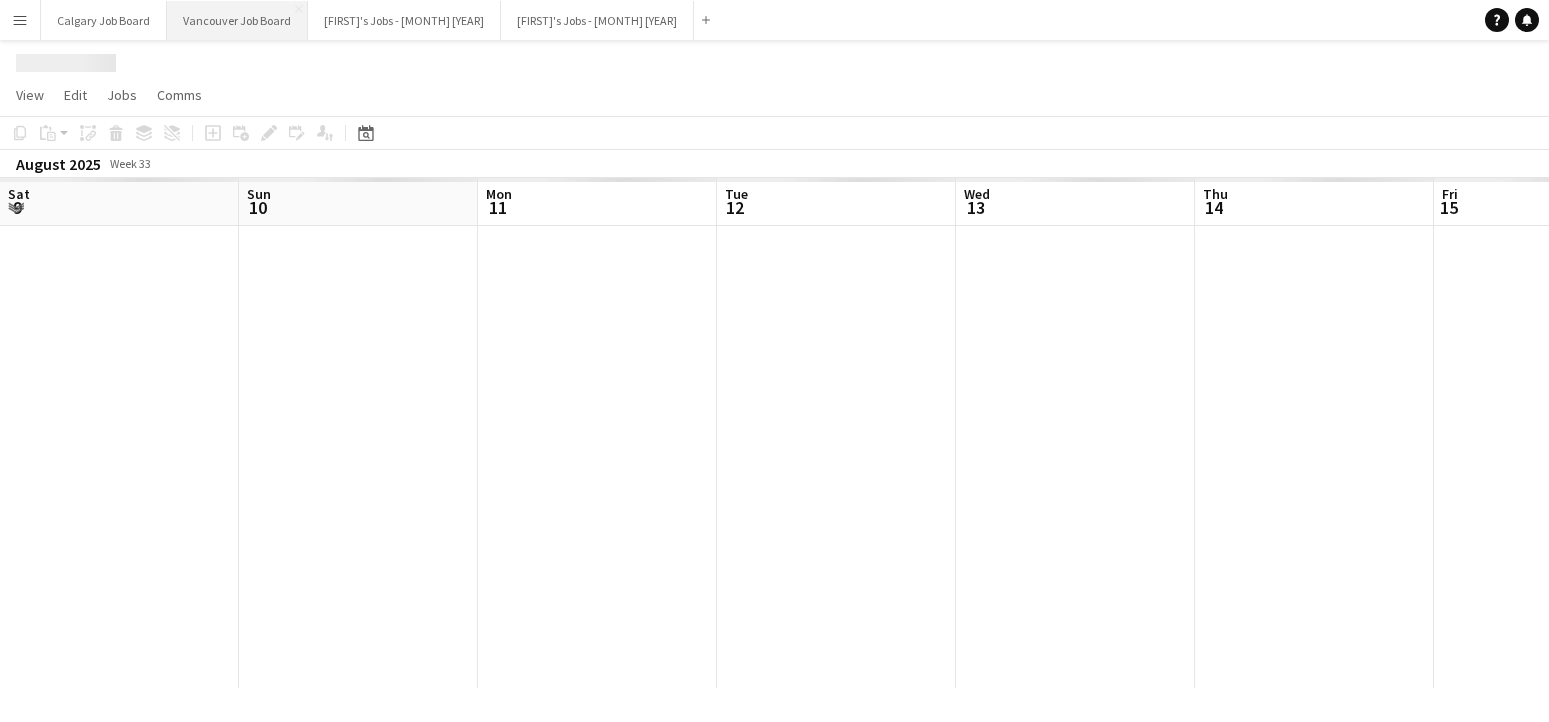 scroll, scrollTop: 0, scrollLeft: 489, axis: horizontal 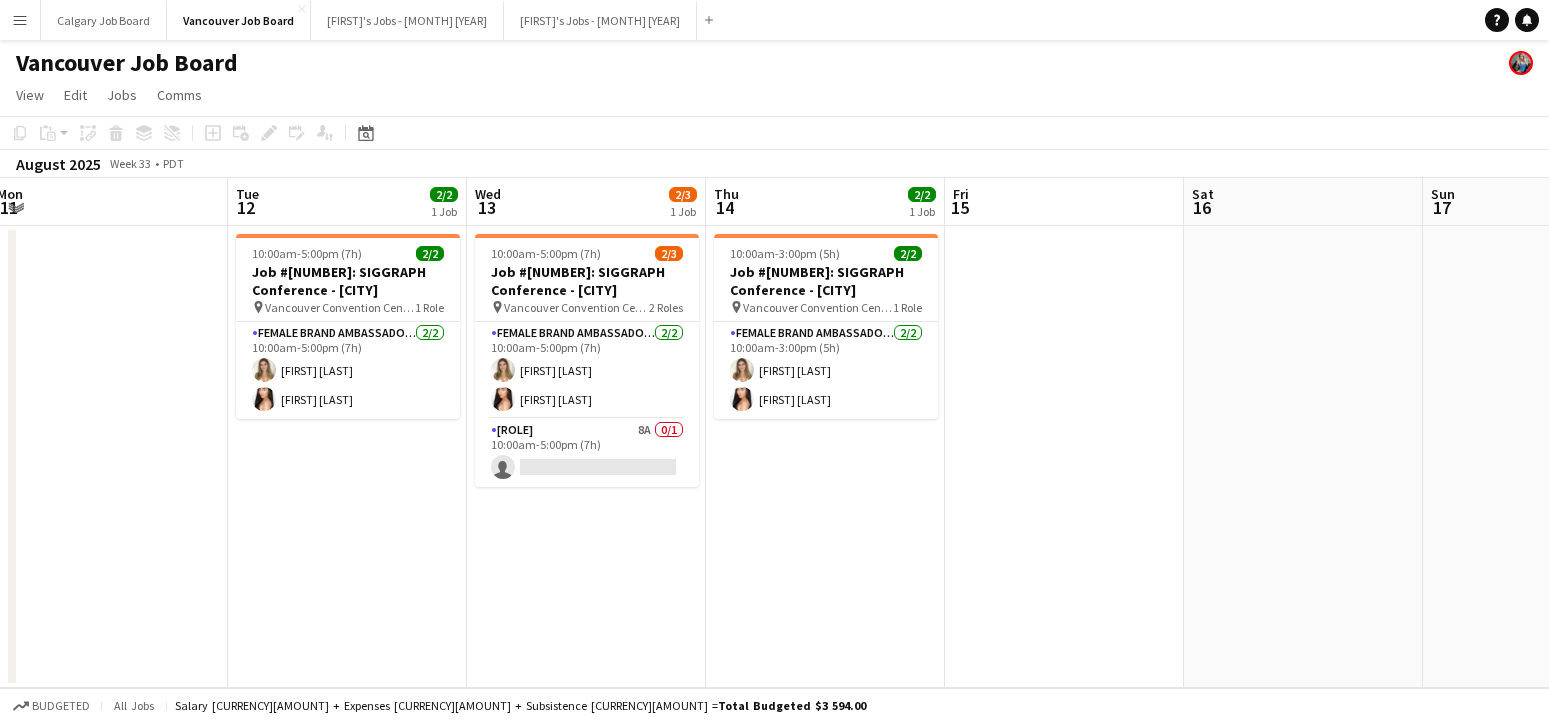 click on "Menu" at bounding box center [20, 20] 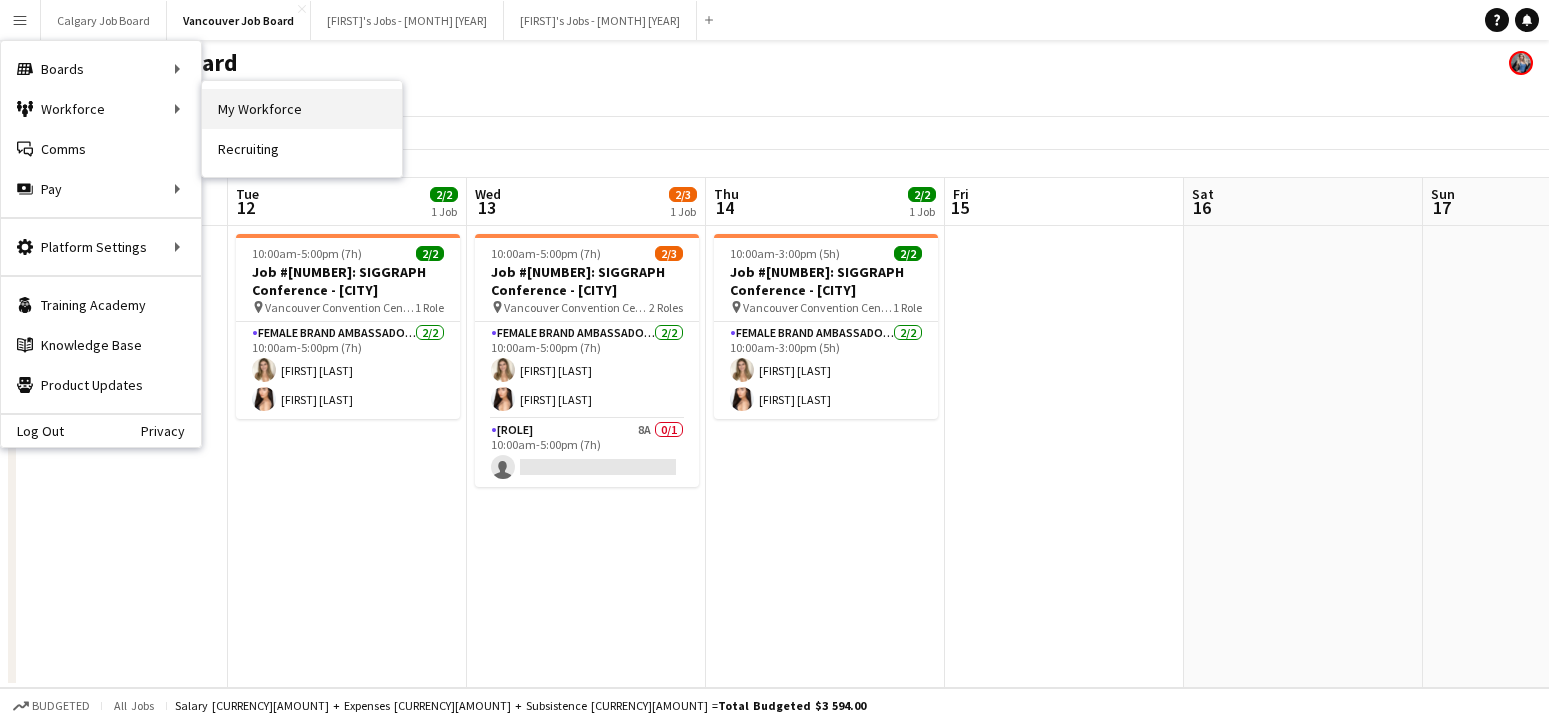 click on "My Workforce" at bounding box center [302, 109] 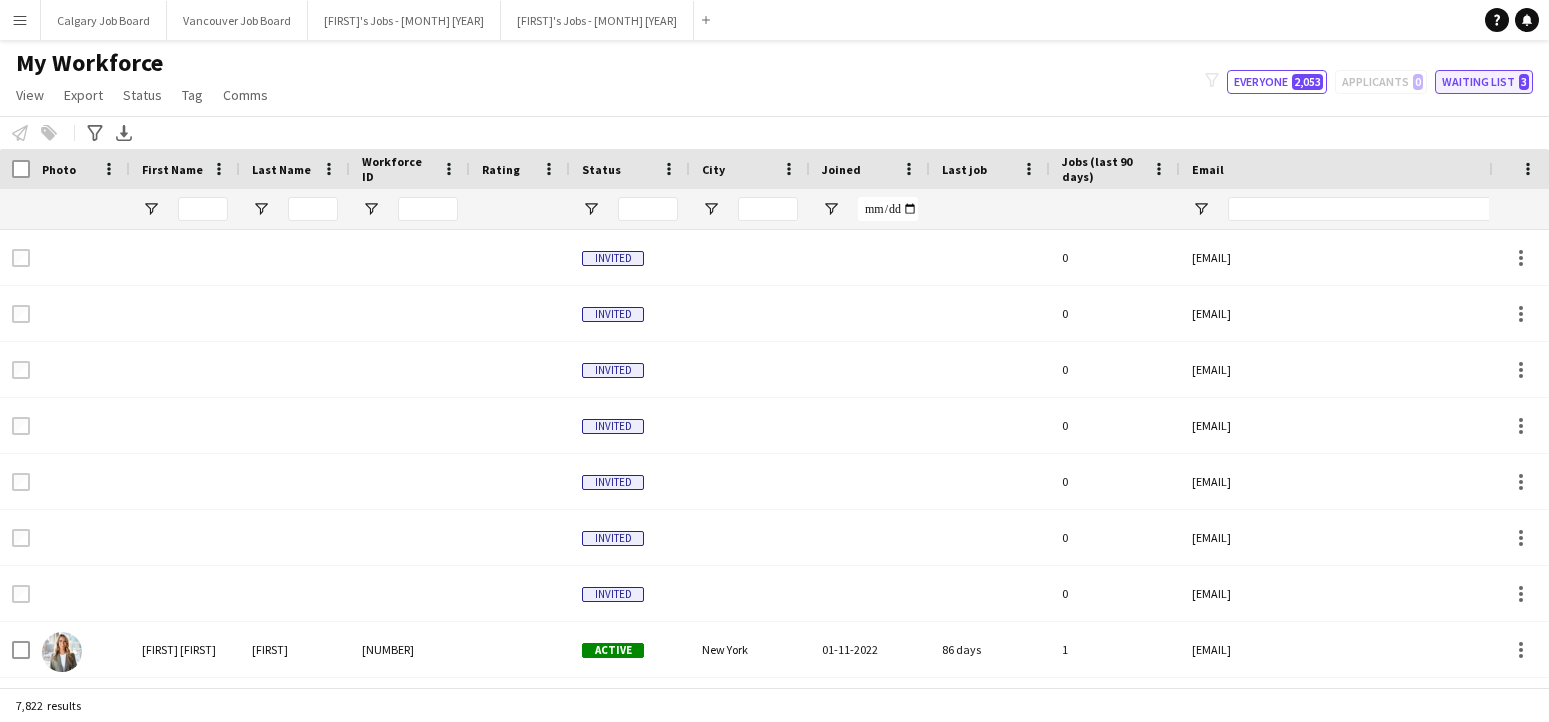 click on "Waiting list   3" 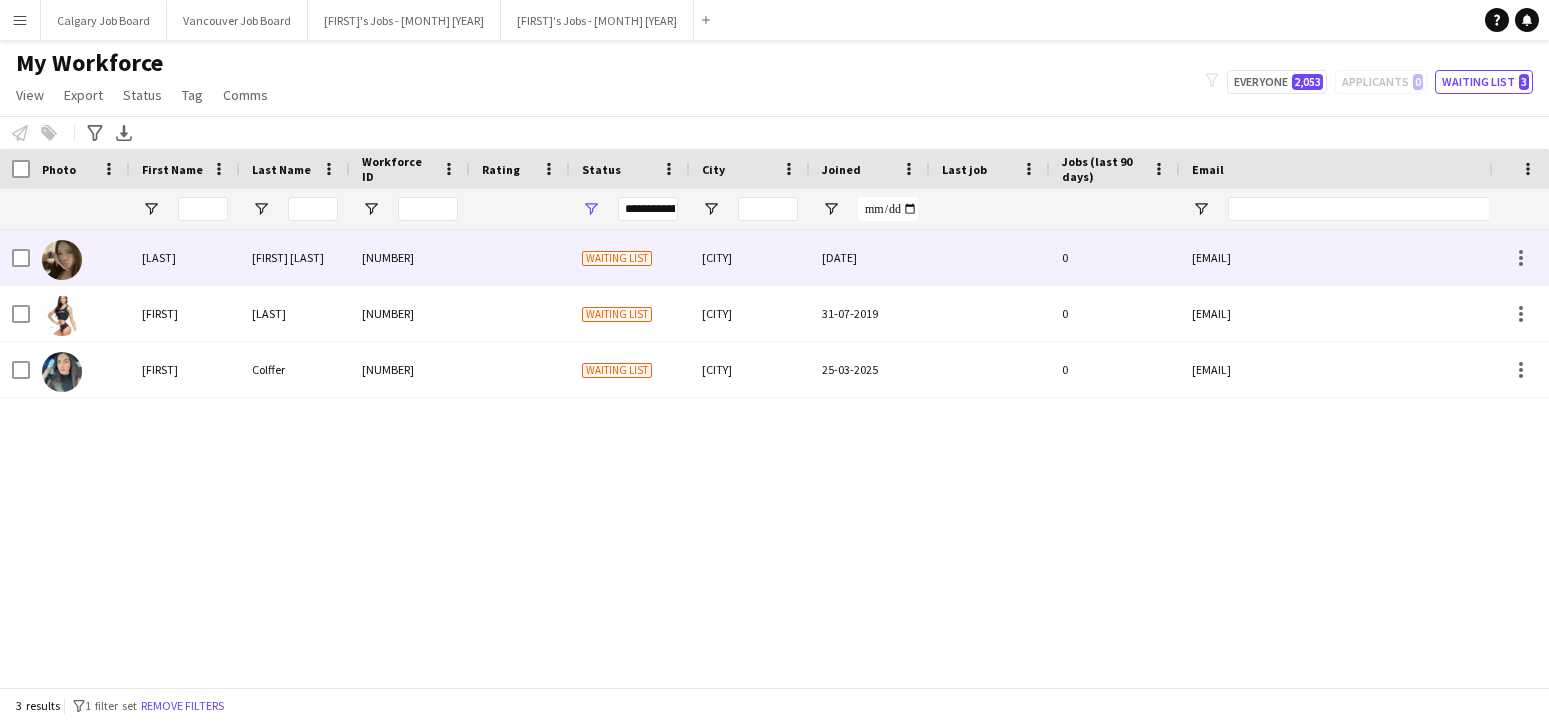 click on "[NUMBER]" at bounding box center (410, 257) 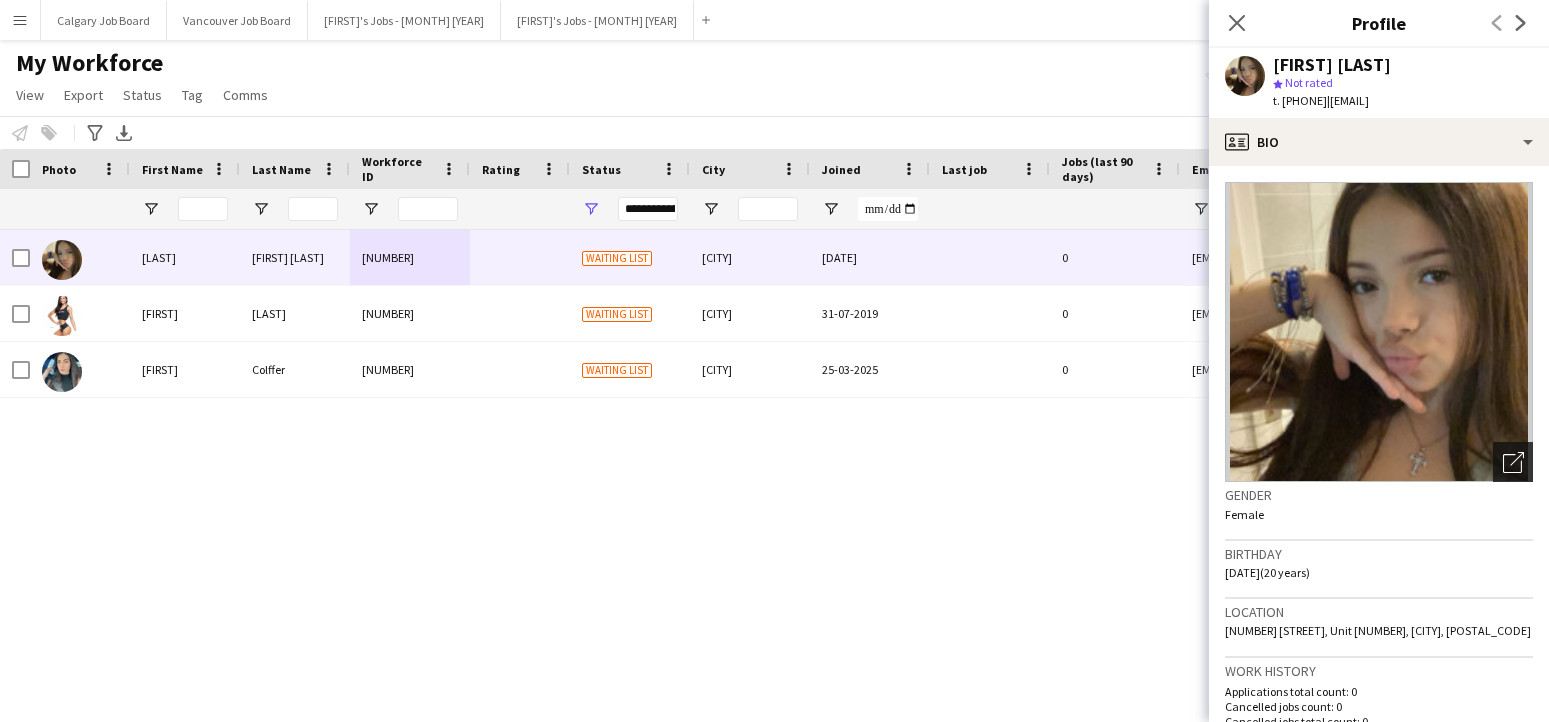 click on "Open photos pop-in" 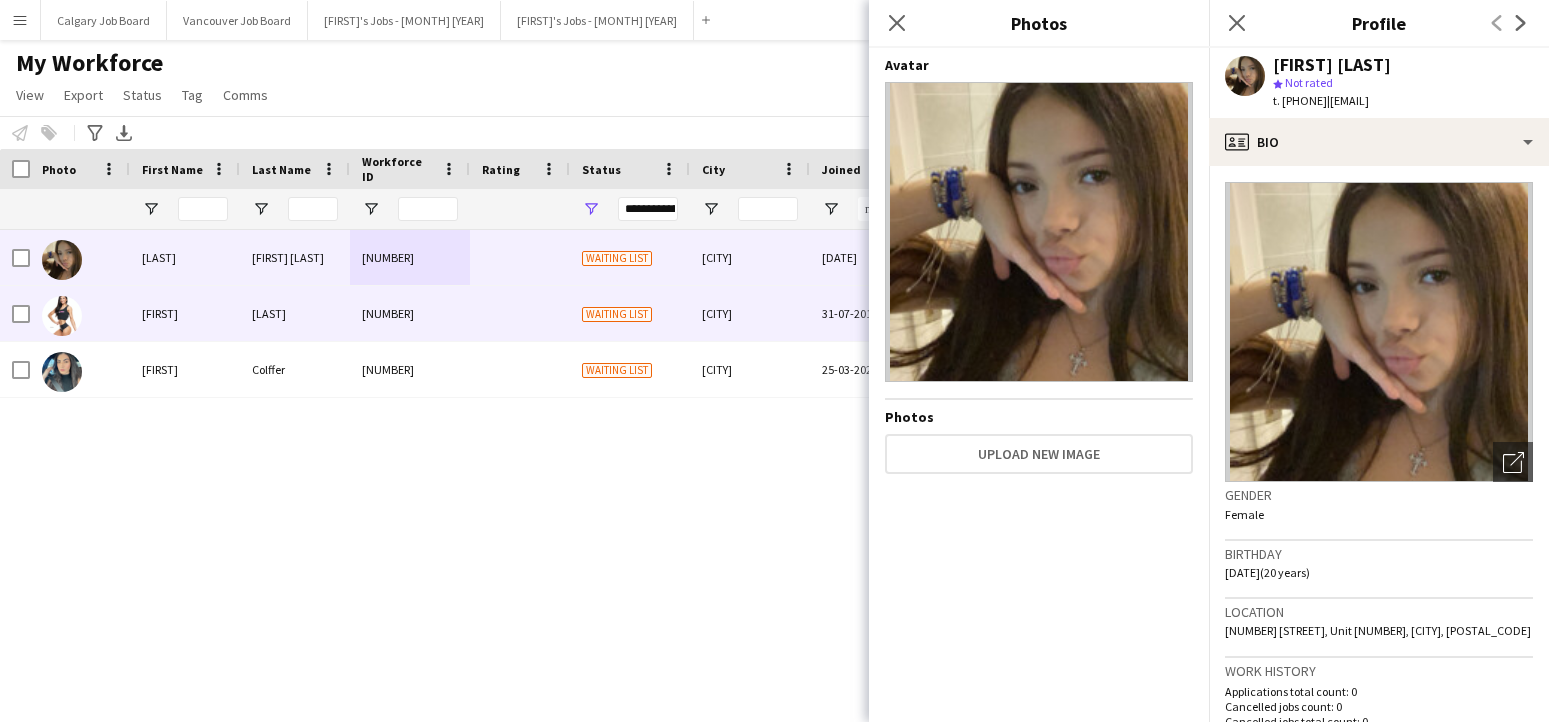 click at bounding box center (520, 313) 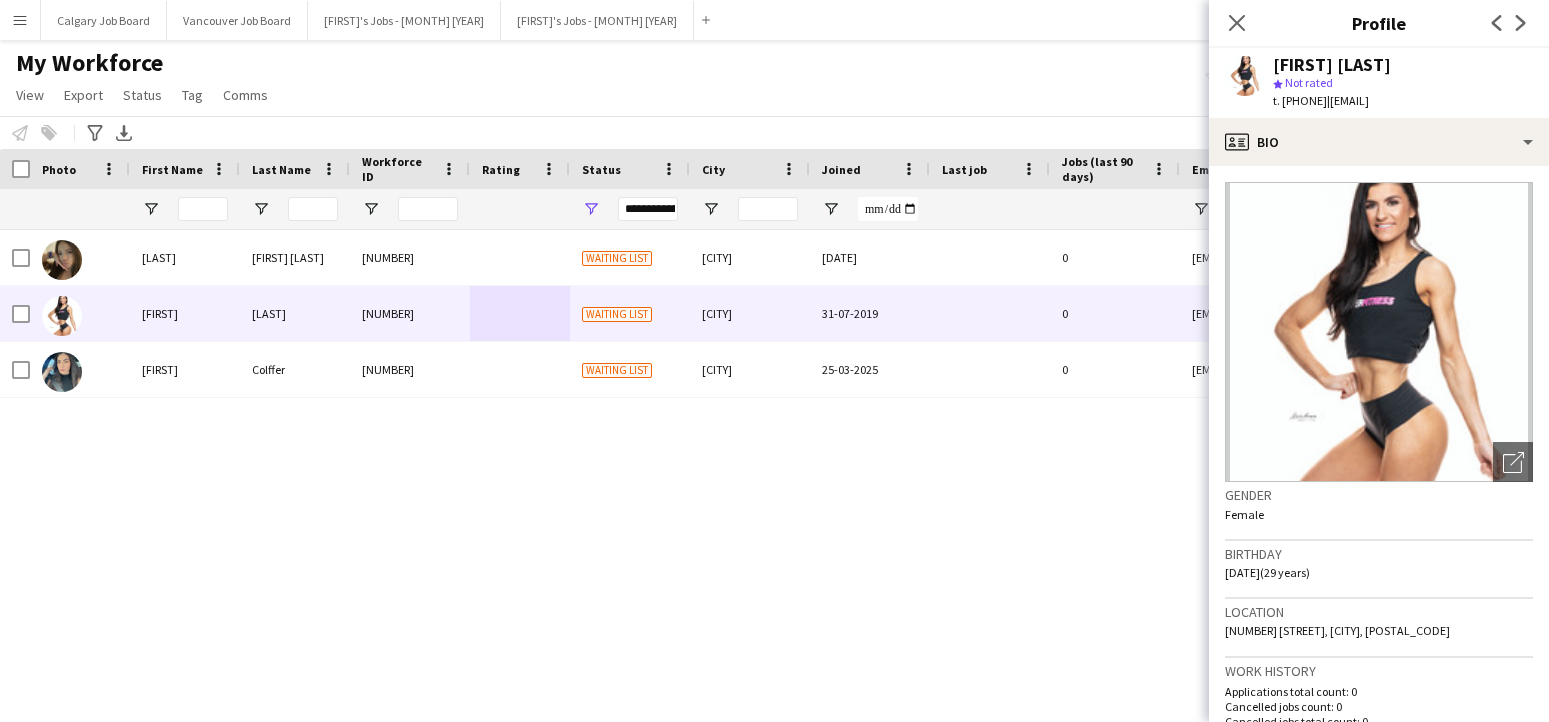 click on "My Workforce   View   Views  Default view Active New view Update view Delete view Edit name Customise view Customise filters Reset Filters Reset View Reset All  Export  New starters report Export as XLSX Export as PDF  Status  Edit  Tag  New tag Edit tag Add to tag Untag Tag chat Tag share page  Comms  Send notification
filter-1
Everyone   2,053   Applicants   0   Waiting list   3" 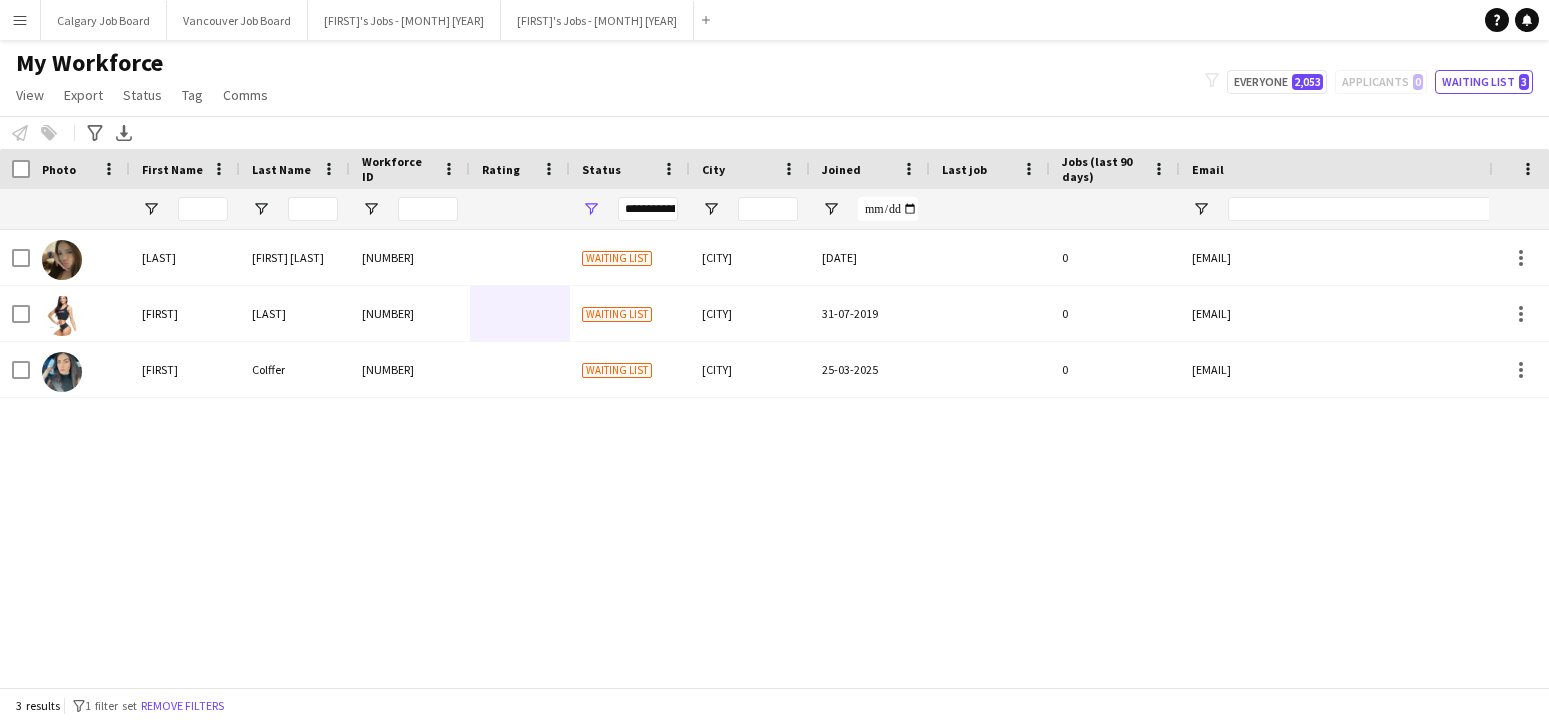 click on "Menu" at bounding box center [20, 20] 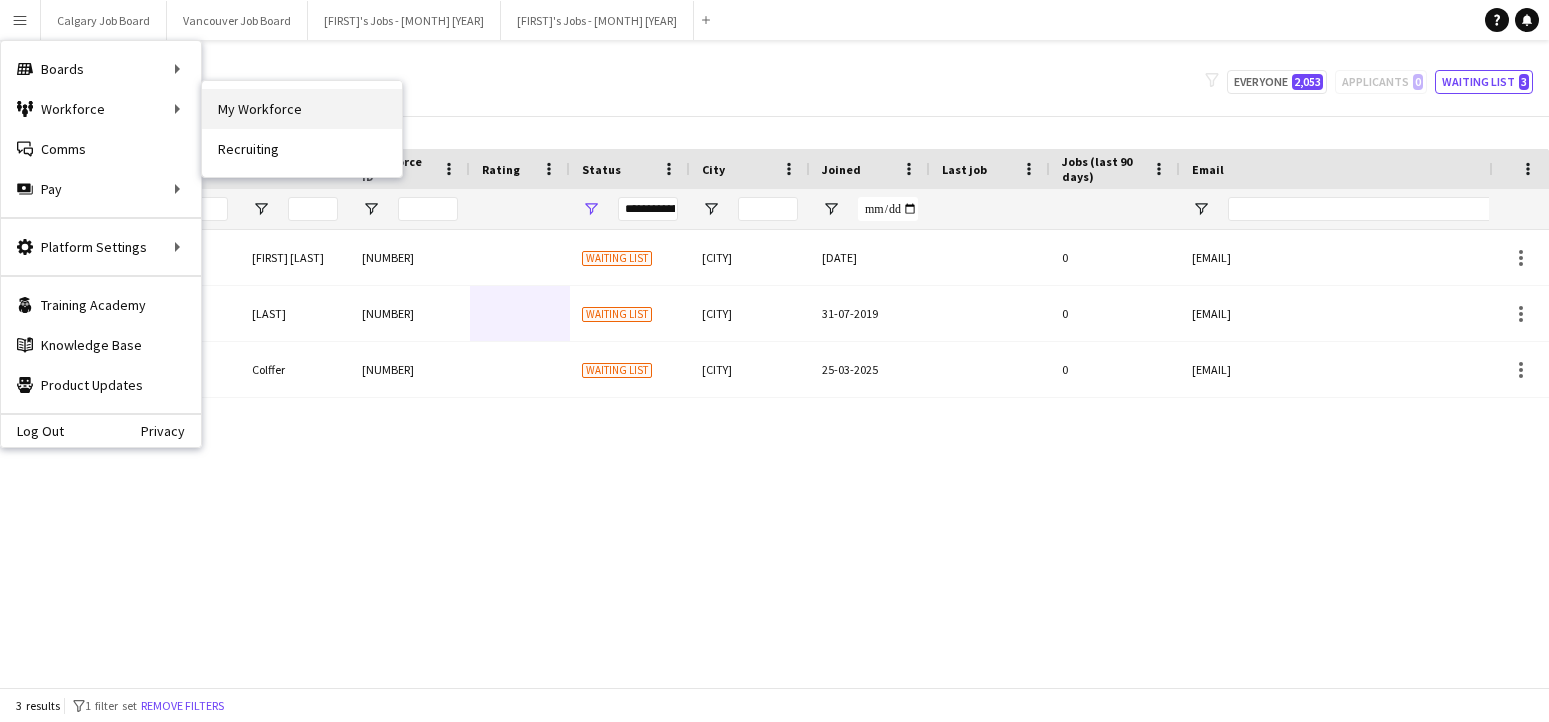 click on "My Workforce" at bounding box center [302, 109] 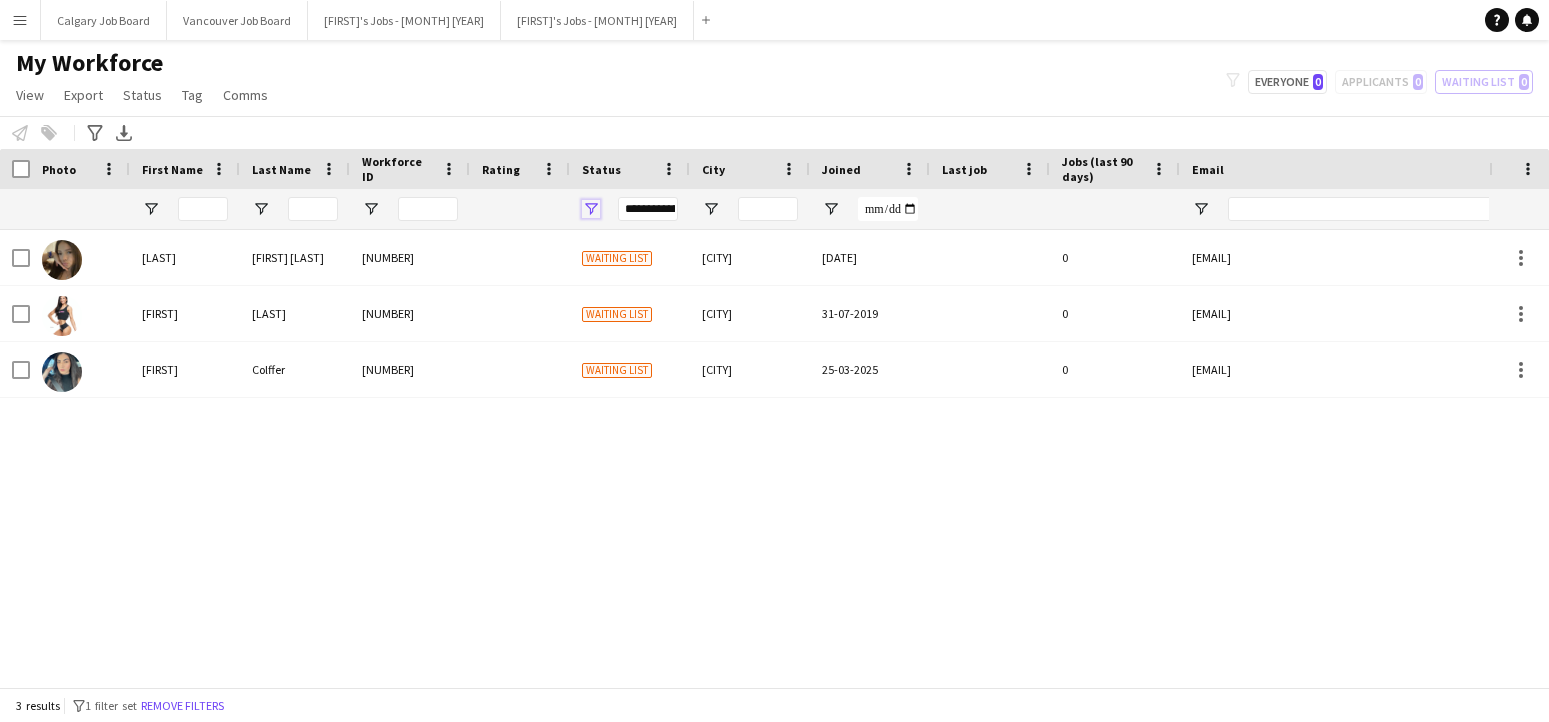 click at bounding box center (591, 209) 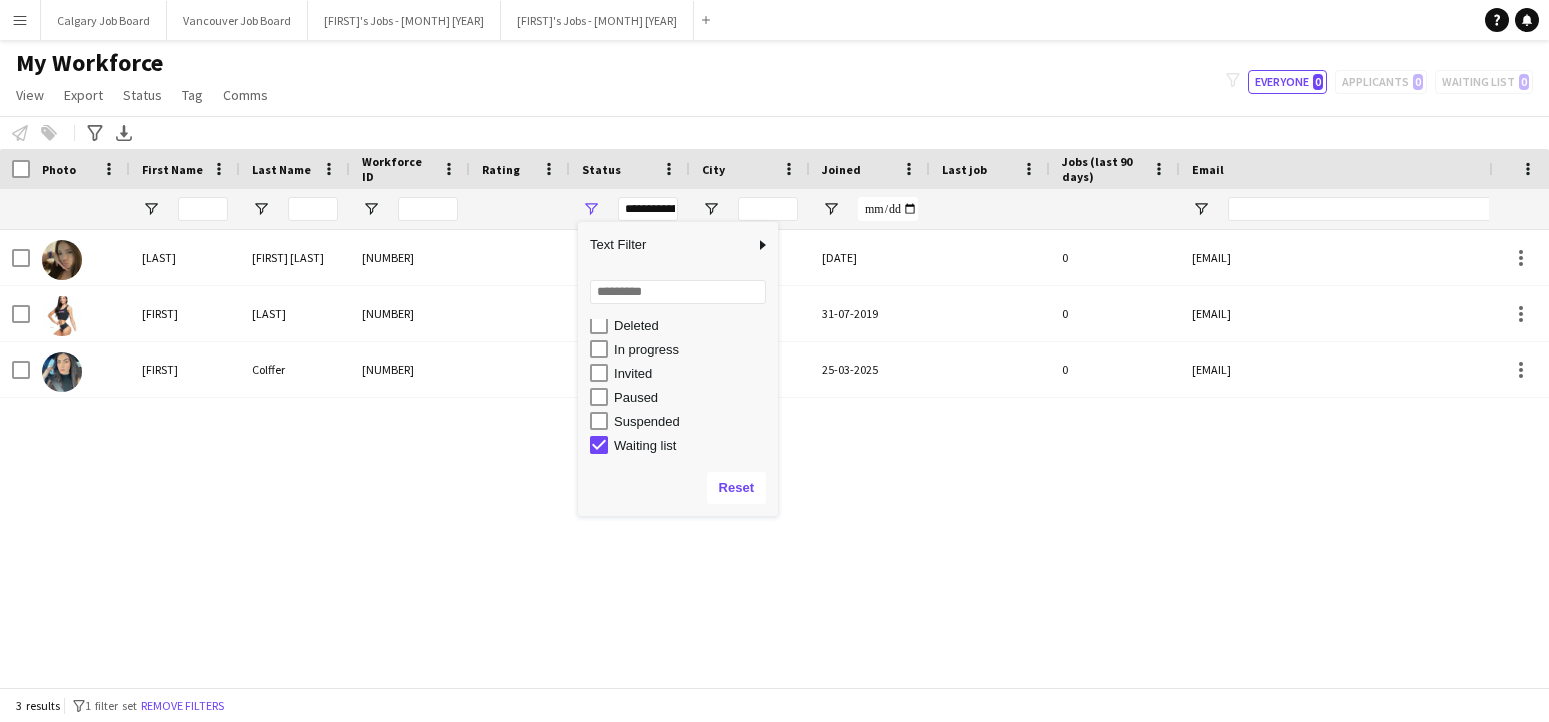 scroll, scrollTop: 126, scrollLeft: 0, axis: vertical 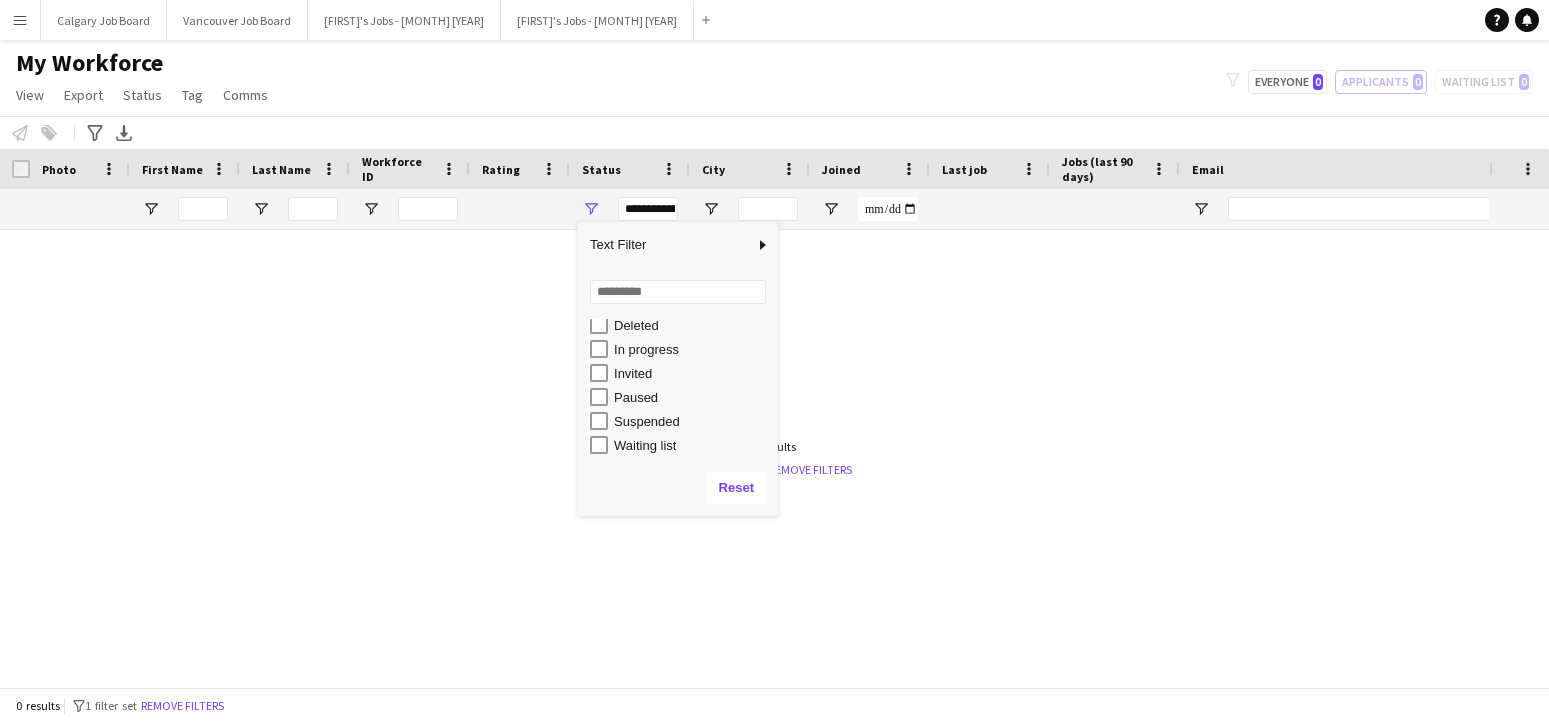 click on "My Workforce   View   Views  Default view Active New view Update view Delete view Edit name Customise view Customise filters Reset Filters Reset View Reset All  Export  New starters report Export as XLSX Export as PDF  Status  Edit  Tag  New tag Edit tag Add to tag Untag Tag chat Tag share page  Comms  Send notification
filter-1
Everyone   0   Applicants   0   Waiting list   0" 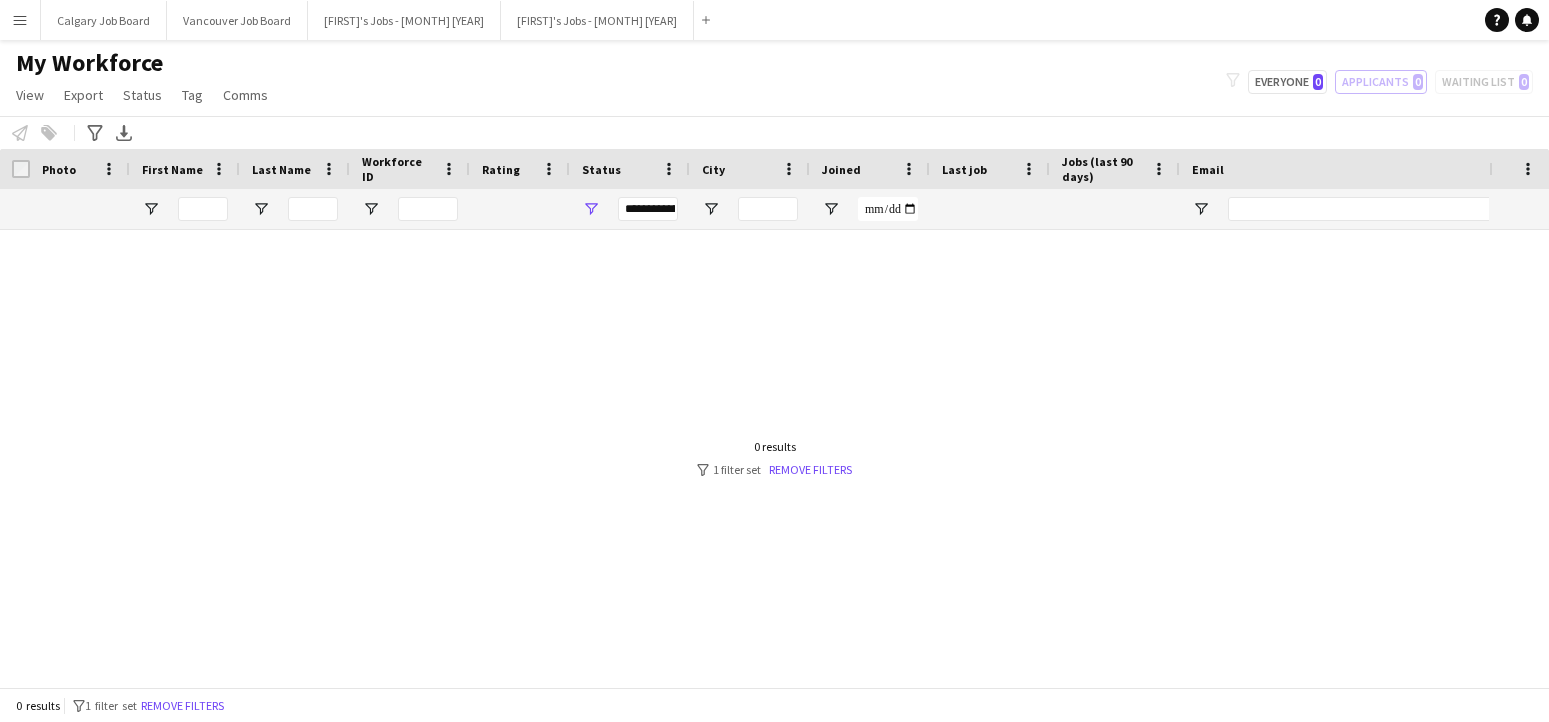 scroll, scrollTop: 0, scrollLeft: 0, axis: both 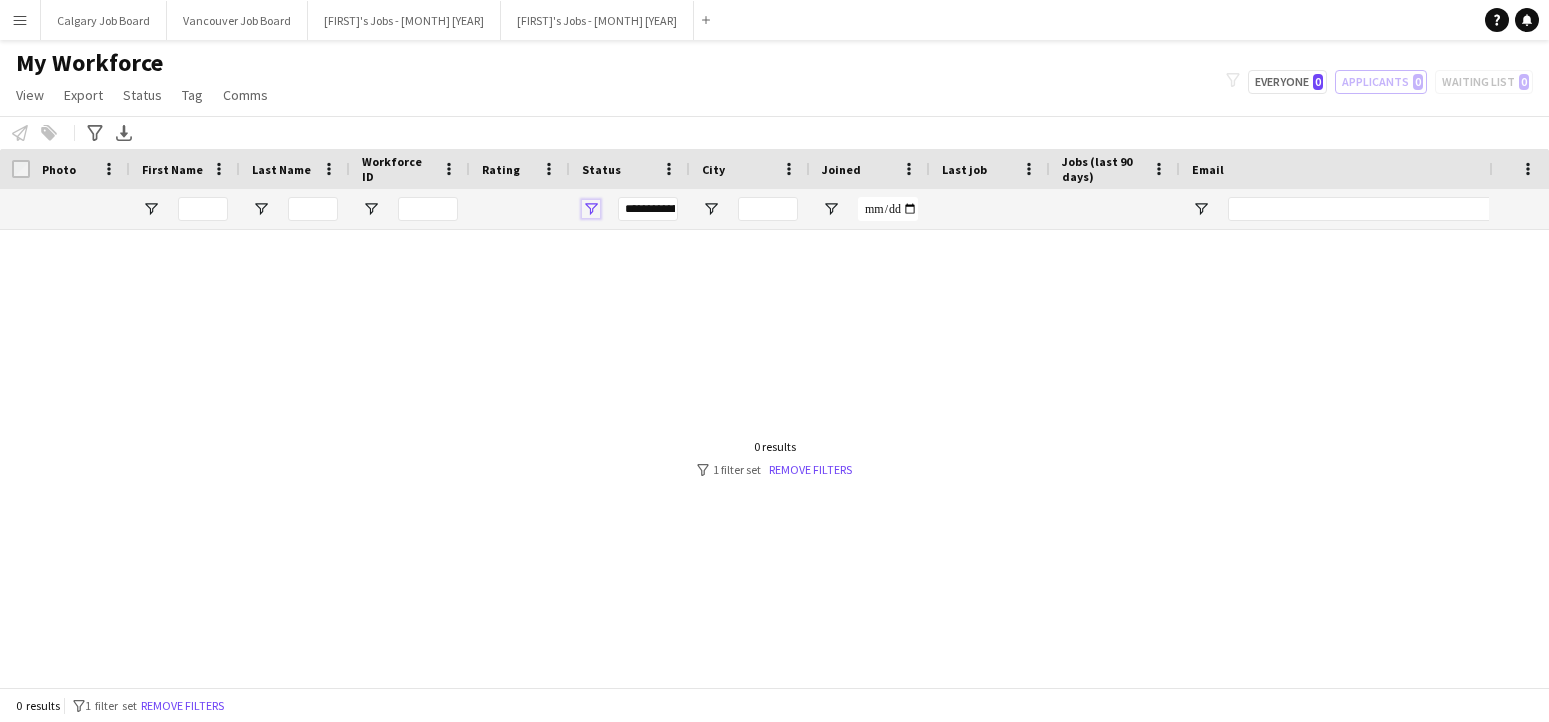 click at bounding box center [591, 209] 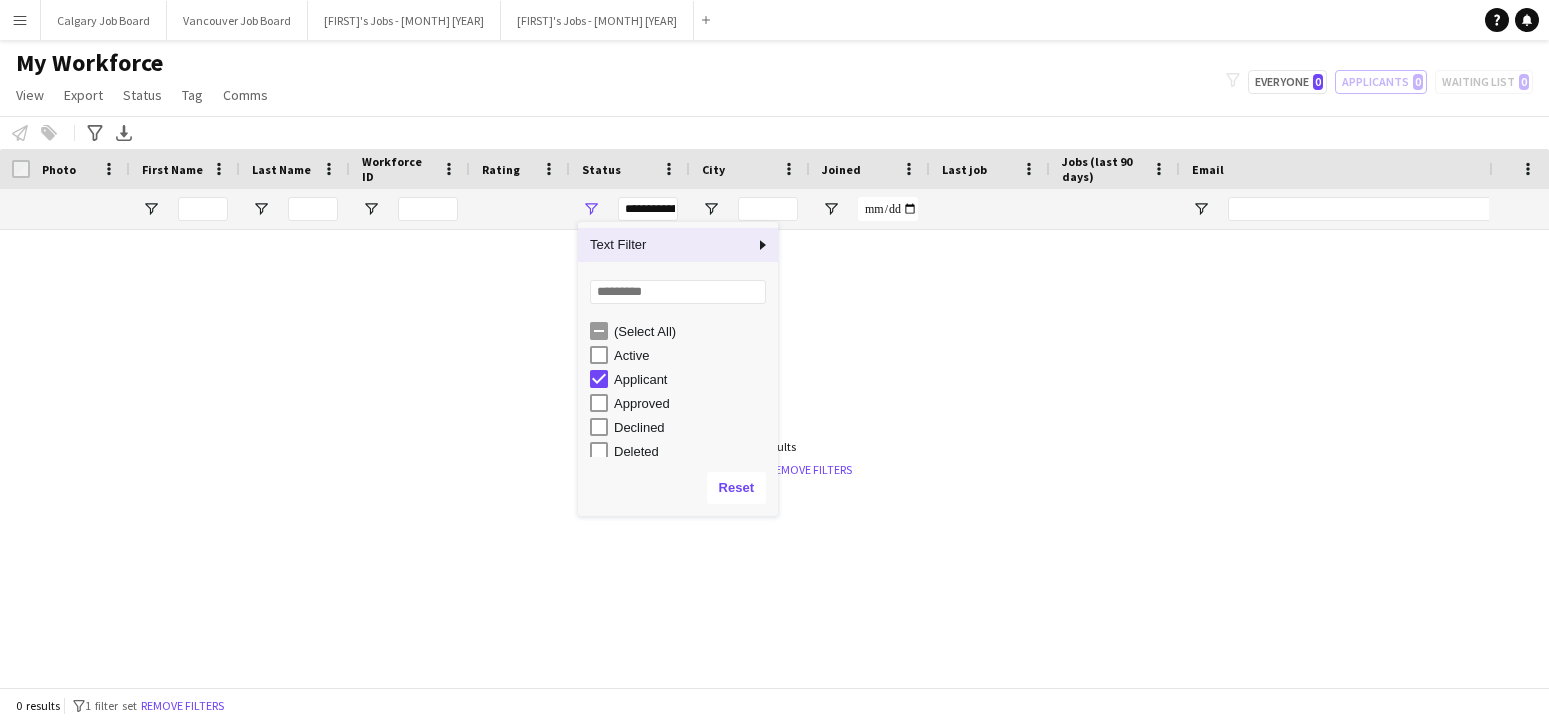 click on "Notify workforce
Add to tag
Select at least one crew to tag him or her.
Advanced filters
Advanced filters   Availability   Start Time   End Time   Skills   Role types   Worked with these clients...   Address
Address
Distance from address (km)   Clear   View results
Export XLSX" 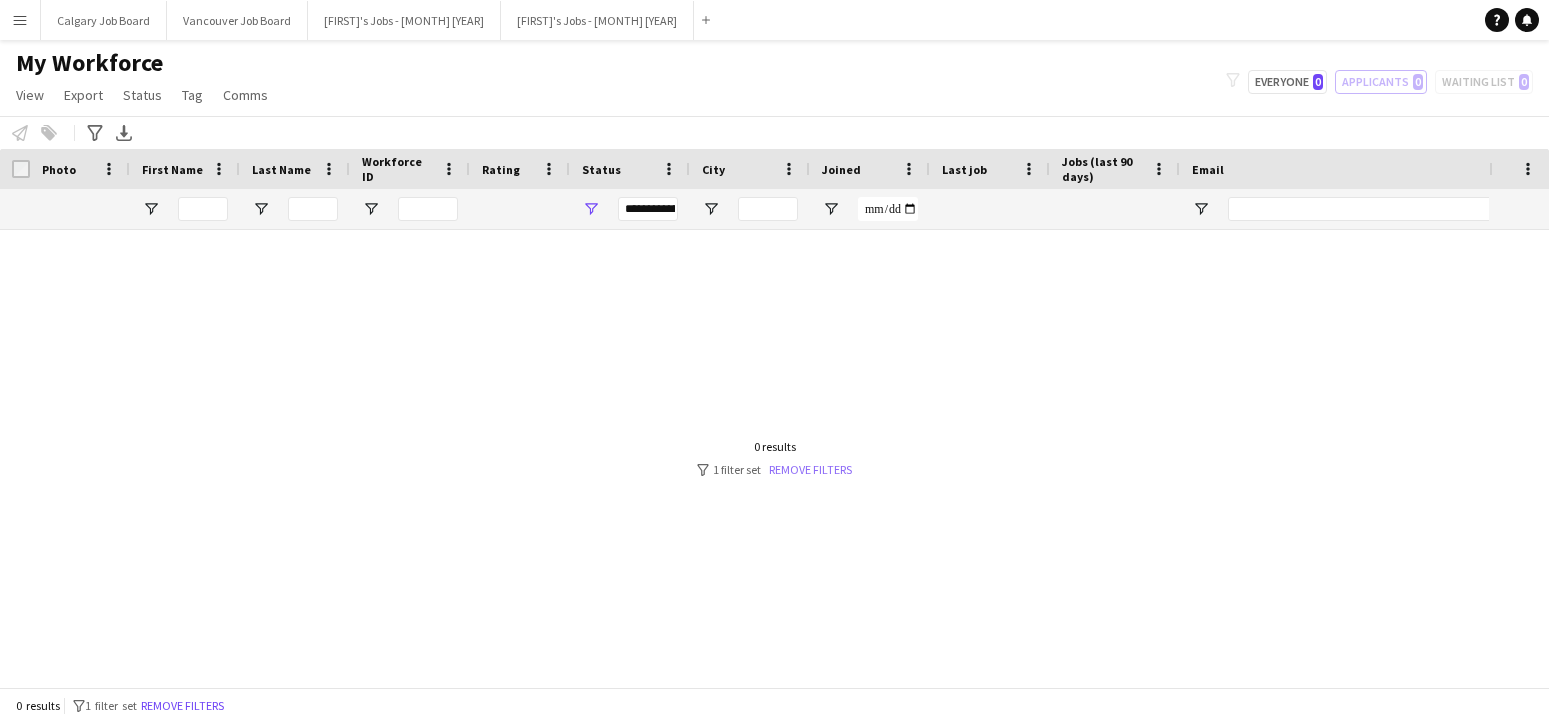 click on "Remove filters" at bounding box center [810, 469] 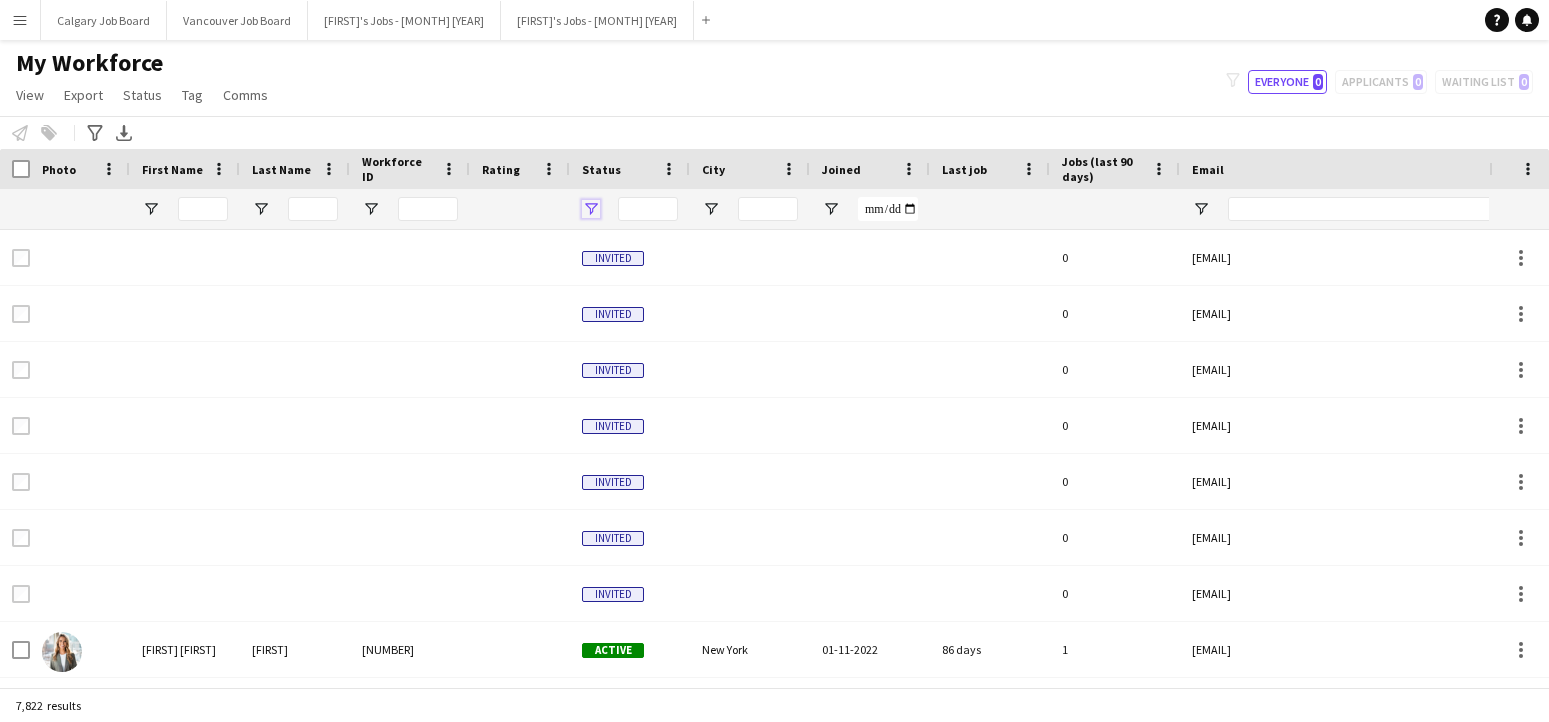 click at bounding box center [591, 209] 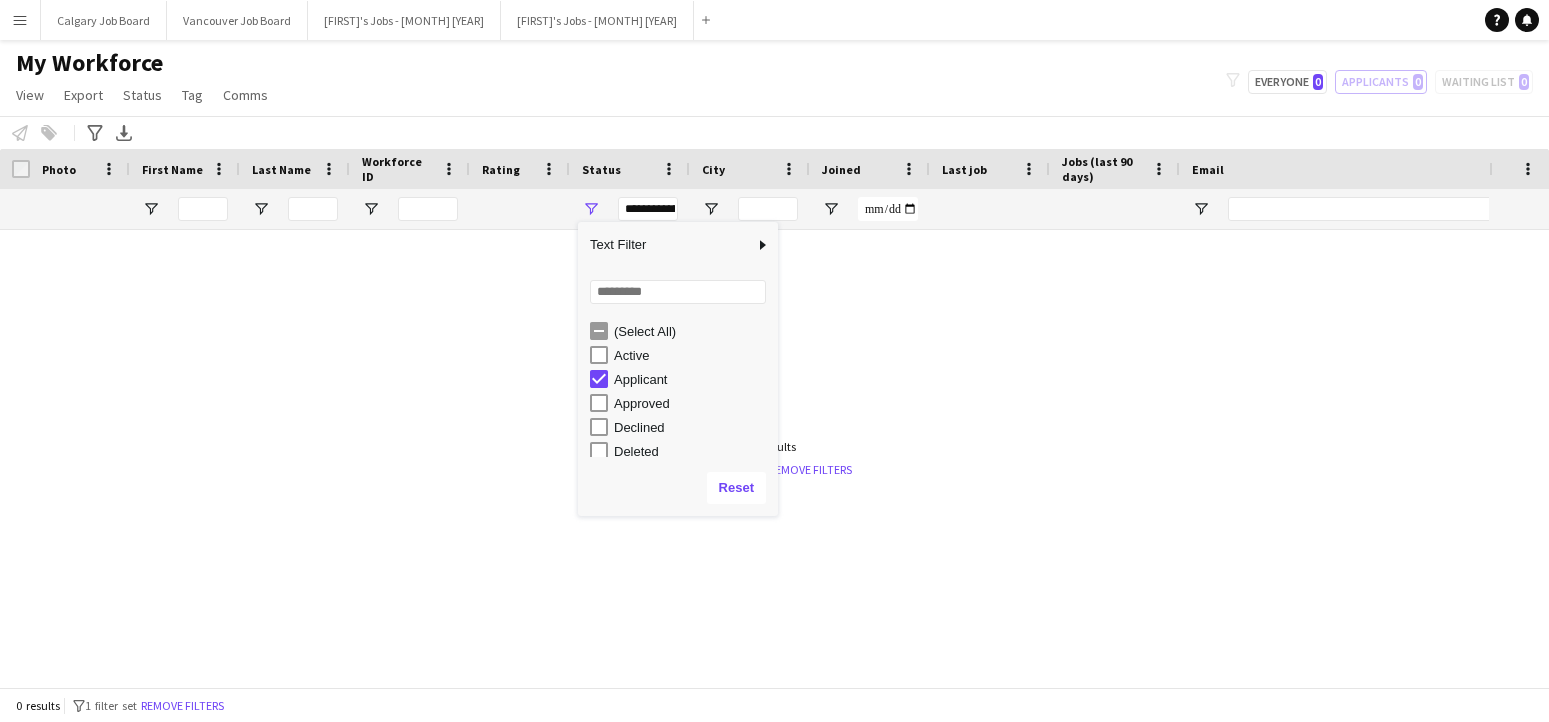 click on "My Workforce   View   Views  Default view Active New view Update view Delete view Edit name Customise view Customise filters Reset Filters Reset View Reset All  Export  New starters report Export as XLSX Export as PDF  Status  Edit  Tag  New tag Edit tag Add to tag Untag Tag chat Tag share page  Comms  Send notification
filter-1
Everyone   0   Applicants   0   Waiting list   0" 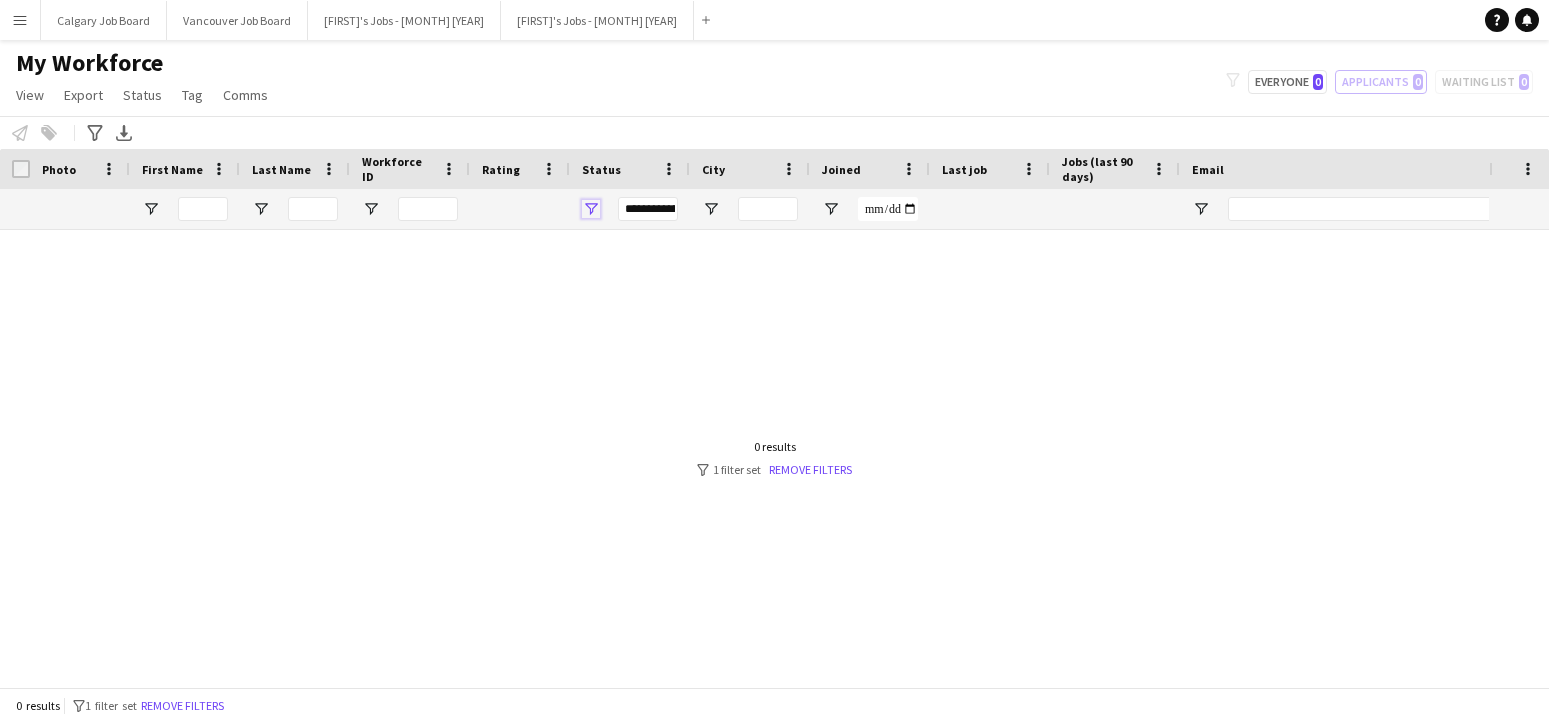 click at bounding box center [591, 209] 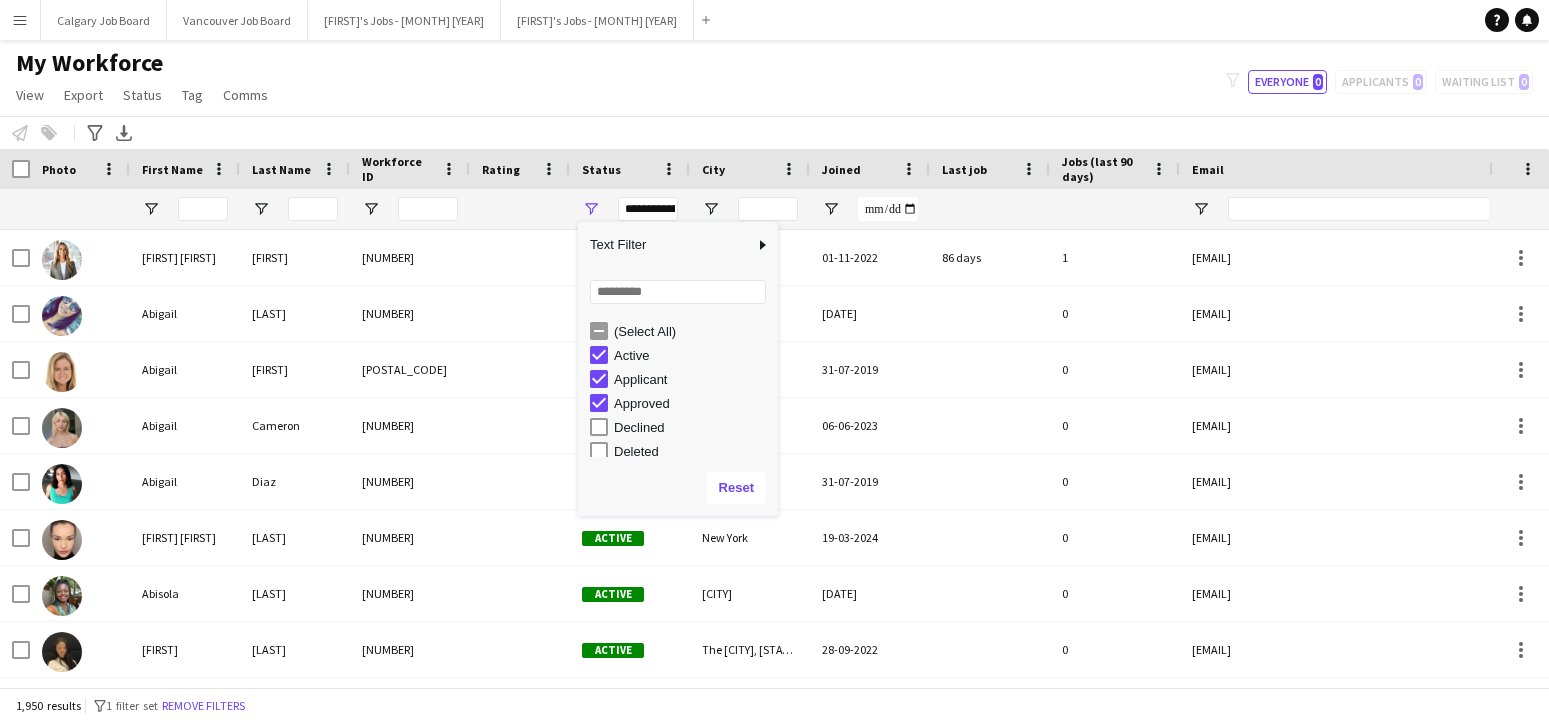 click on "Approved" at bounding box center (684, 403) 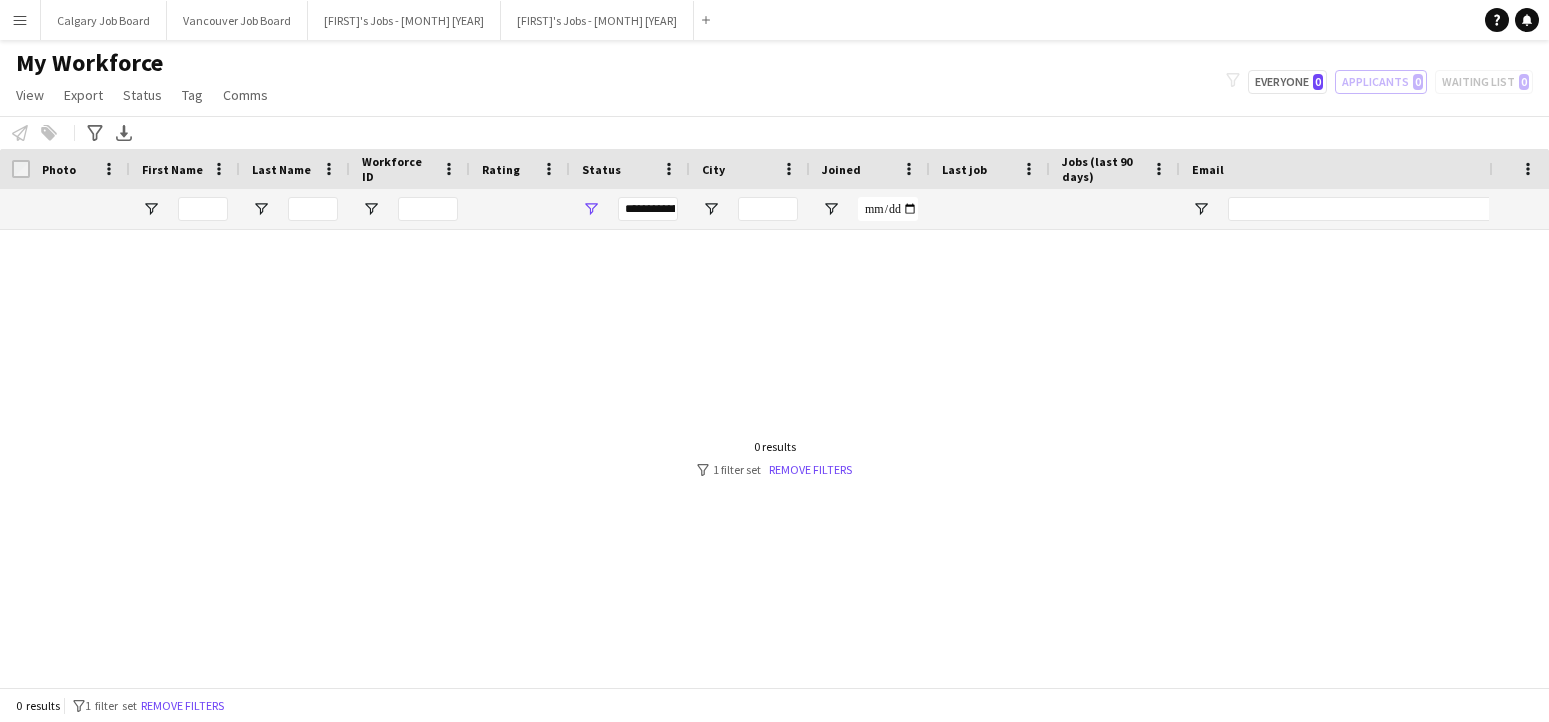 click on "My Workforce   View   Views  Default view Active New view Update view Delete view Edit name Customise view Customise filters Reset Filters Reset View Reset All  Export  New starters report Export as XLSX Export as PDF  Status  Edit  Tag  New tag Edit tag Add to tag Untag Tag chat Tag share page  Comms  Send notification
filter-1
Everyone   0   Applicants   0   Waiting list   0" 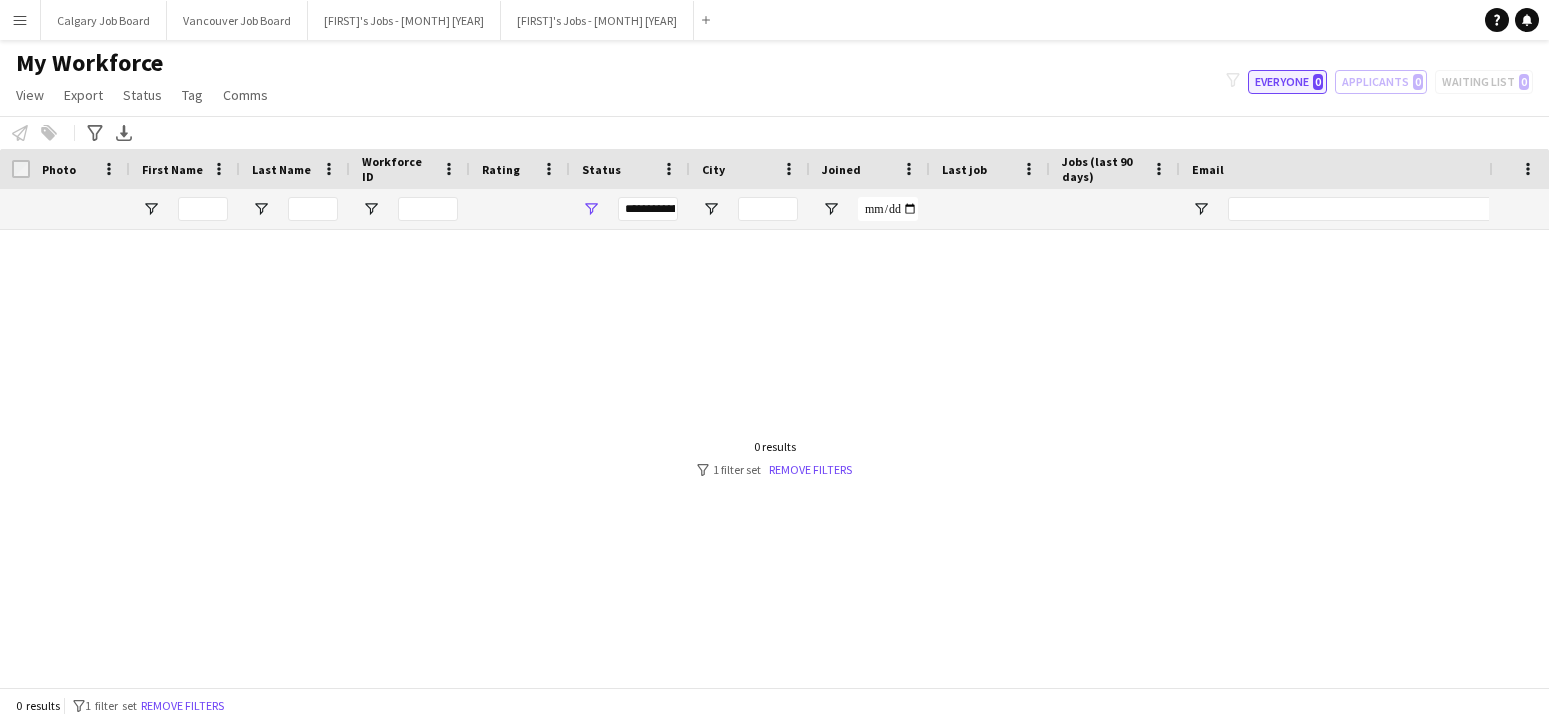 click on "Everyone   0" 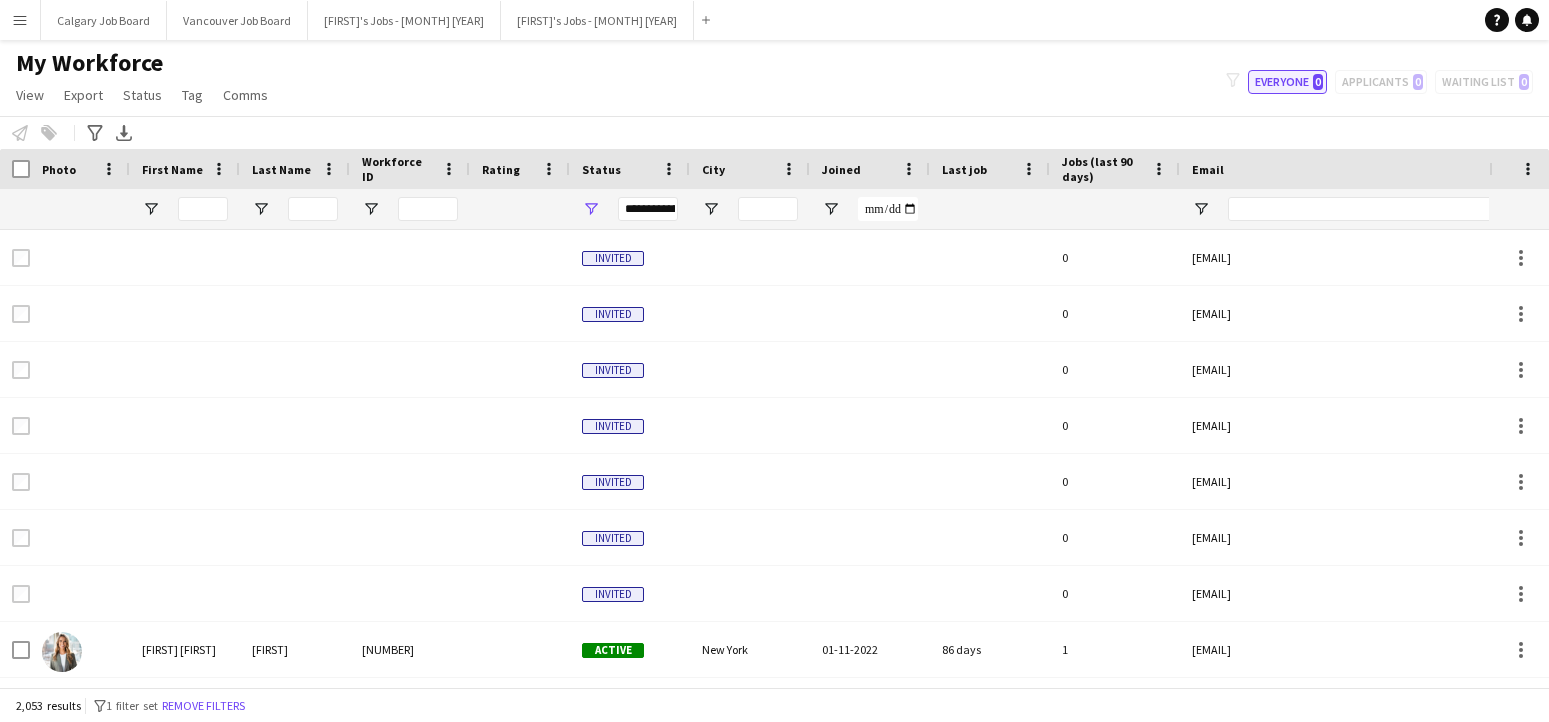click on "Everyone   0" 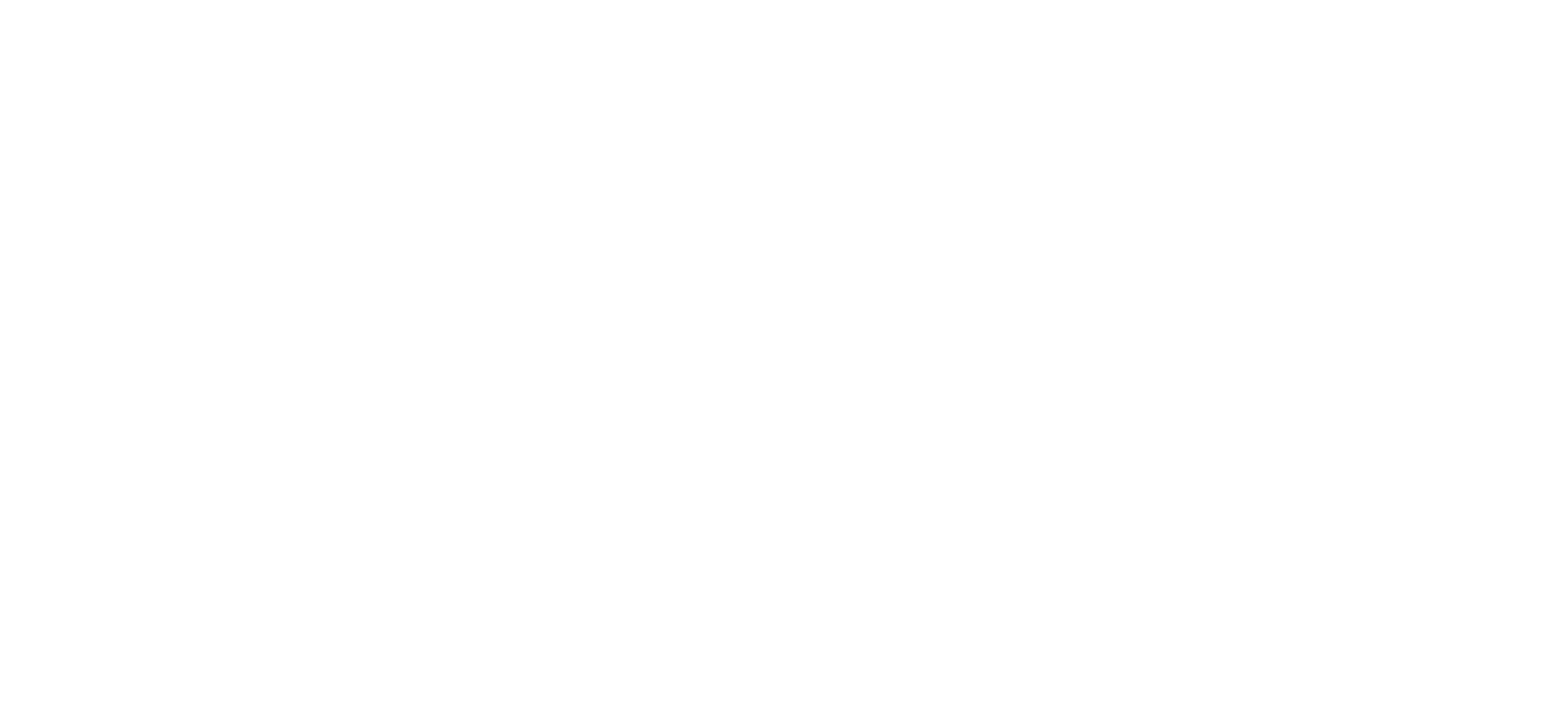 scroll, scrollTop: 0, scrollLeft: 0, axis: both 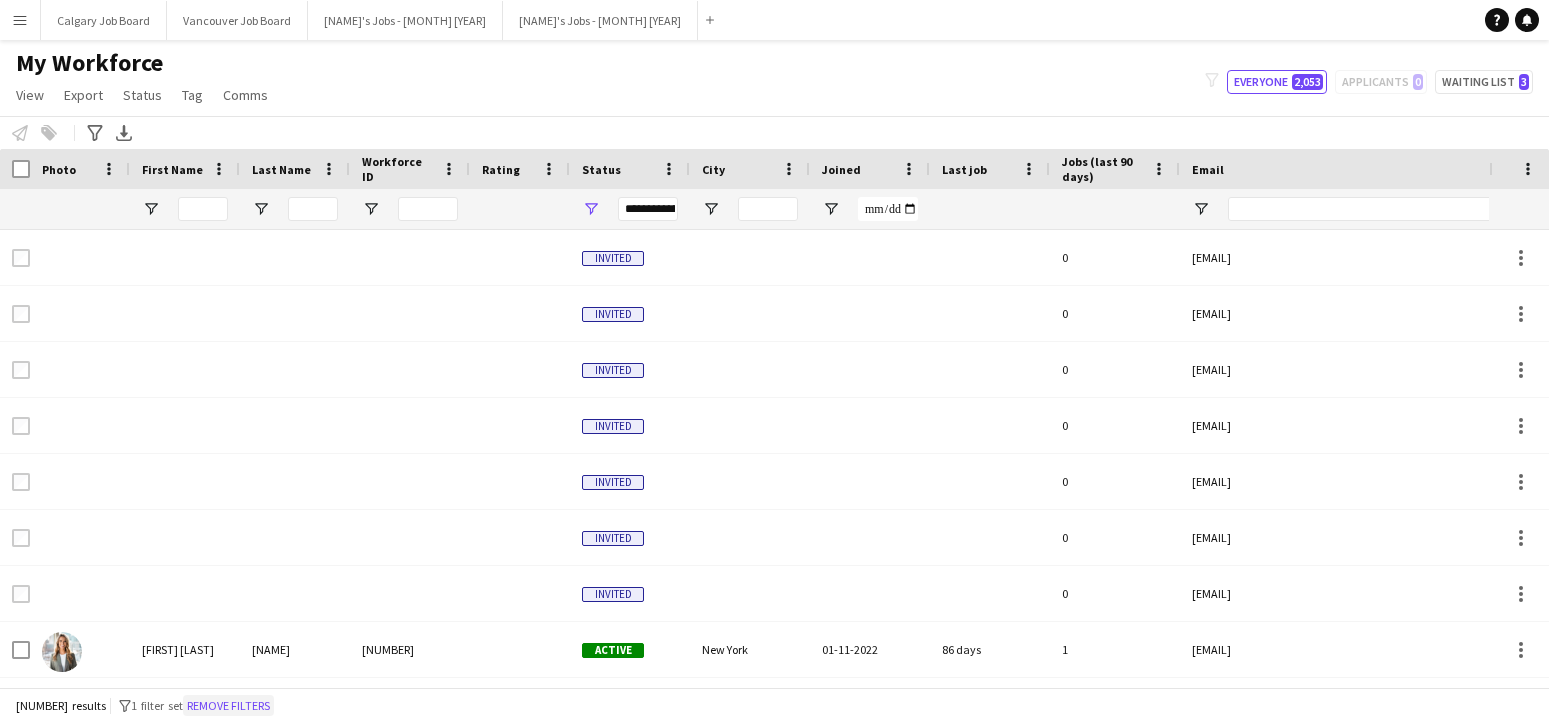 click on "Remove filters" 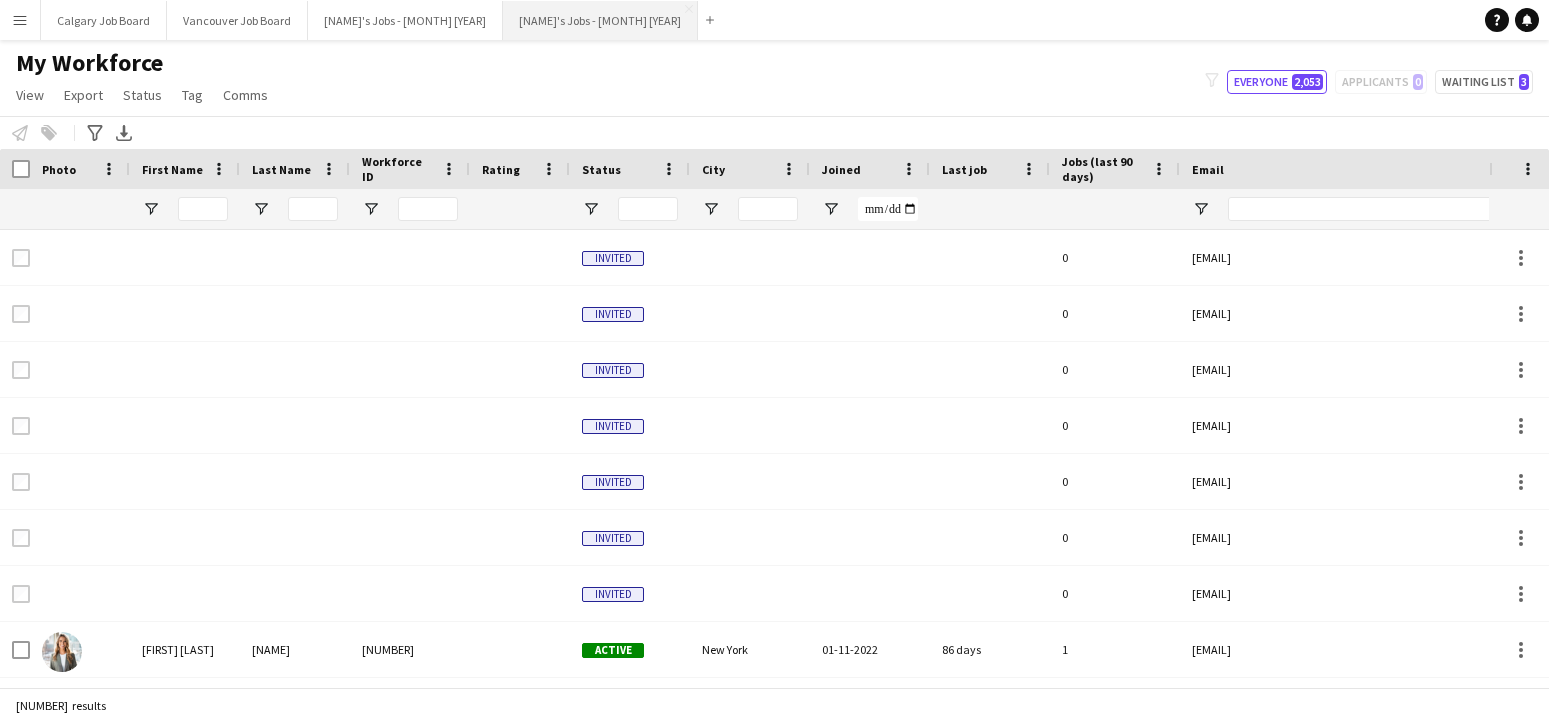 click on "Kirsten's Jobs - [MONTH] [YEAR]
Close" at bounding box center [600, 20] 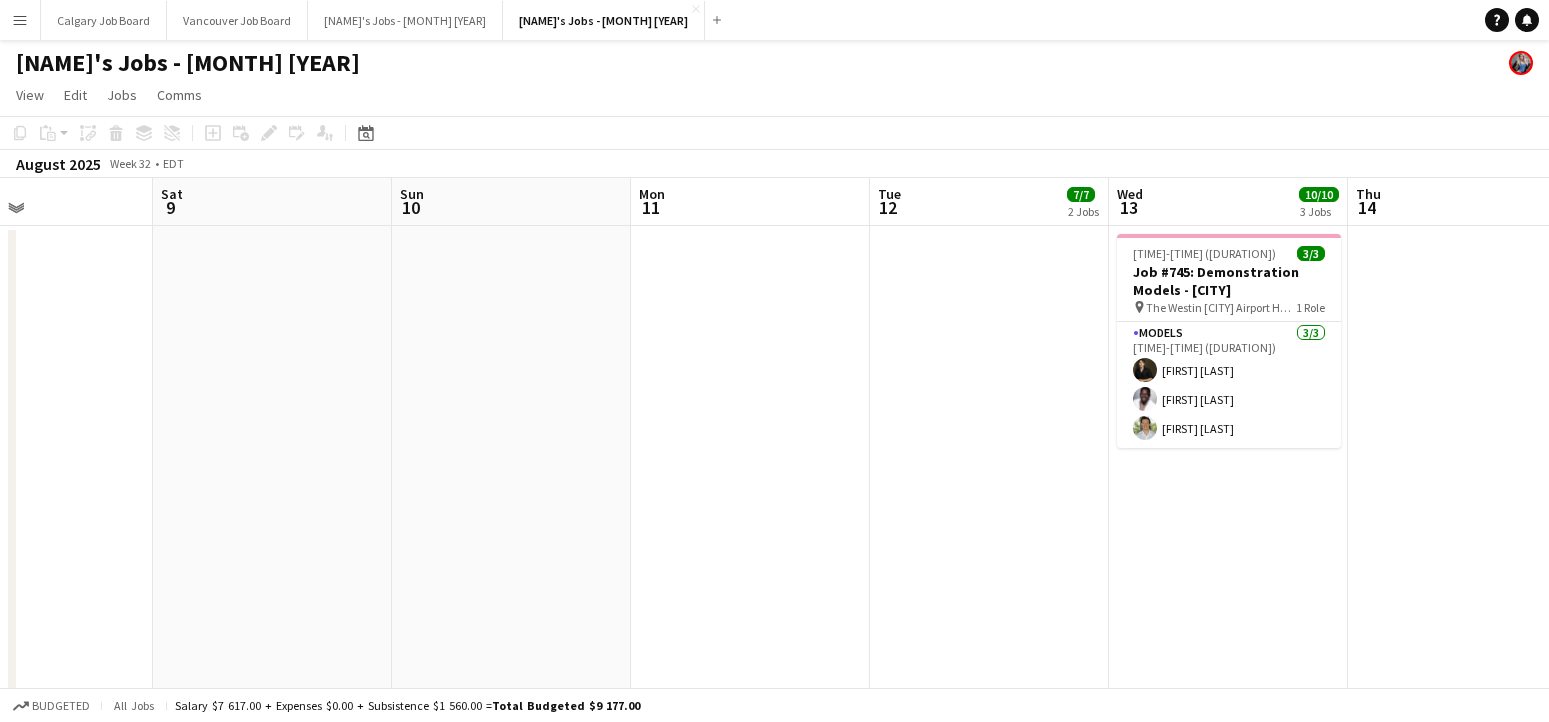 scroll, scrollTop: 0, scrollLeft: 793, axis: horizontal 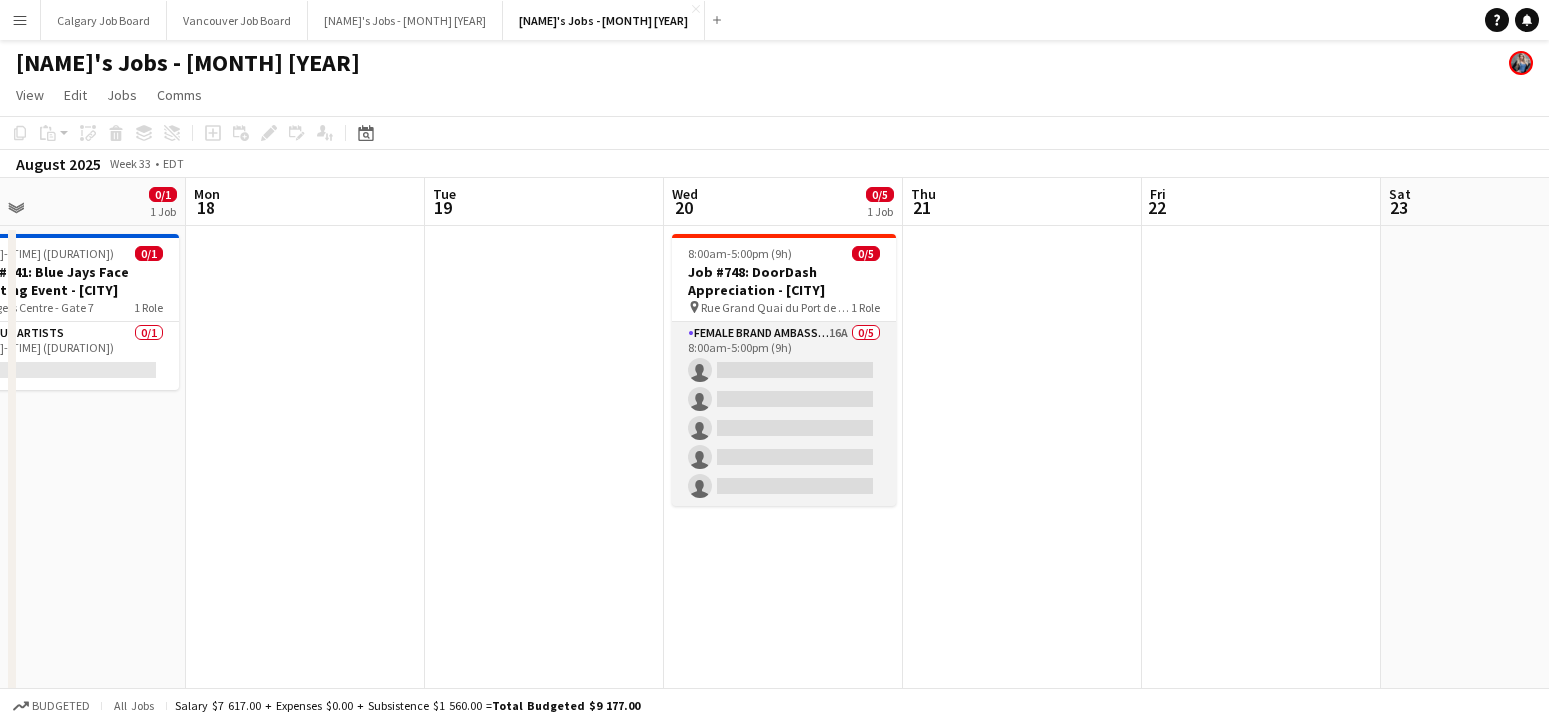 click on "Female Brand Ambassadors   16A   0/5   [TIME]-[TIME] ([DURATION]h)
single-neutral-actions
single-neutral-actions
single-neutral-actions
single-neutral-actions
single-neutral-actions" at bounding box center [784, 414] 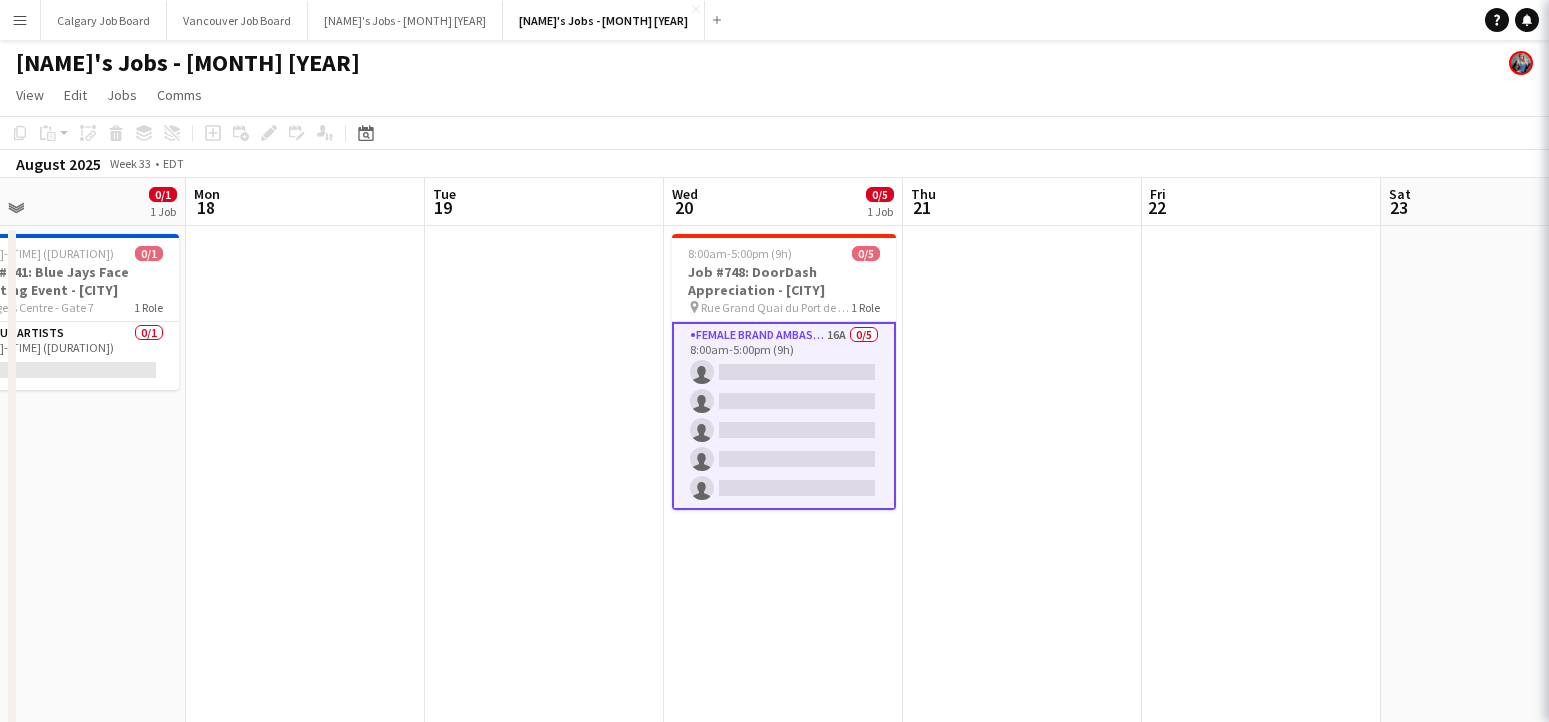 scroll, scrollTop: 0, scrollLeft: 771, axis: horizontal 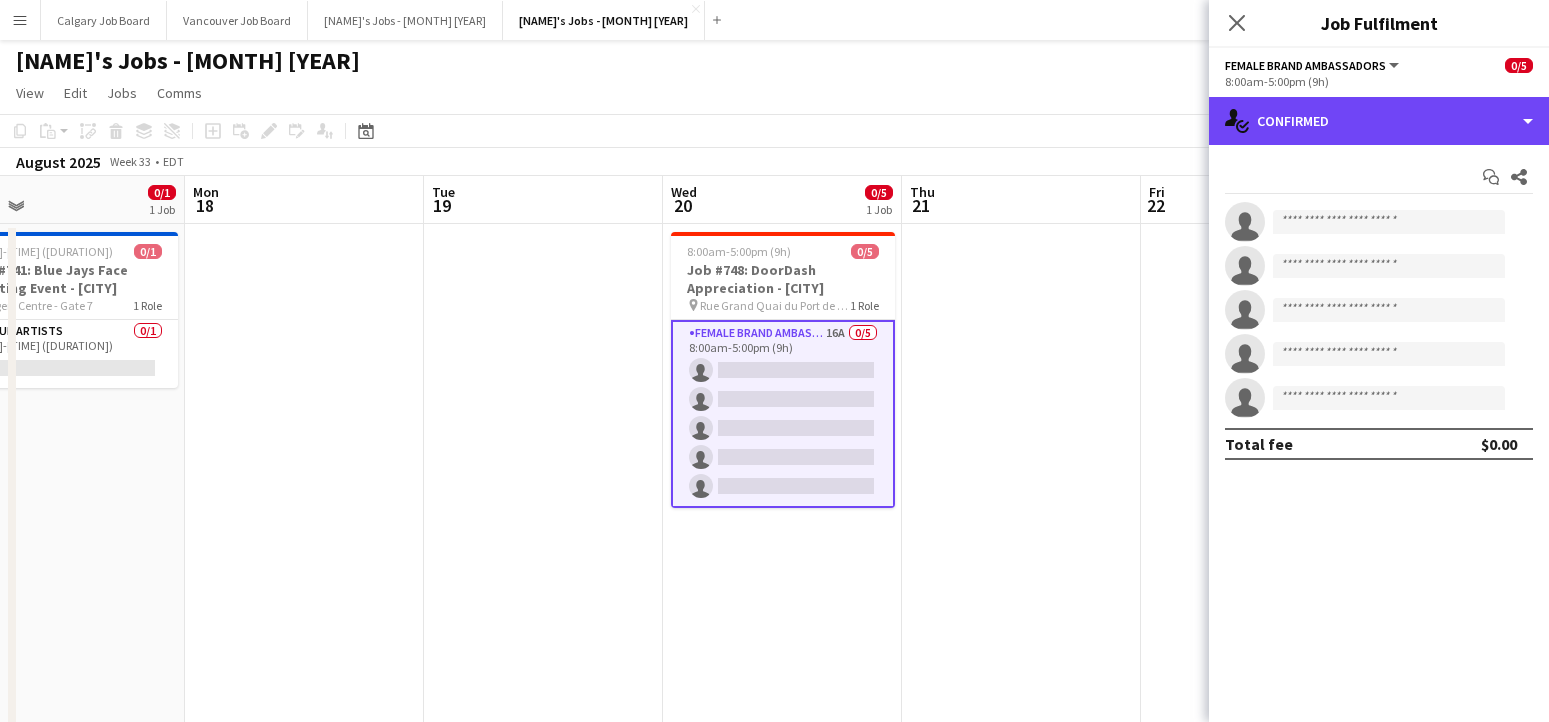 drag, startPoint x: 1433, startPoint y: 118, endPoint x: 1439, endPoint y: 201, distance: 83.21658 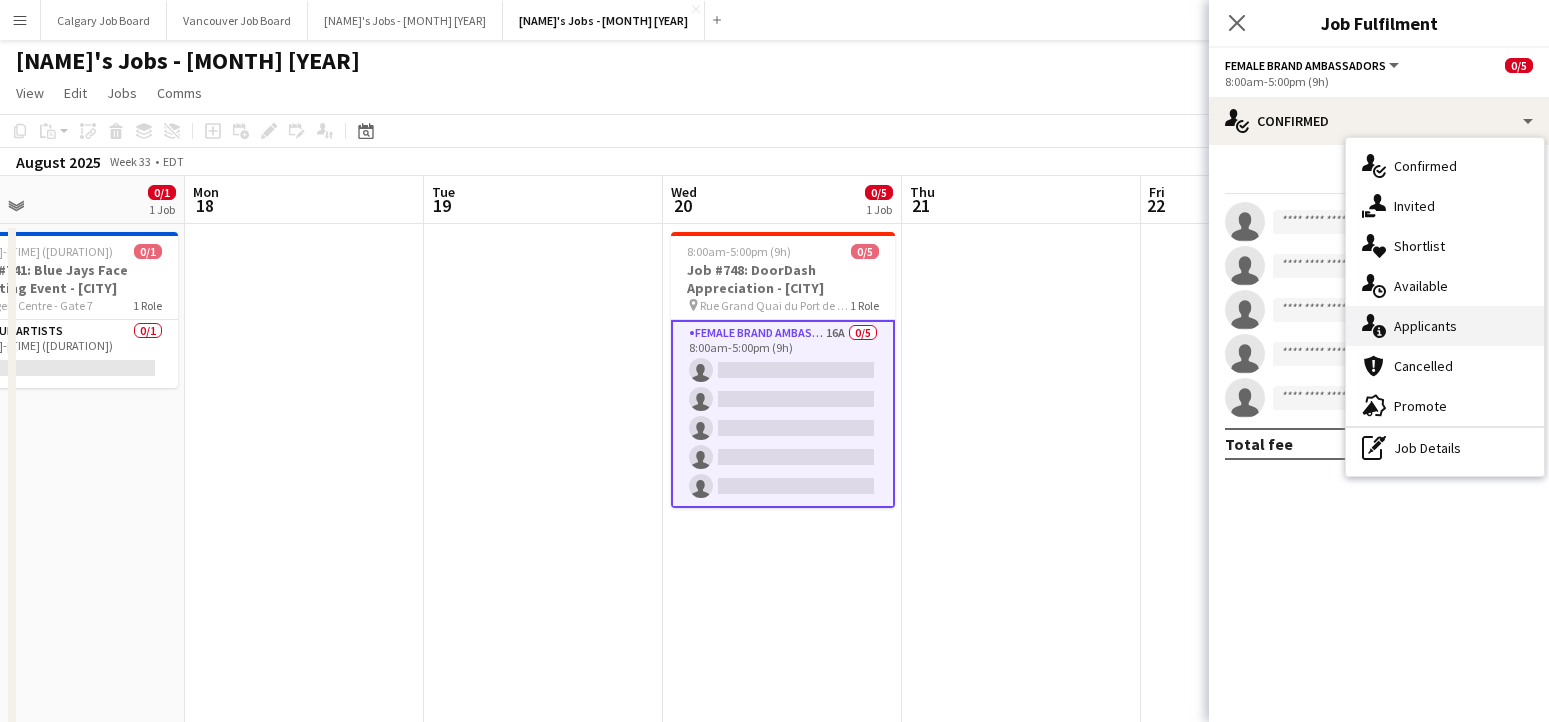 click on "single-neutral-actions-information
Applicants" at bounding box center (1445, 326) 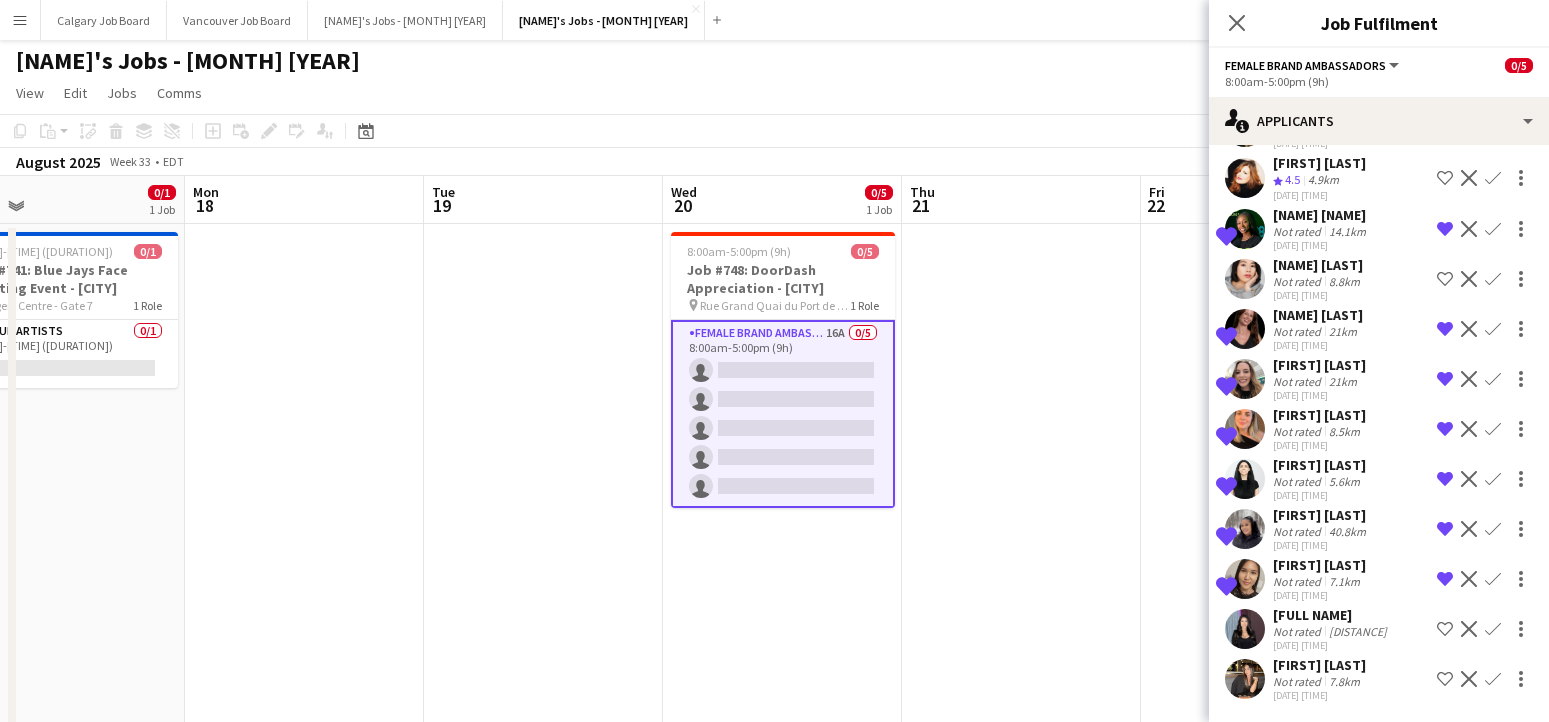 scroll, scrollTop: 358, scrollLeft: 0, axis: vertical 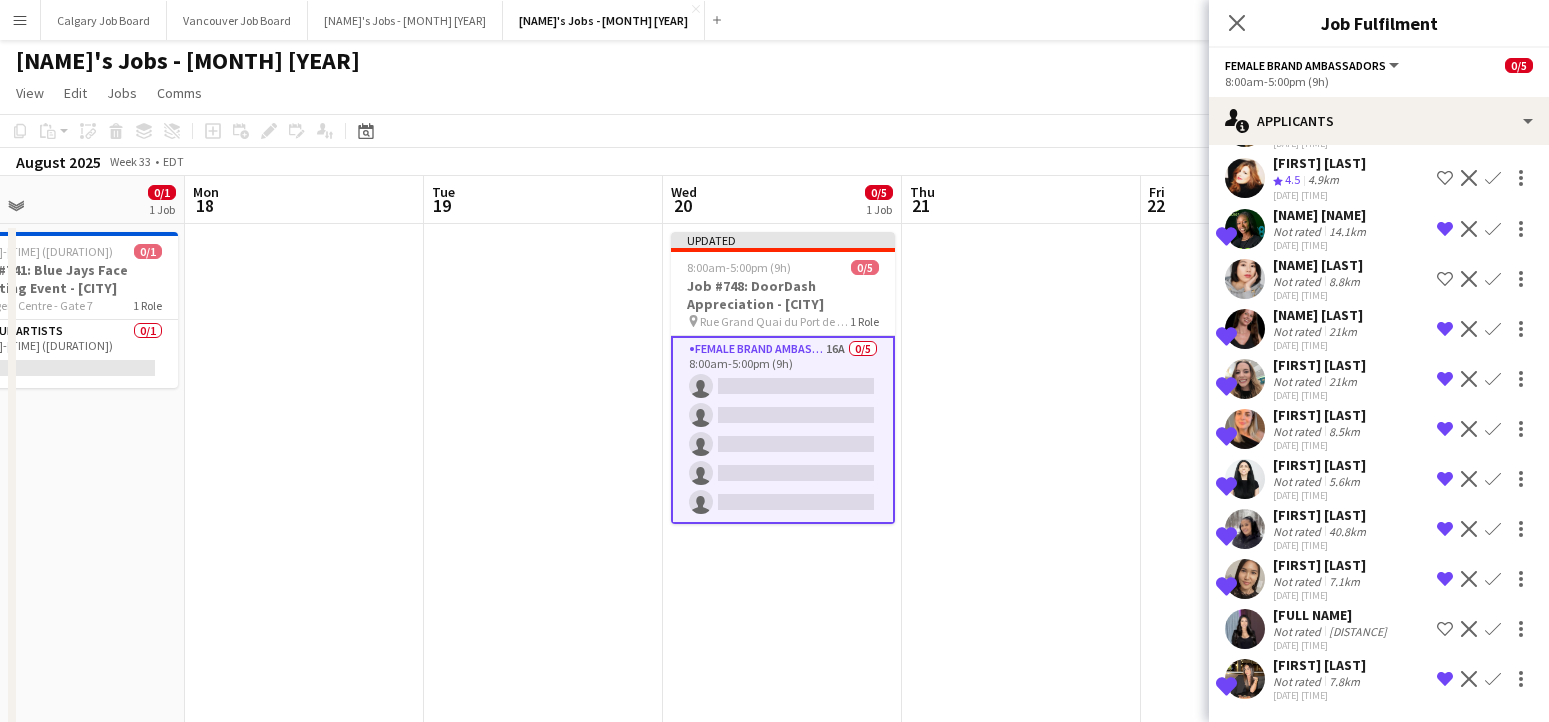 click at bounding box center (1021, 495) 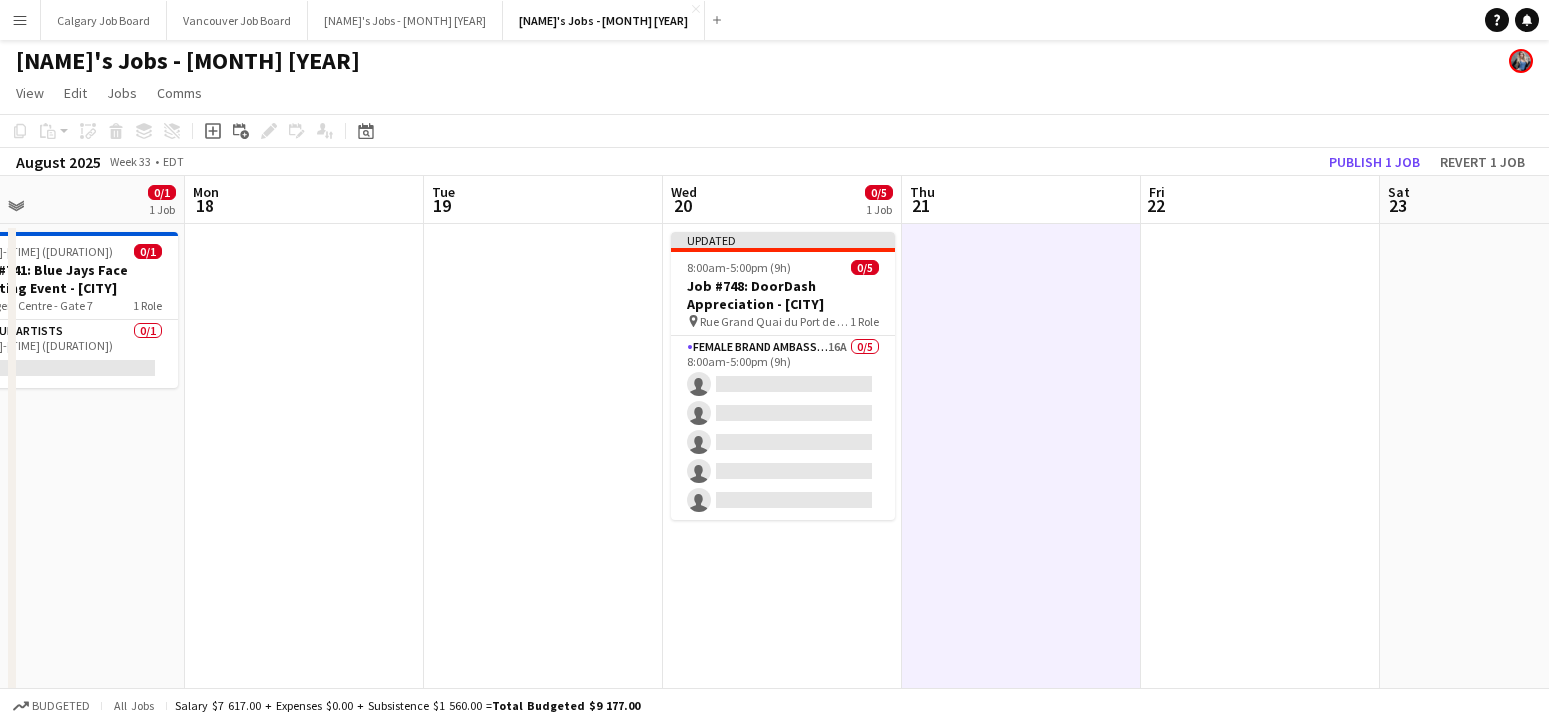 drag, startPoint x: 1357, startPoint y: 158, endPoint x: 980, endPoint y: 441, distance: 471.40005 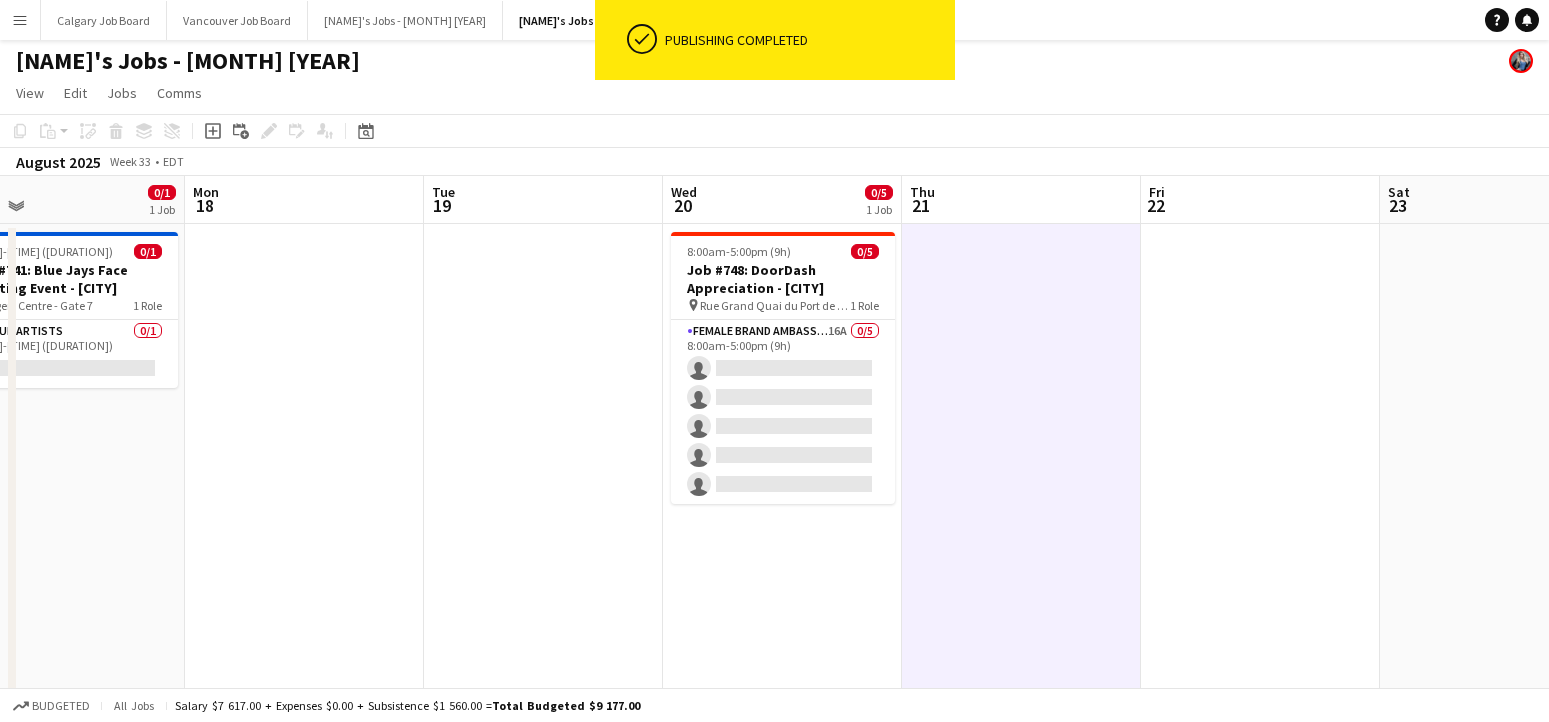 drag, startPoint x: 794, startPoint y: 497, endPoint x: 950, endPoint y: 467, distance: 158.85843 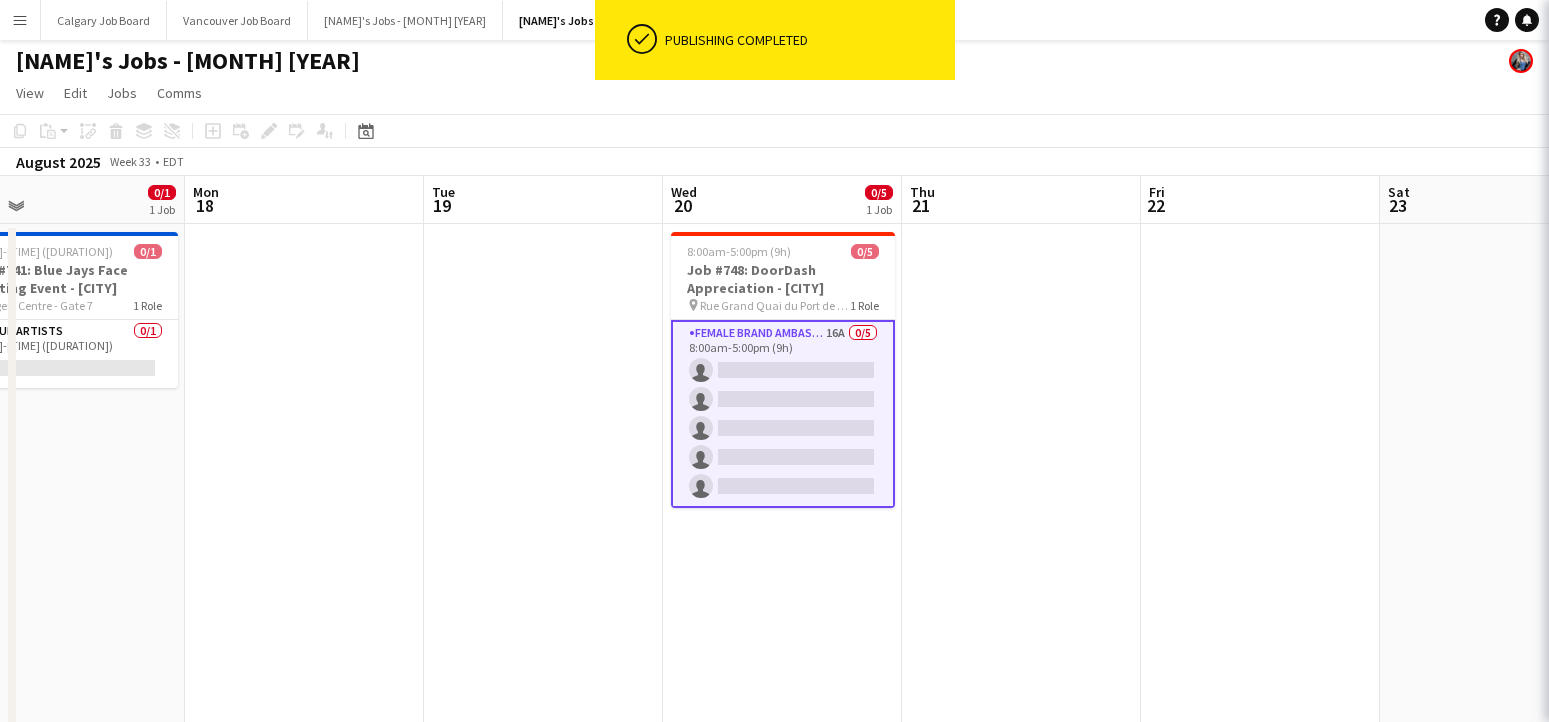 scroll, scrollTop: 0, scrollLeft: 772, axis: horizontal 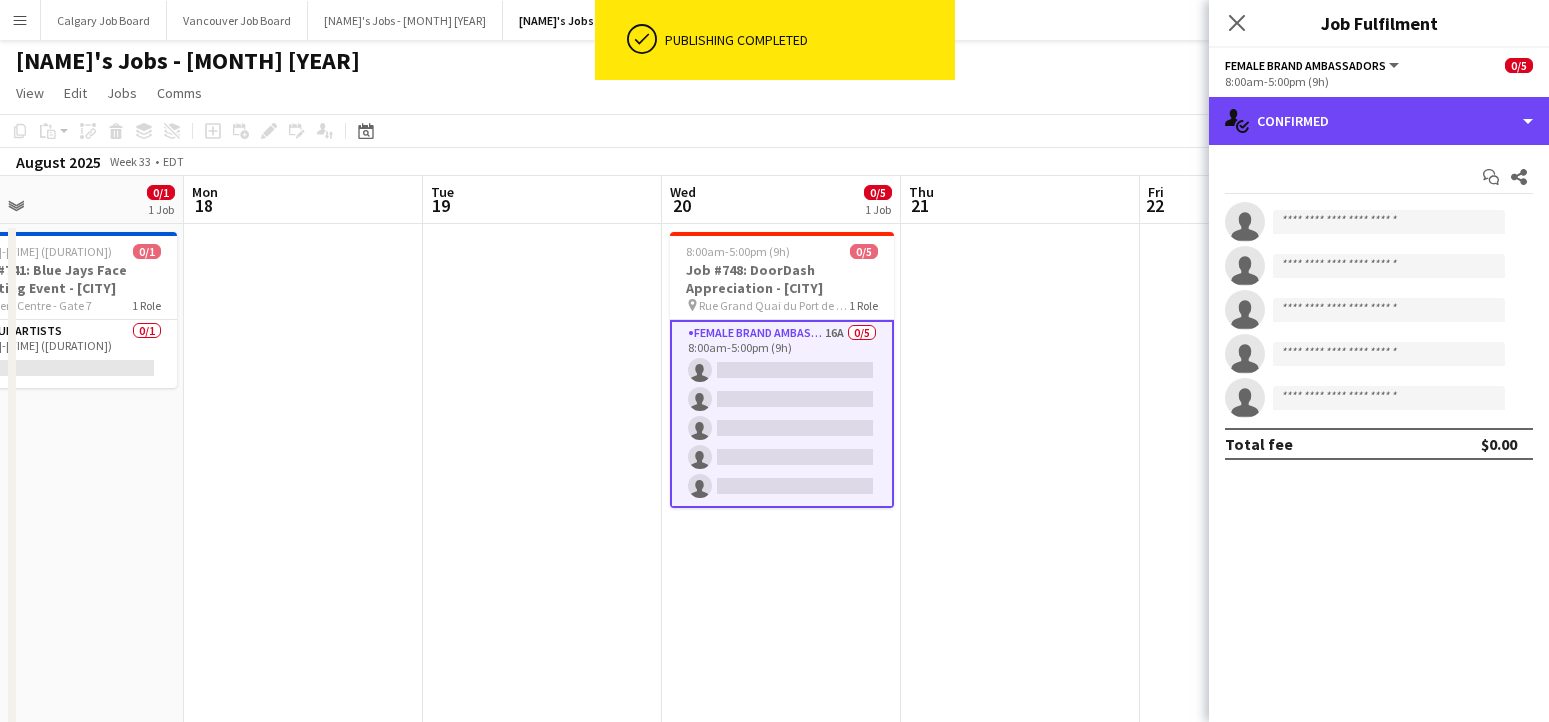 drag, startPoint x: 1346, startPoint y: 125, endPoint x: 1383, endPoint y: 203, distance: 86.33076 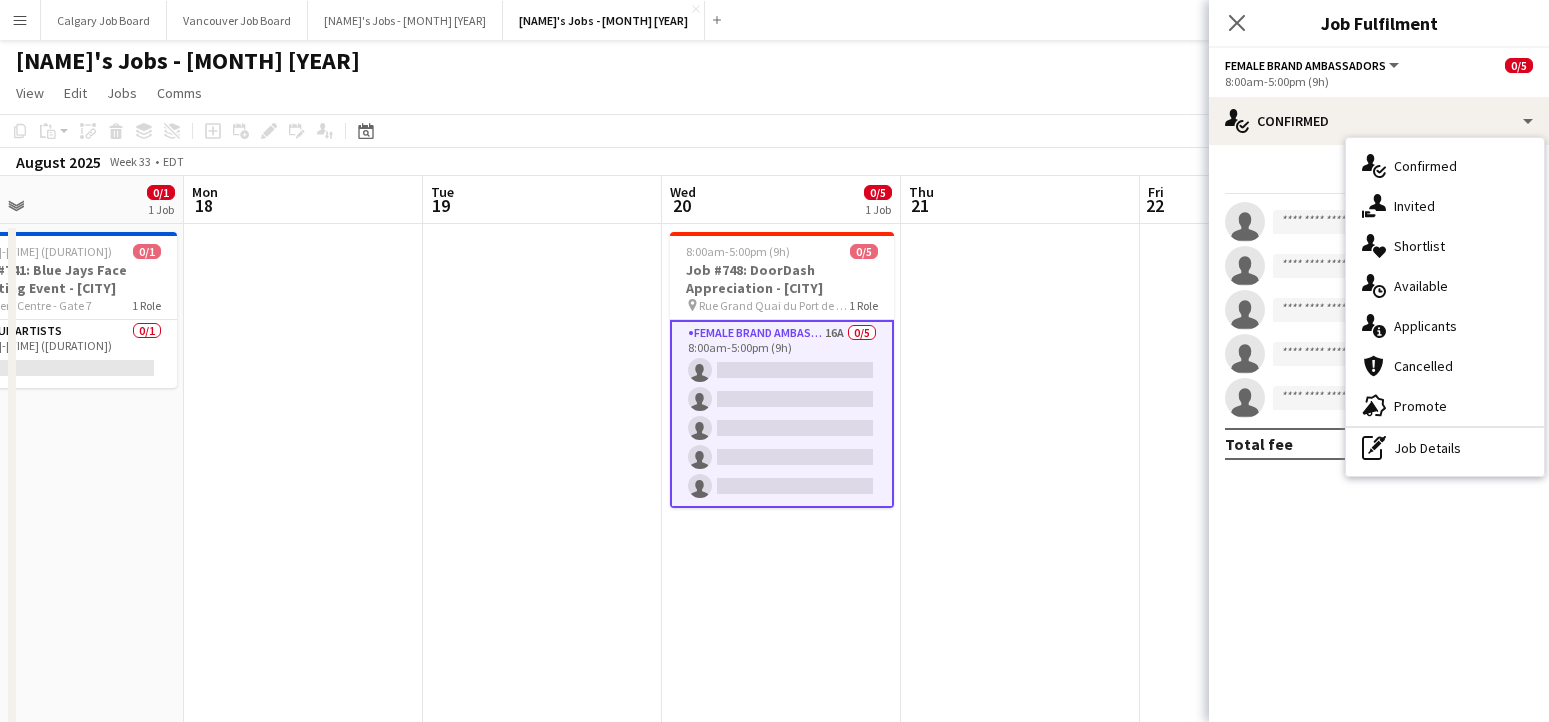 drag, startPoint x: 1412, startPoint y: 246, endPoint x: 1386, endPoint y: 427, distance: 182.85786 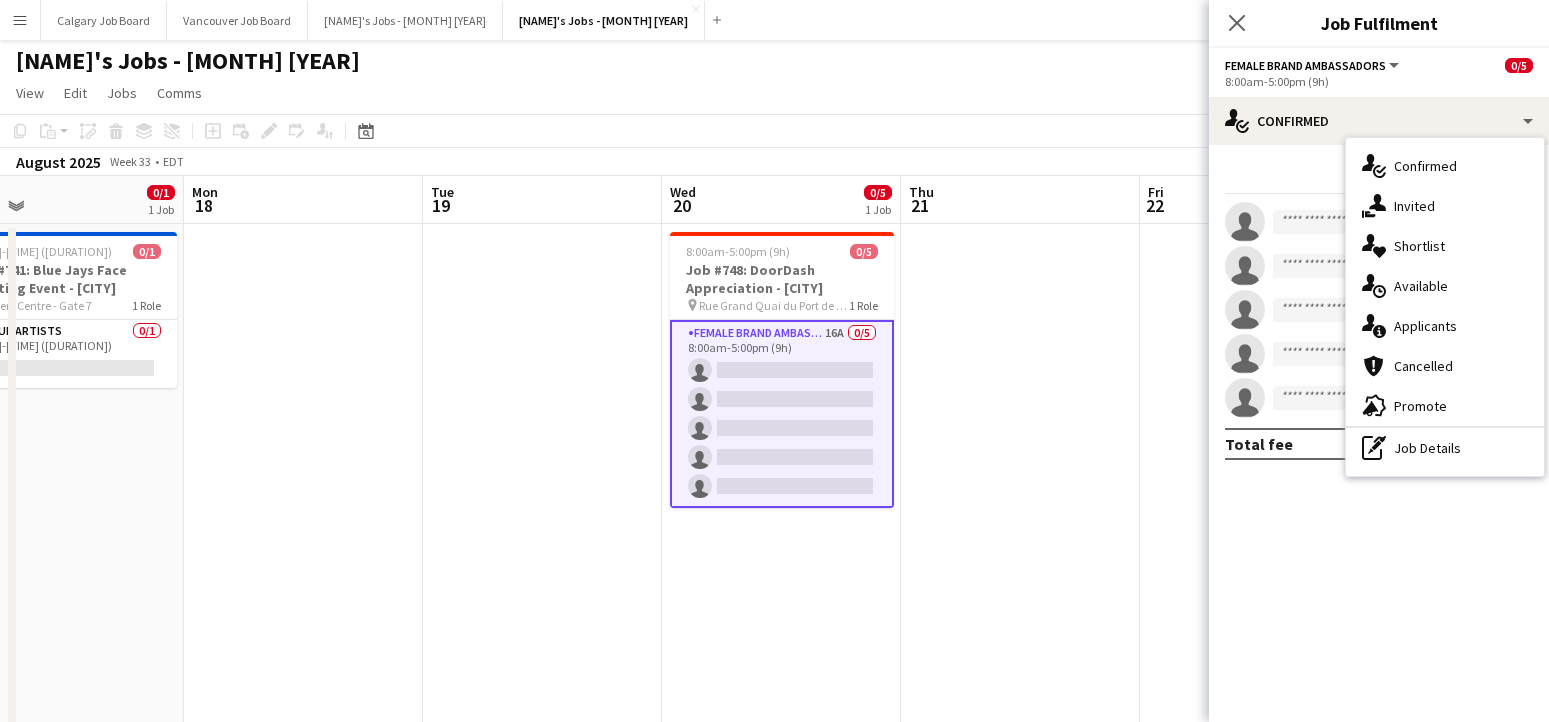 click on "single-neutral-actions-heart
Shortlist" at bounding box center (1445, 246) 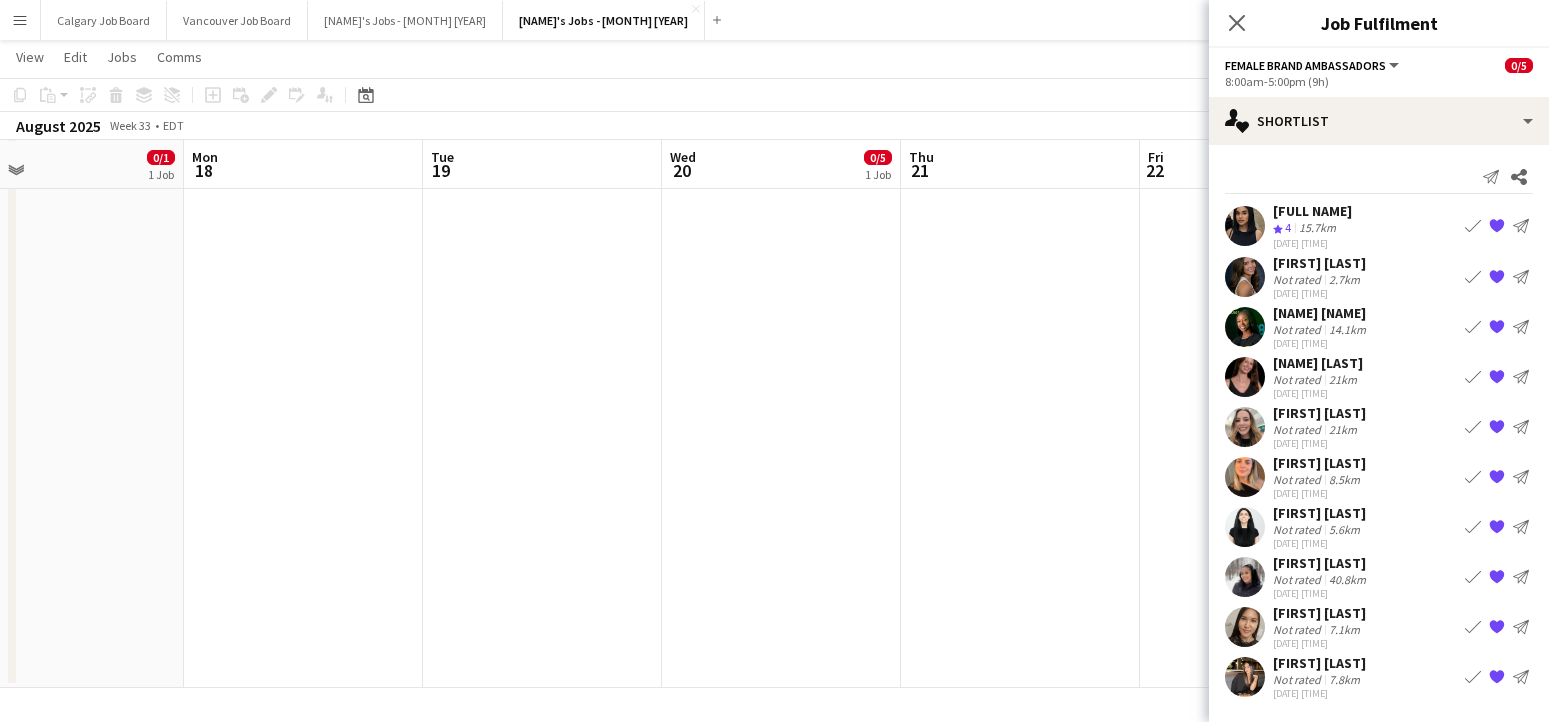 scroll, scrollTop: 665, scrollLeft: 0, axis: vertical 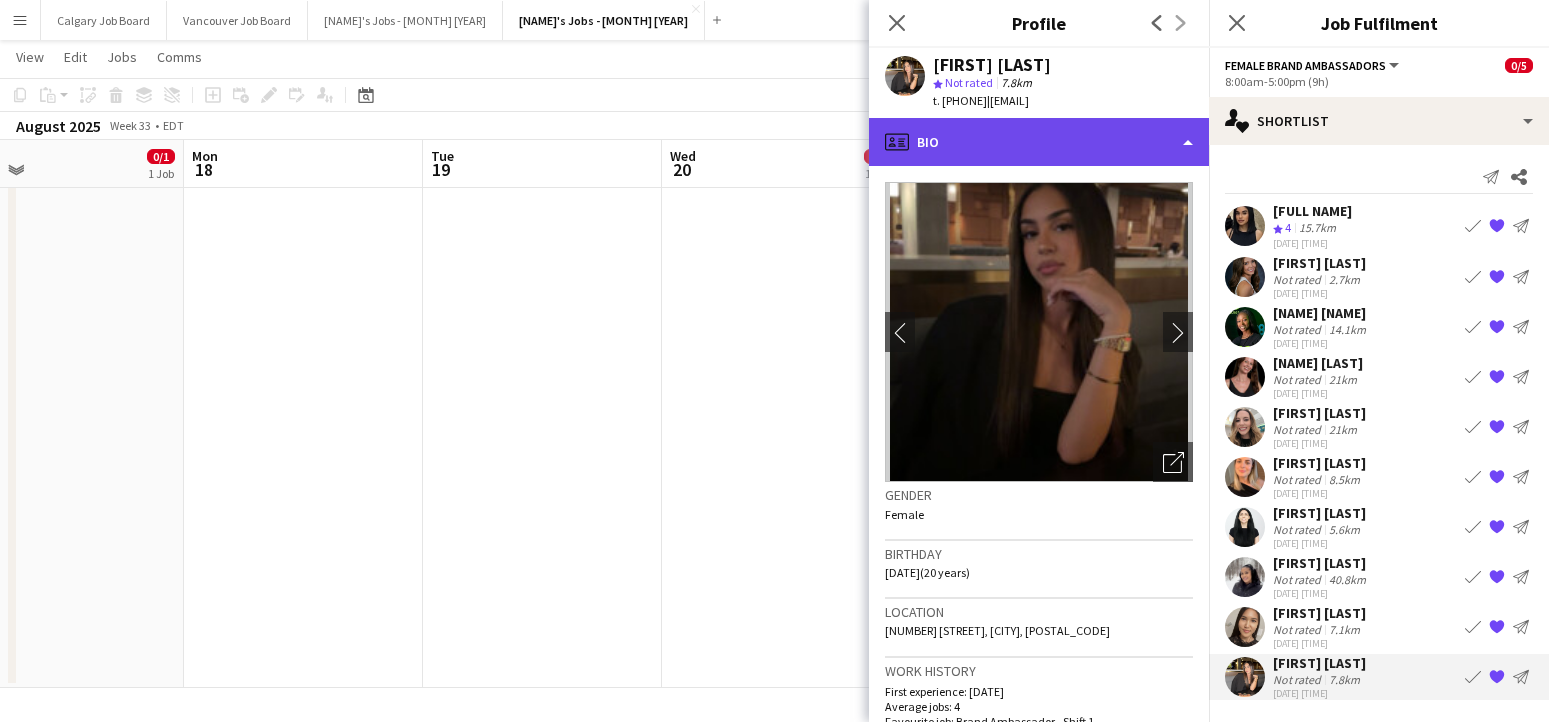 click on "profile
Bio" 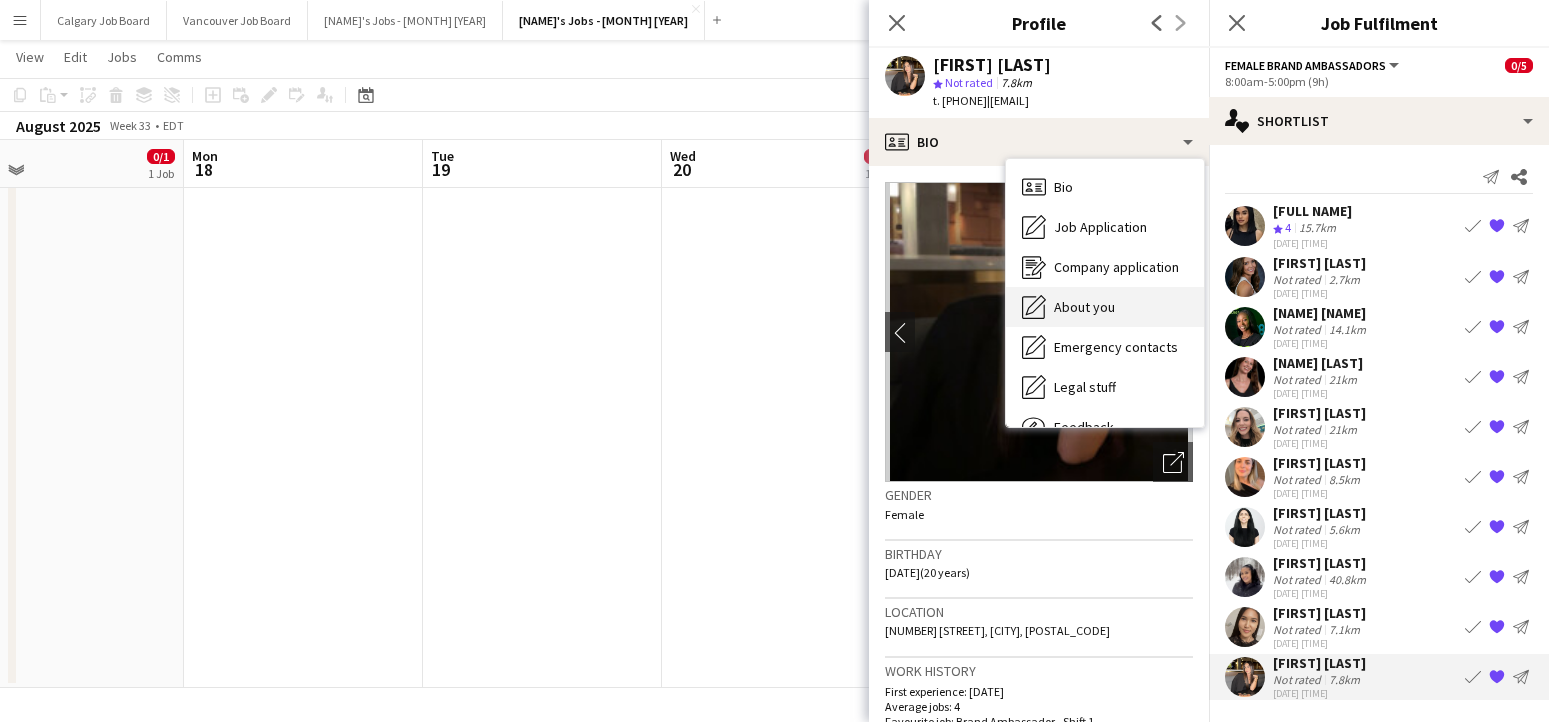 click on "About you" at bounding box center (1084, 307) 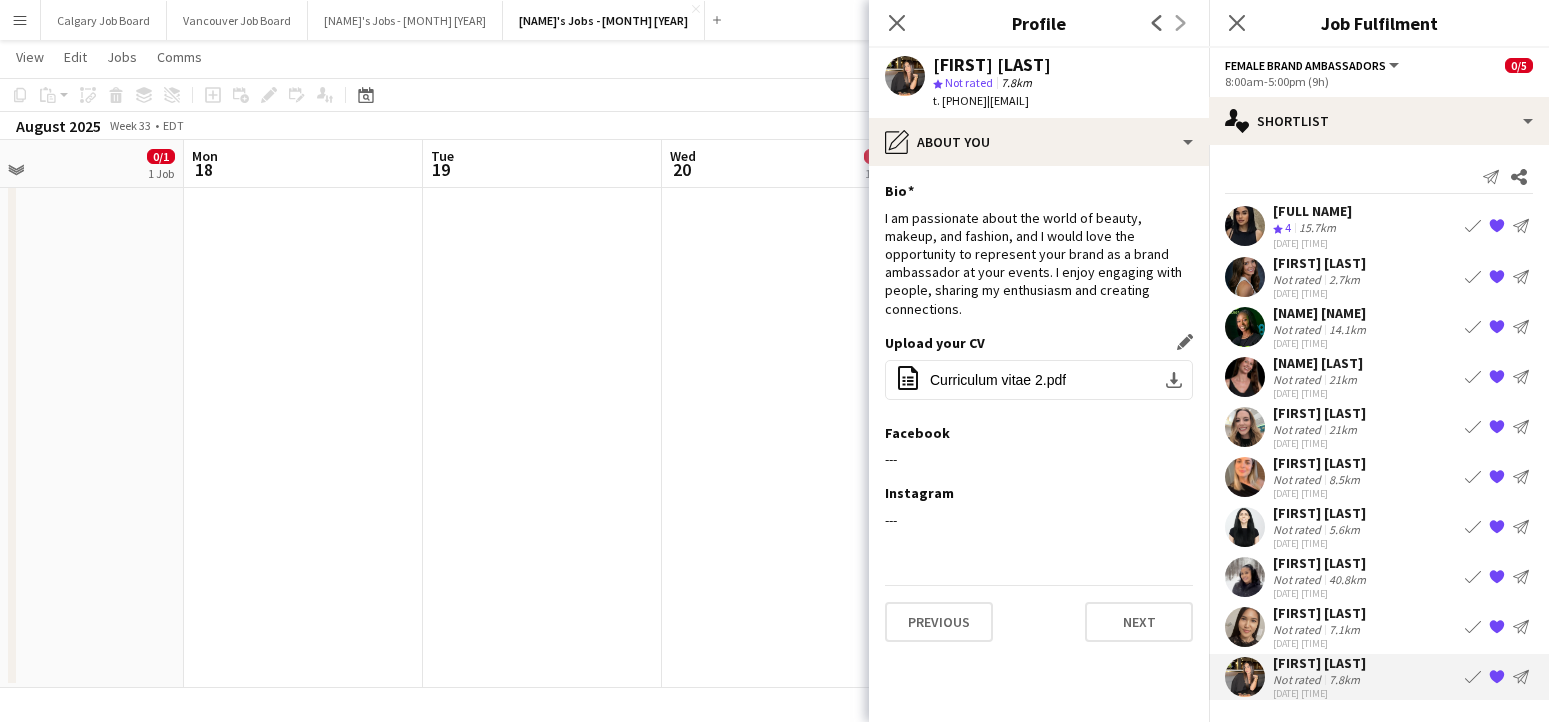 drag, startPoint x: 1024, startPoint y: 348, endPoint x: 1037, endPoint y: 334, distance: 19.104973 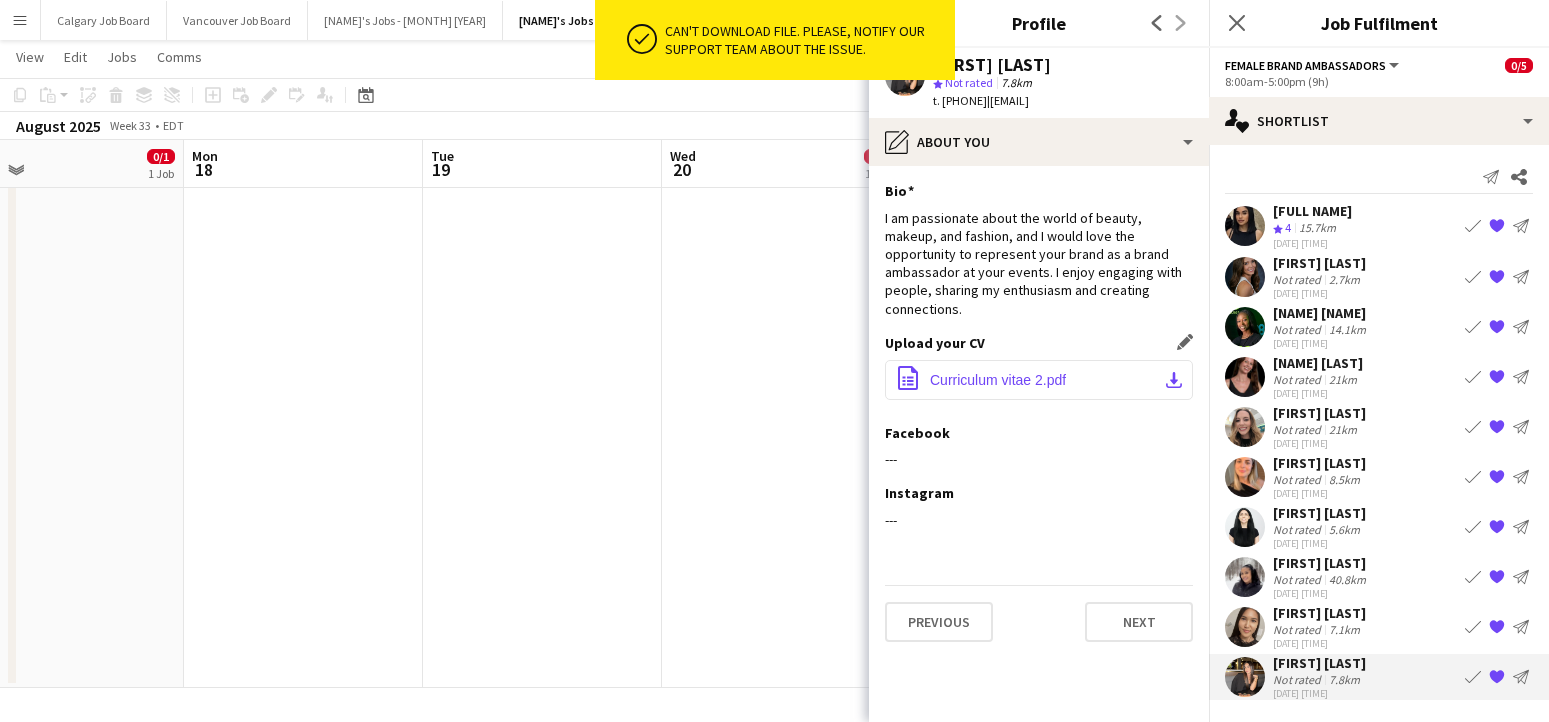 click on "office-file-sheet
Curriculum%20vitae%202.pdf
download-bottom" 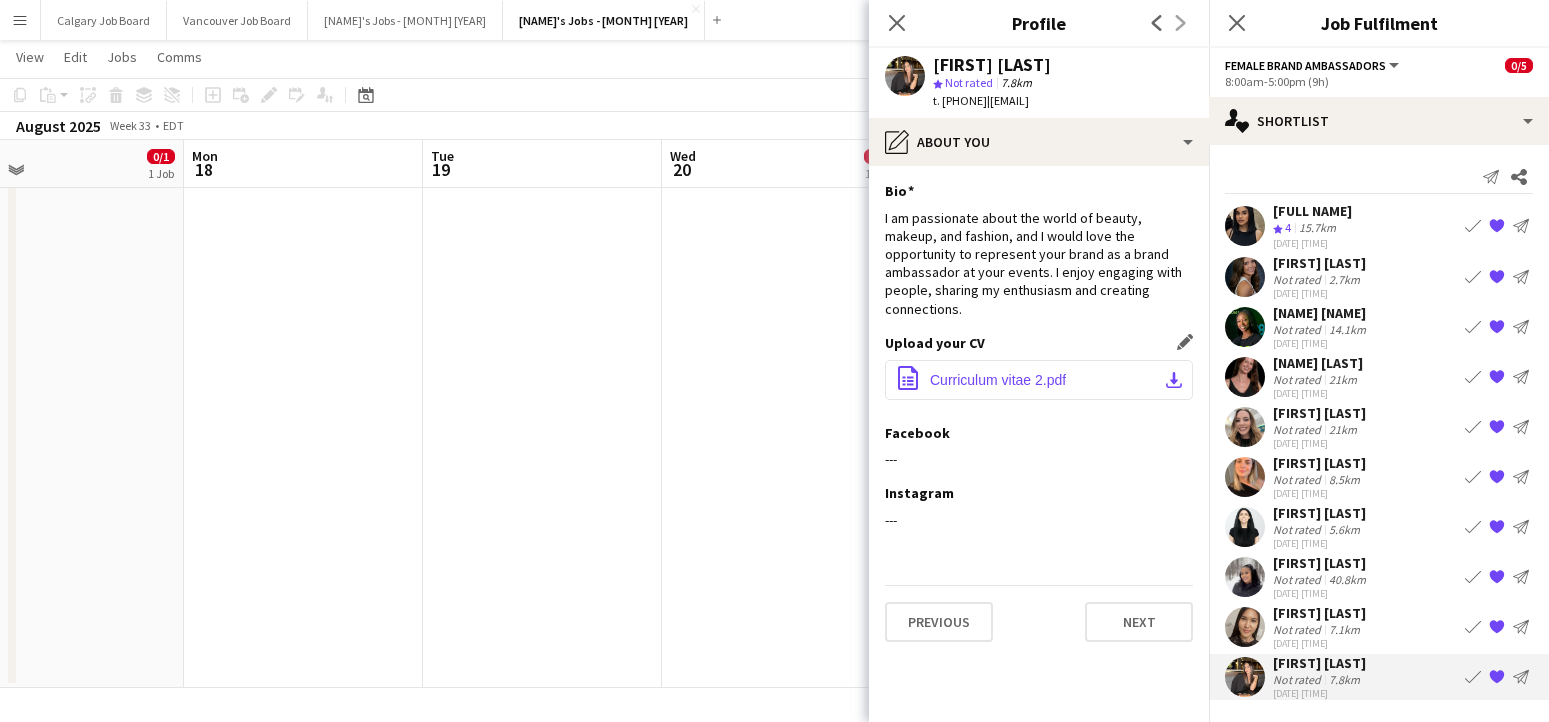 click on "download-bottom" 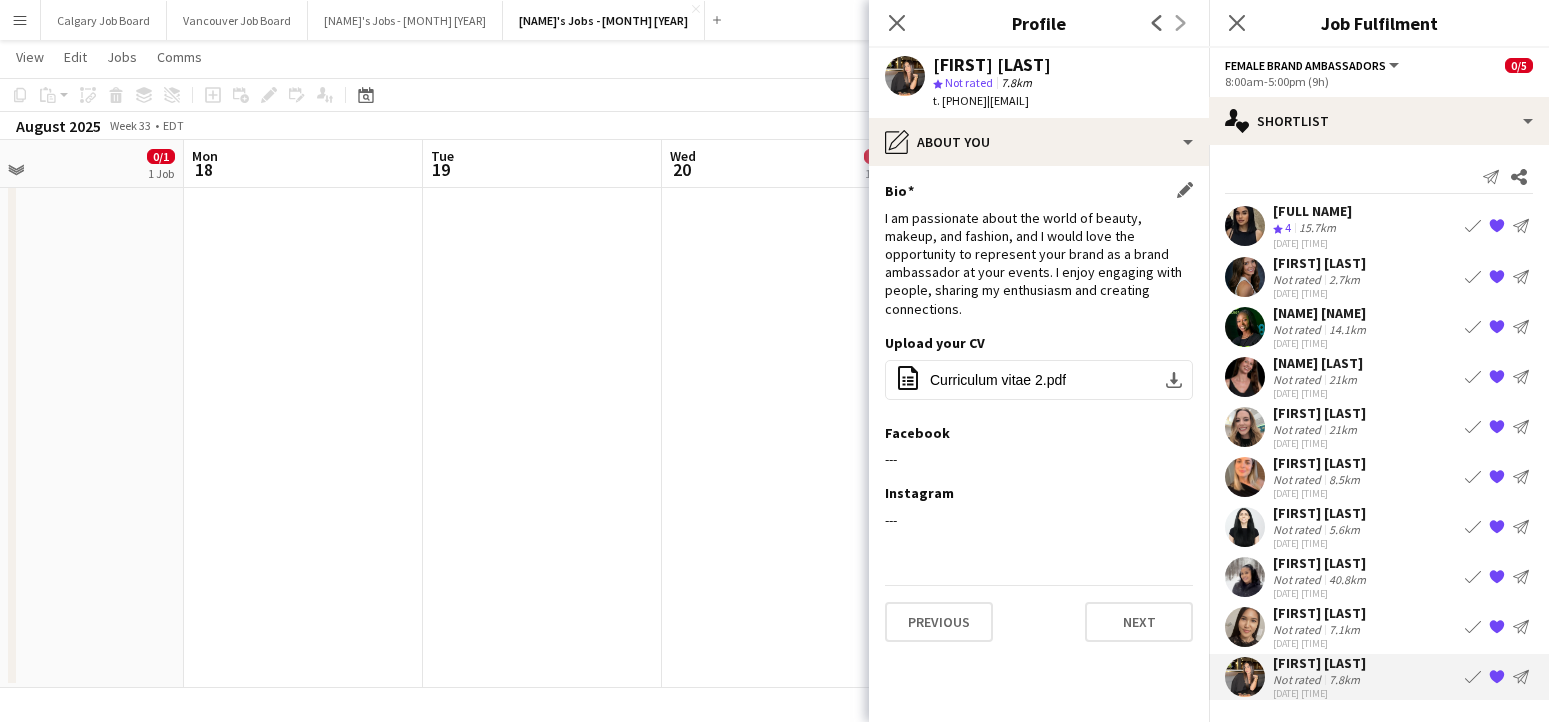 click on "I am passionate about the world of beauty, makeup, and fashion, and I would love the opportunity to represent your brand as a brand ambassador at your events. I enjoy engaging with people, sharing my enthusiasm and creating connections." 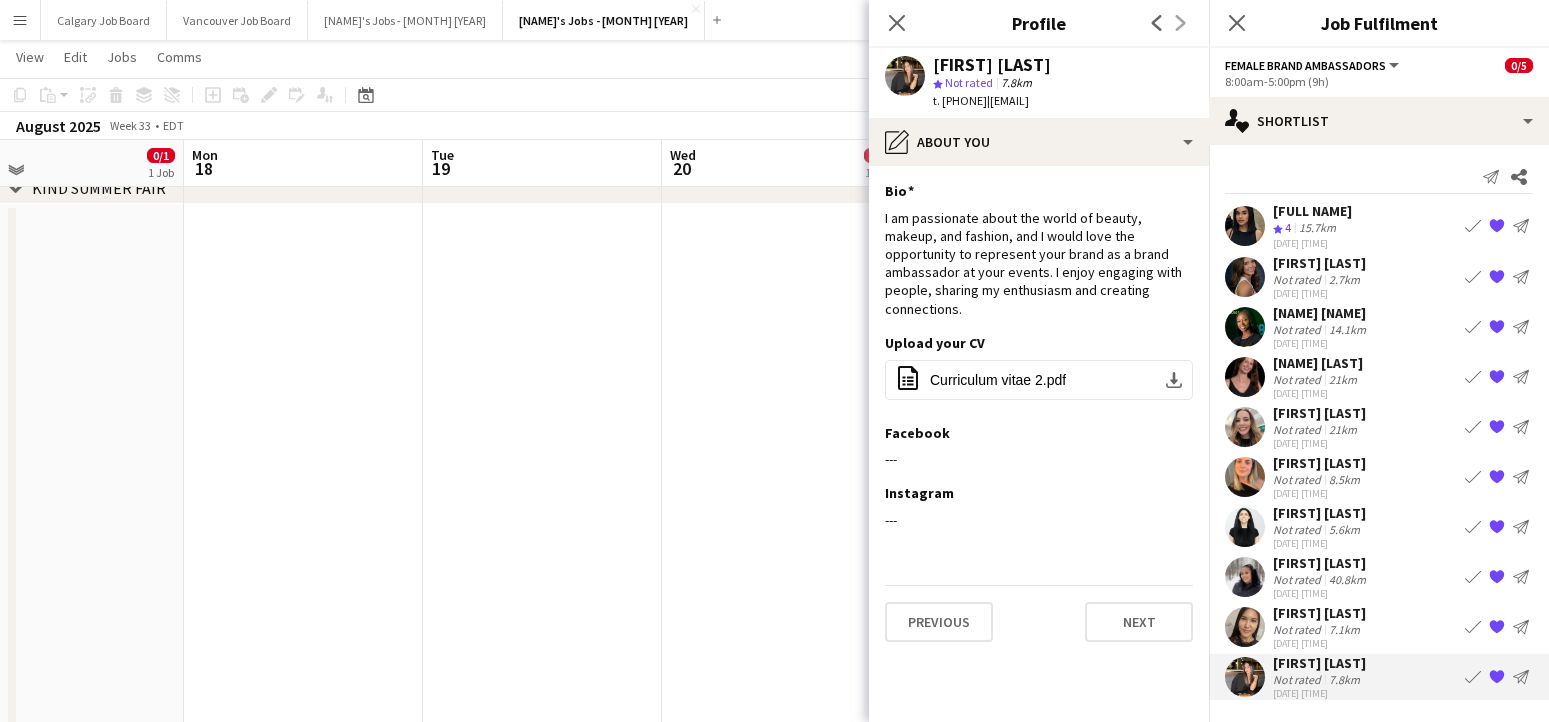 scroll, scrollTop: 586, scrollLeft: 0, axis: vertical 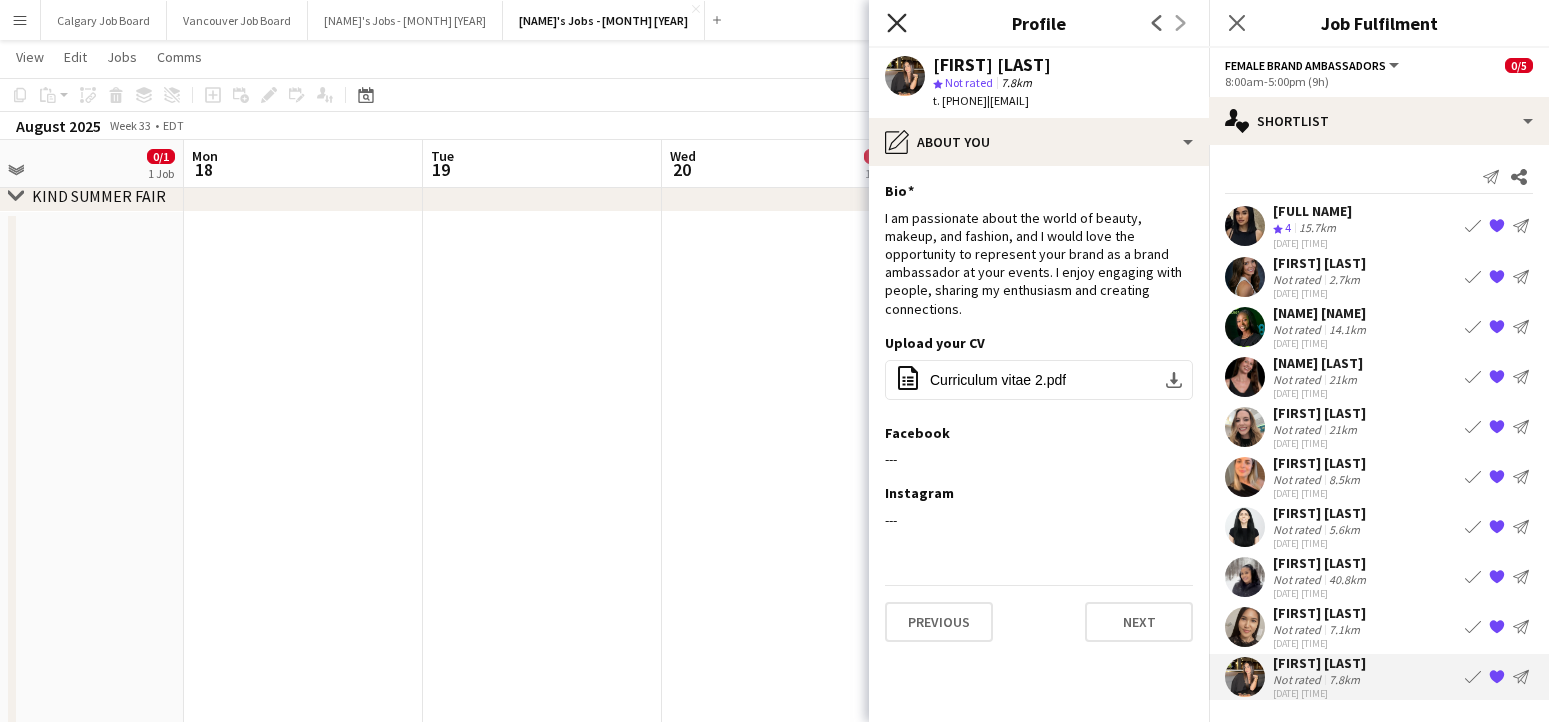 click 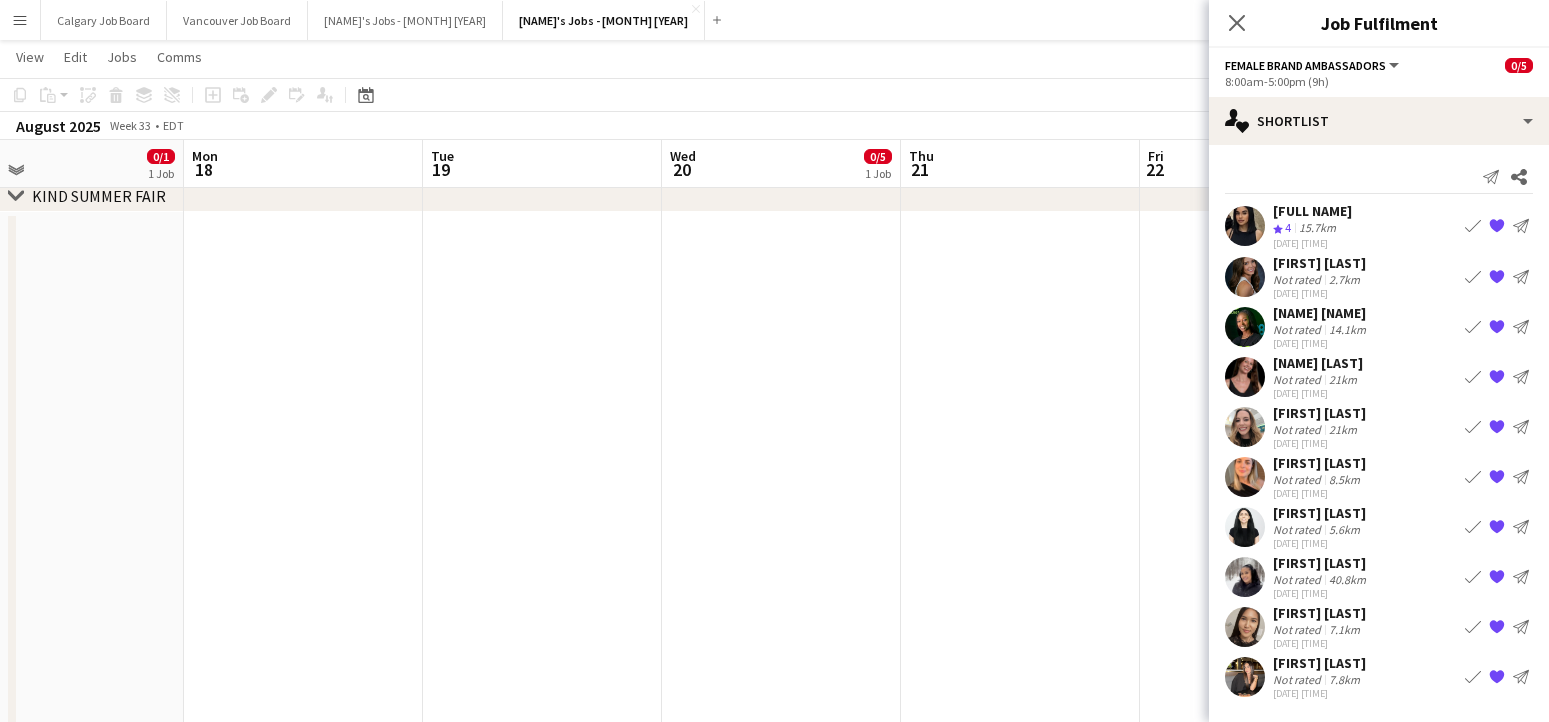 click at bounding box center (1020, 489) 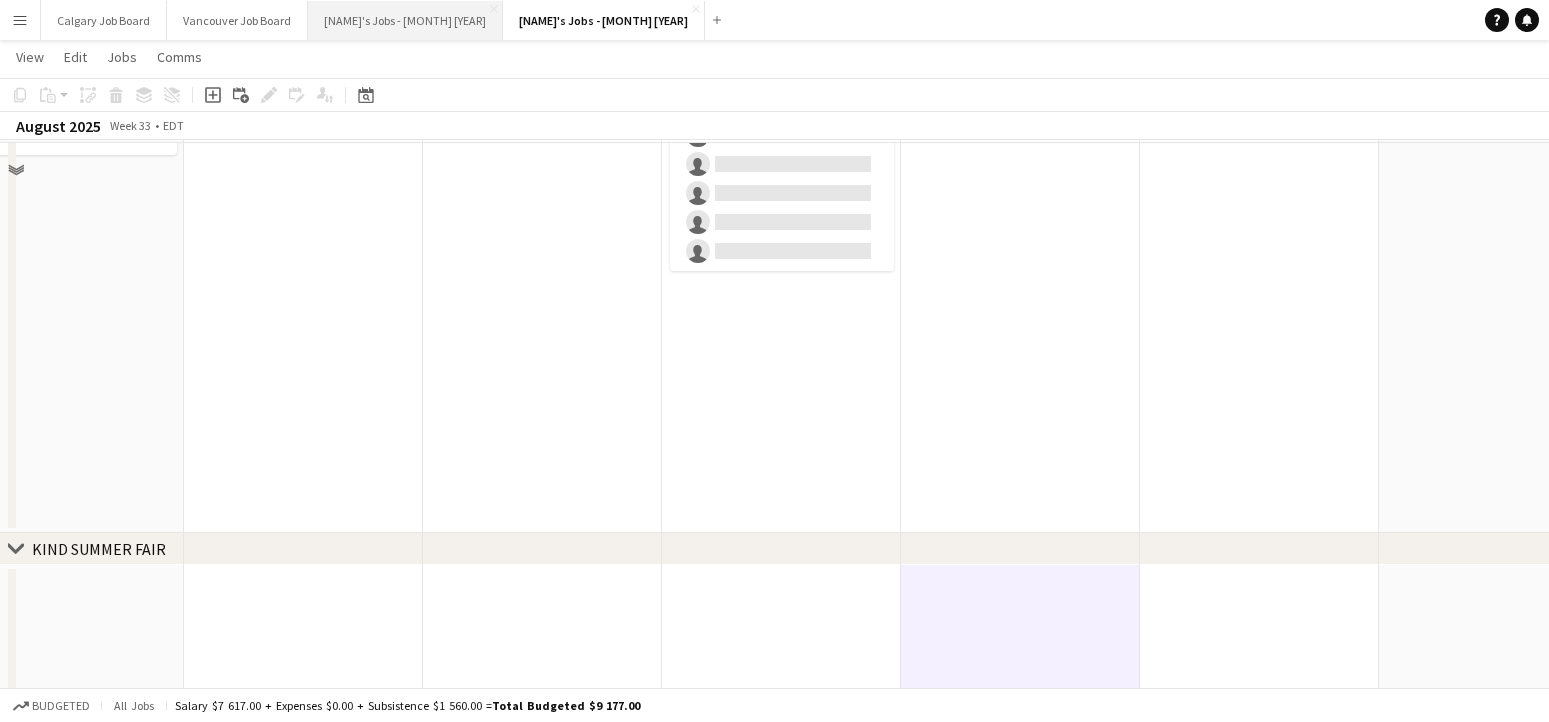 scroll, scrollTop: 188, scrollLeft: 0, axis: vertical 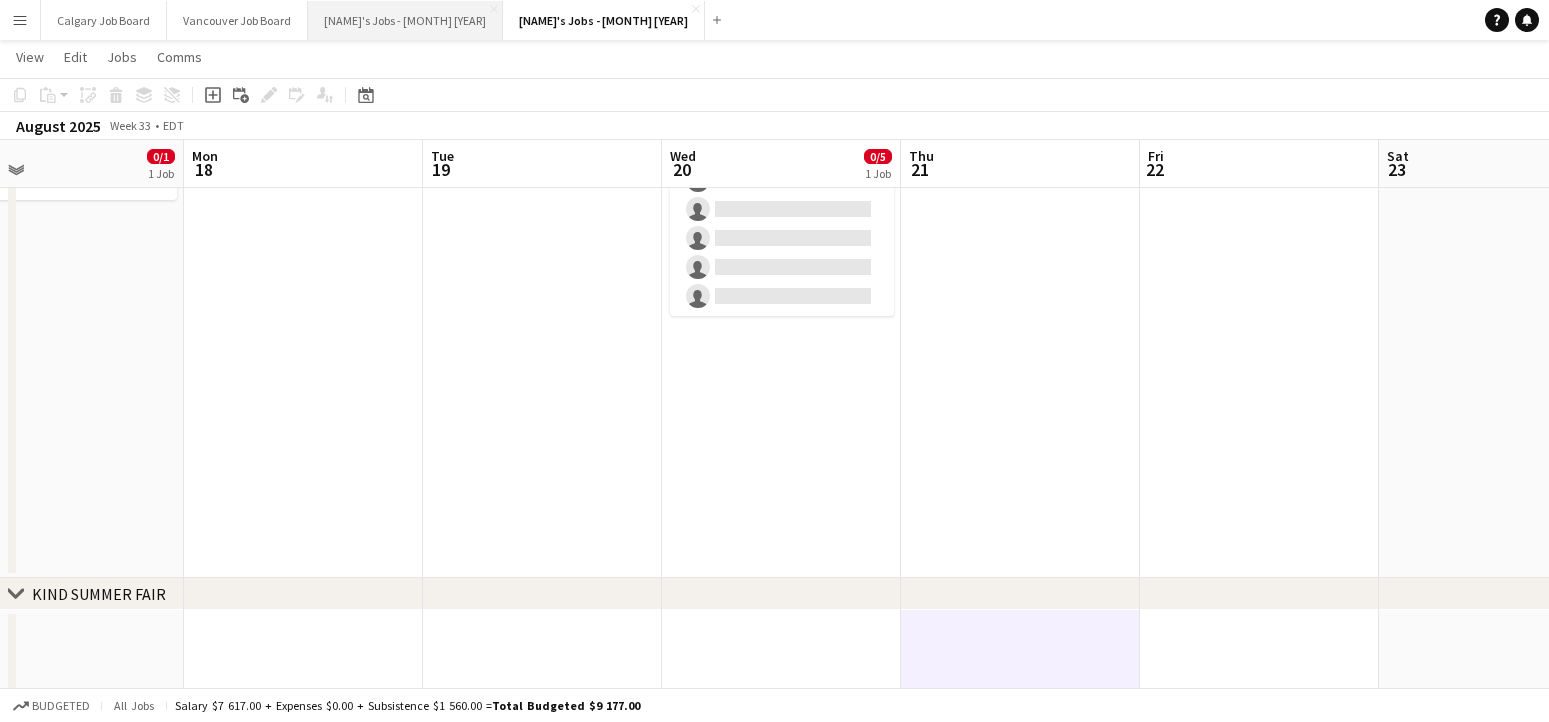 click on "[NAME]'s Jobs - [MONTH] [YEAR]
Close" at bounding box center [405, 20] 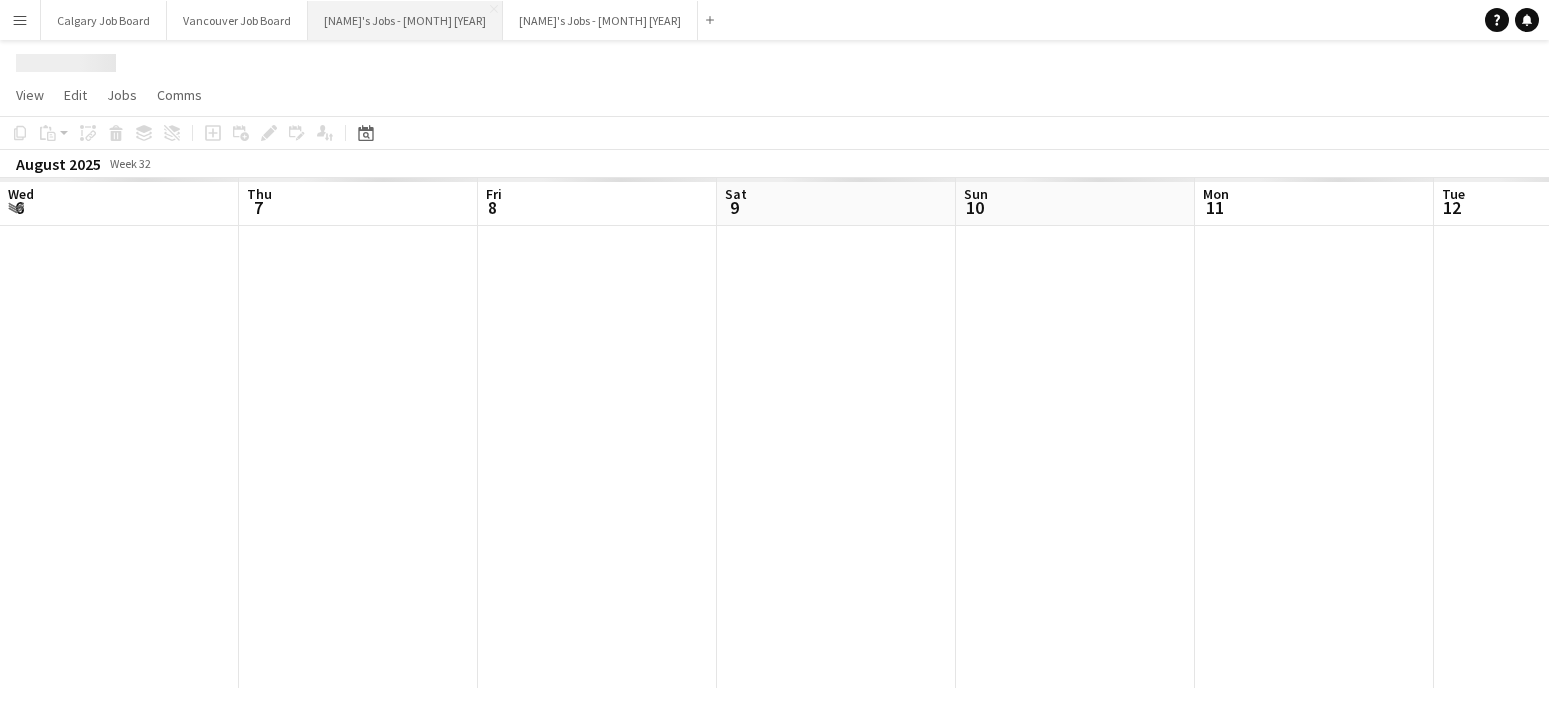 scroll, scrollTop: 0, scrollLeft: 792, axis: horizontal 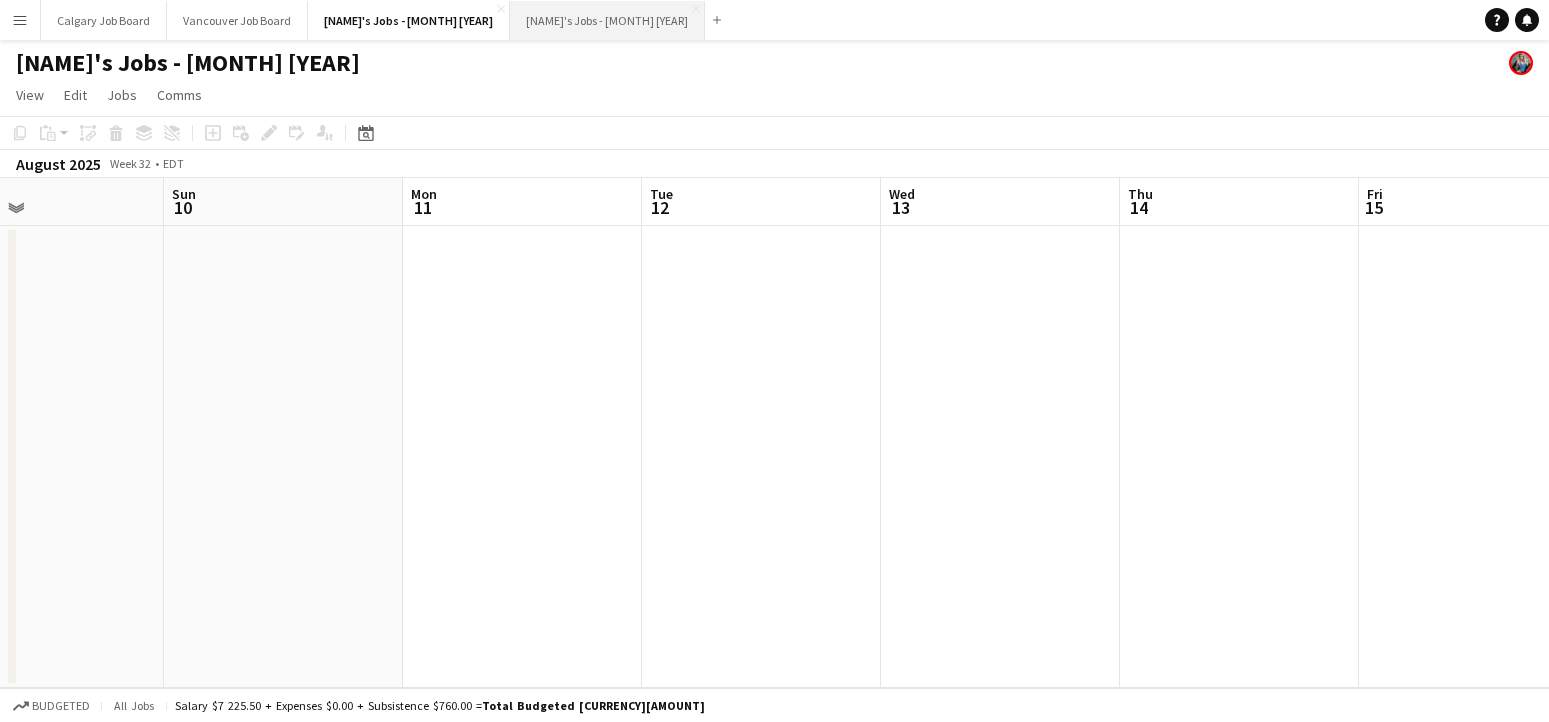 click on "Kirsten's Jobs - [MONTH] [YEAR]
Close" at bounding box center [607, 20] 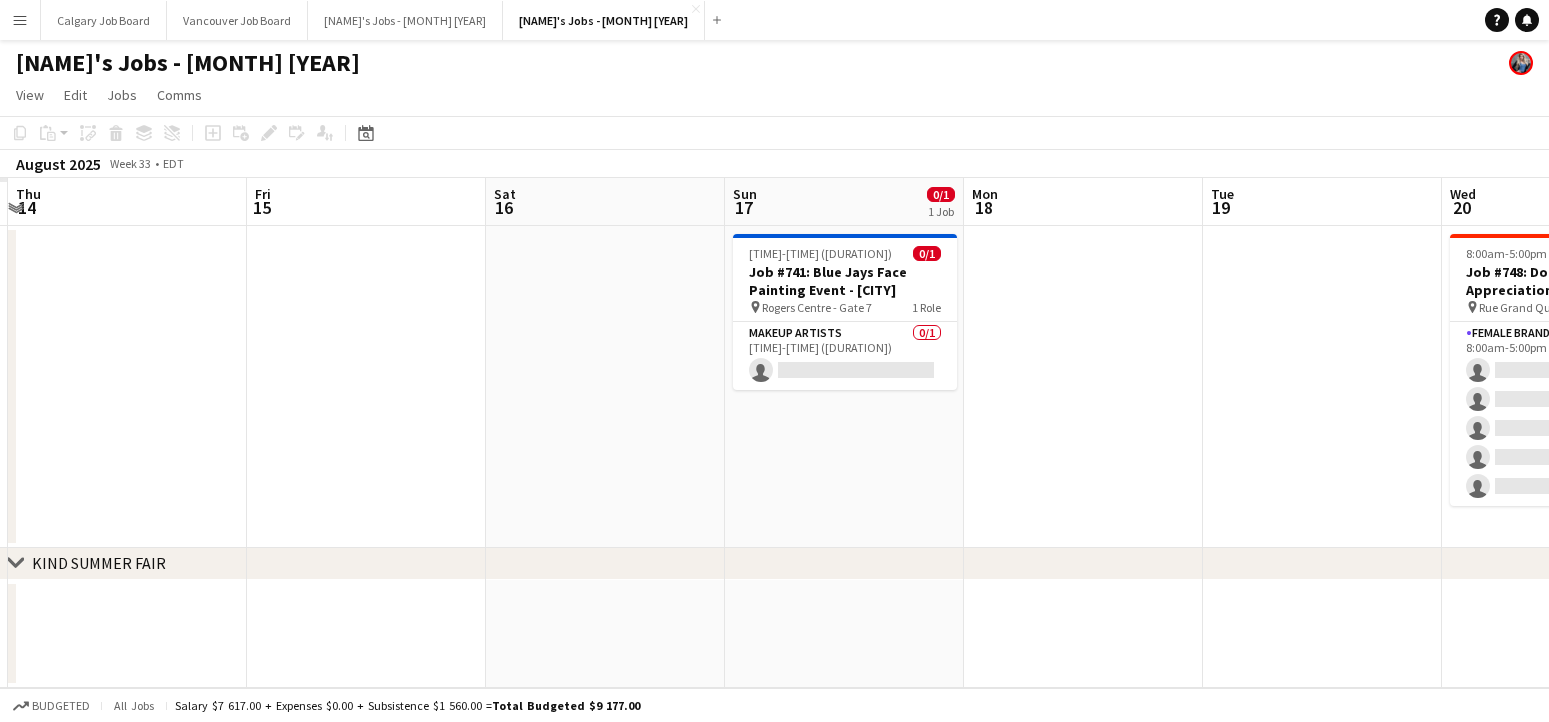 scroll, scrollTop: 0, scrollLeft: 410, axis: horizontal 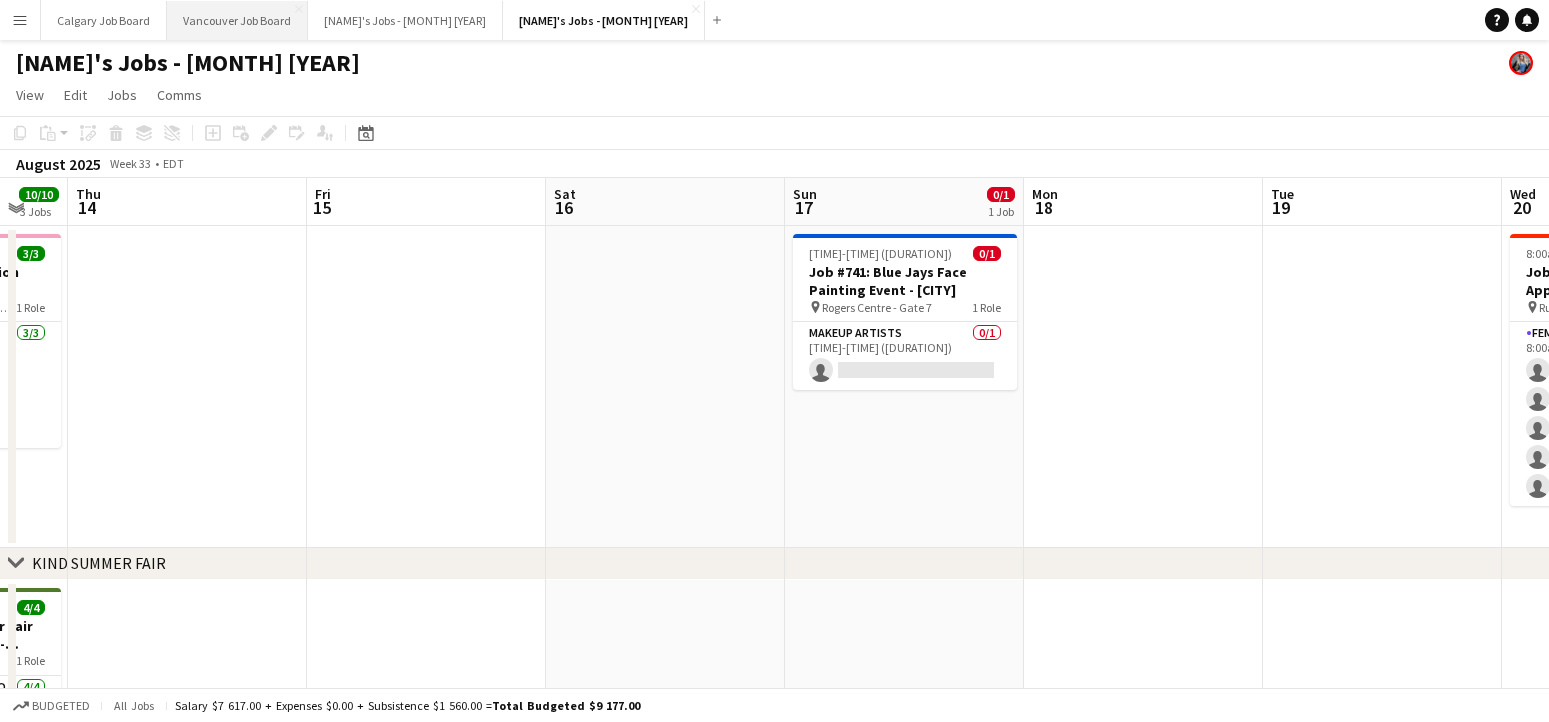 click on "Vancouver Job Board
Close" at bounding box center [237, 20] 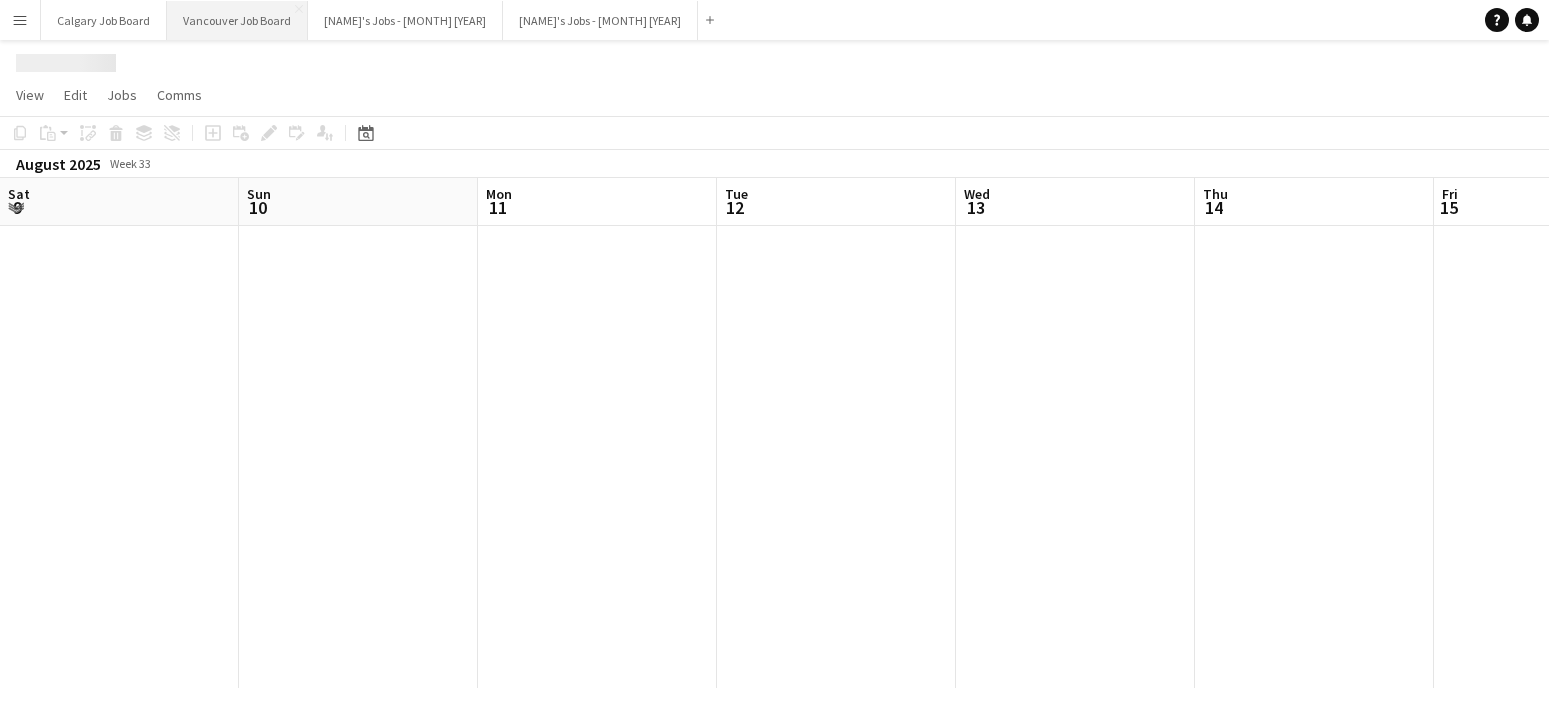 scroll, scrollTop: 0, scrollLeft: 489, axis: horizontal 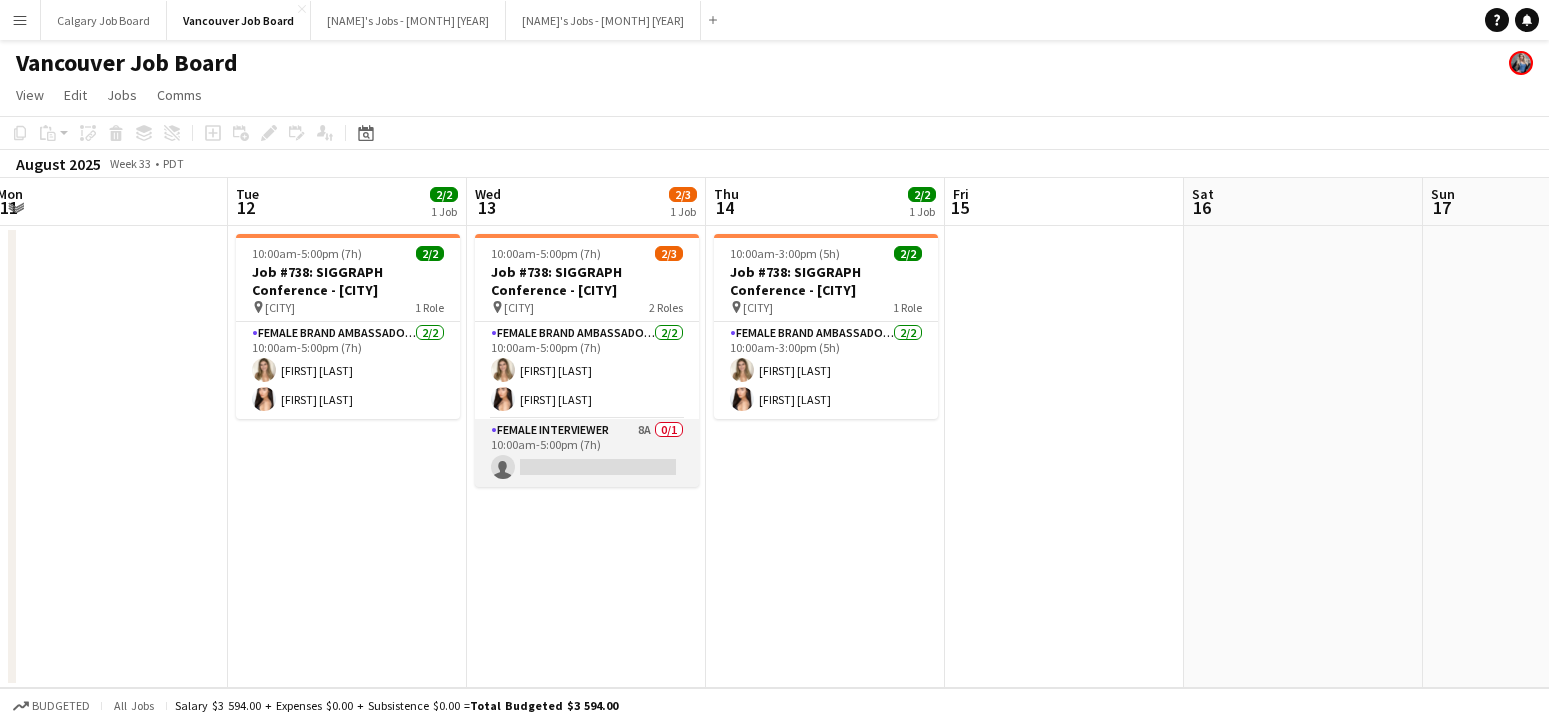 drag, startPoint x: 545, startPoint y: 443, endPoint x: 623, endPoint y: 426, distance: 79.83107 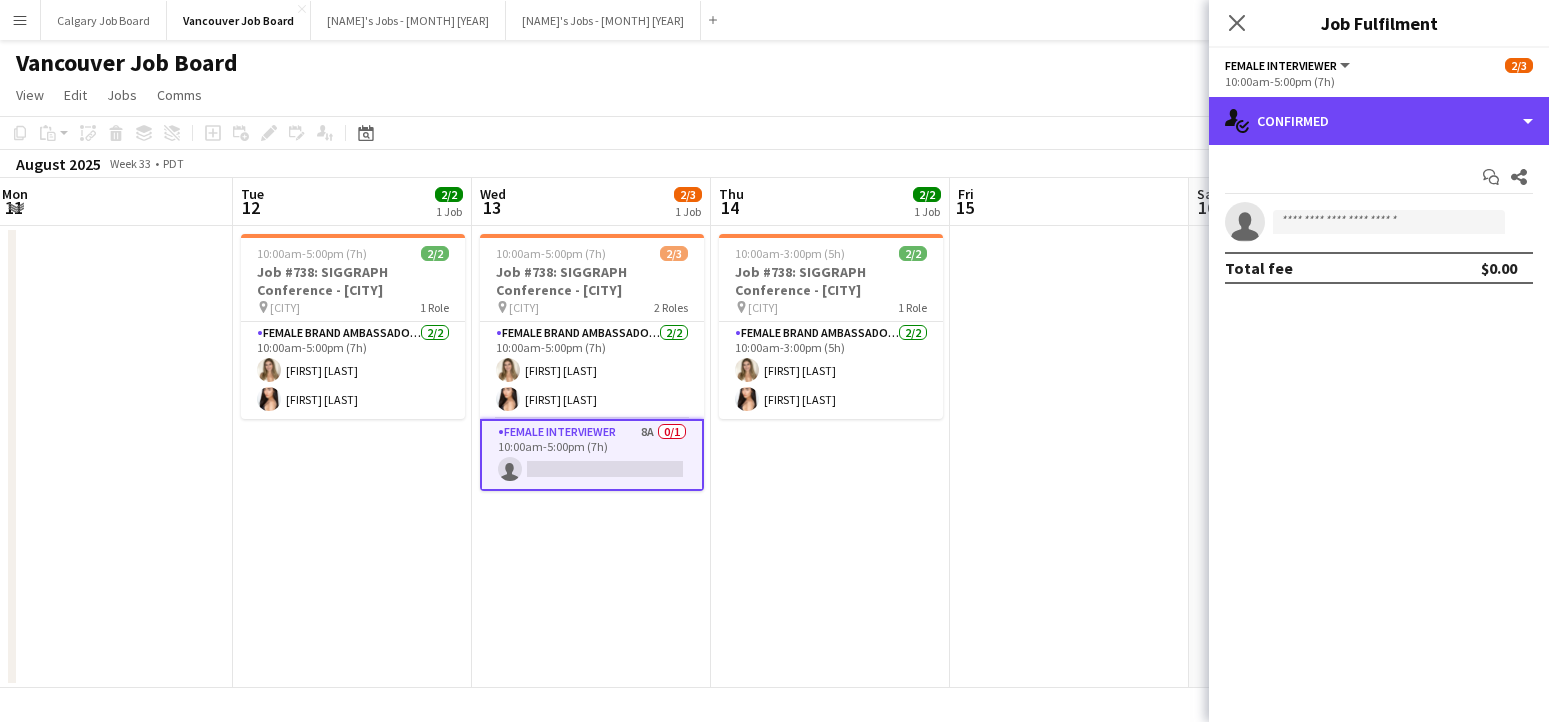 drag, startPoint x: 1427, startPoint y: 112, endPoint x: 1436, endPoint y: 285, distance: 173.23395 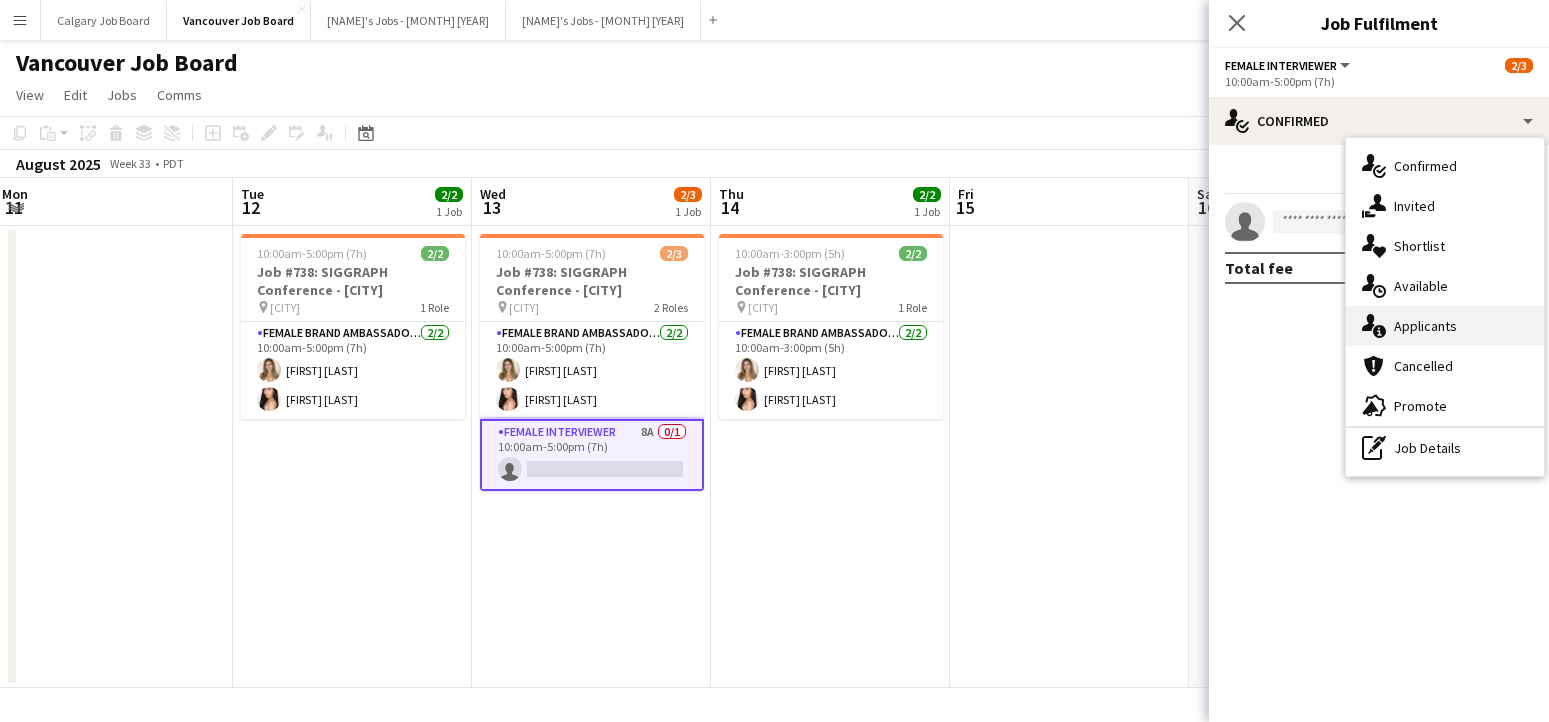 click on "single-neutral-actions-information
Applicants" at bounding box center (1445, 326) 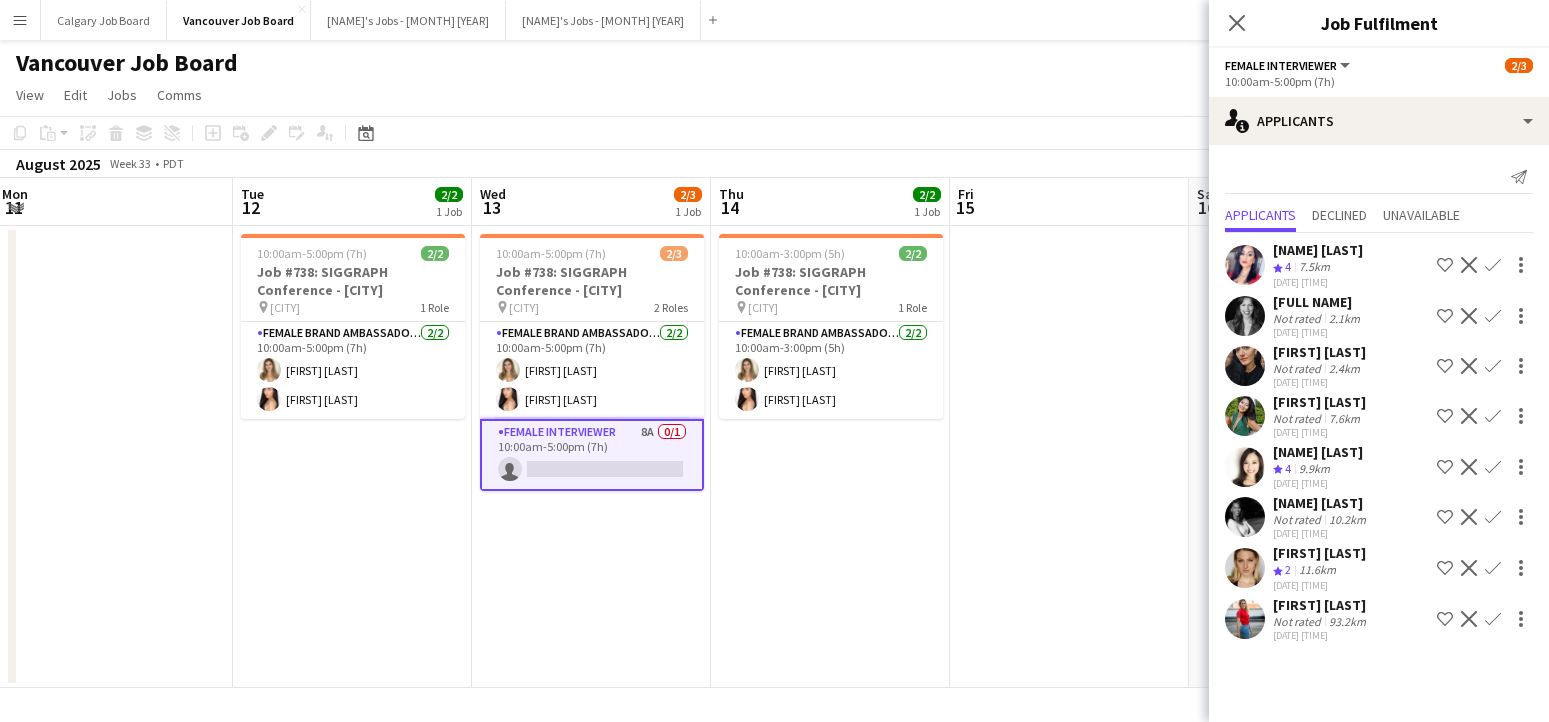 scroll, scrollTop: 0, scrollLeft: 0, axis: both 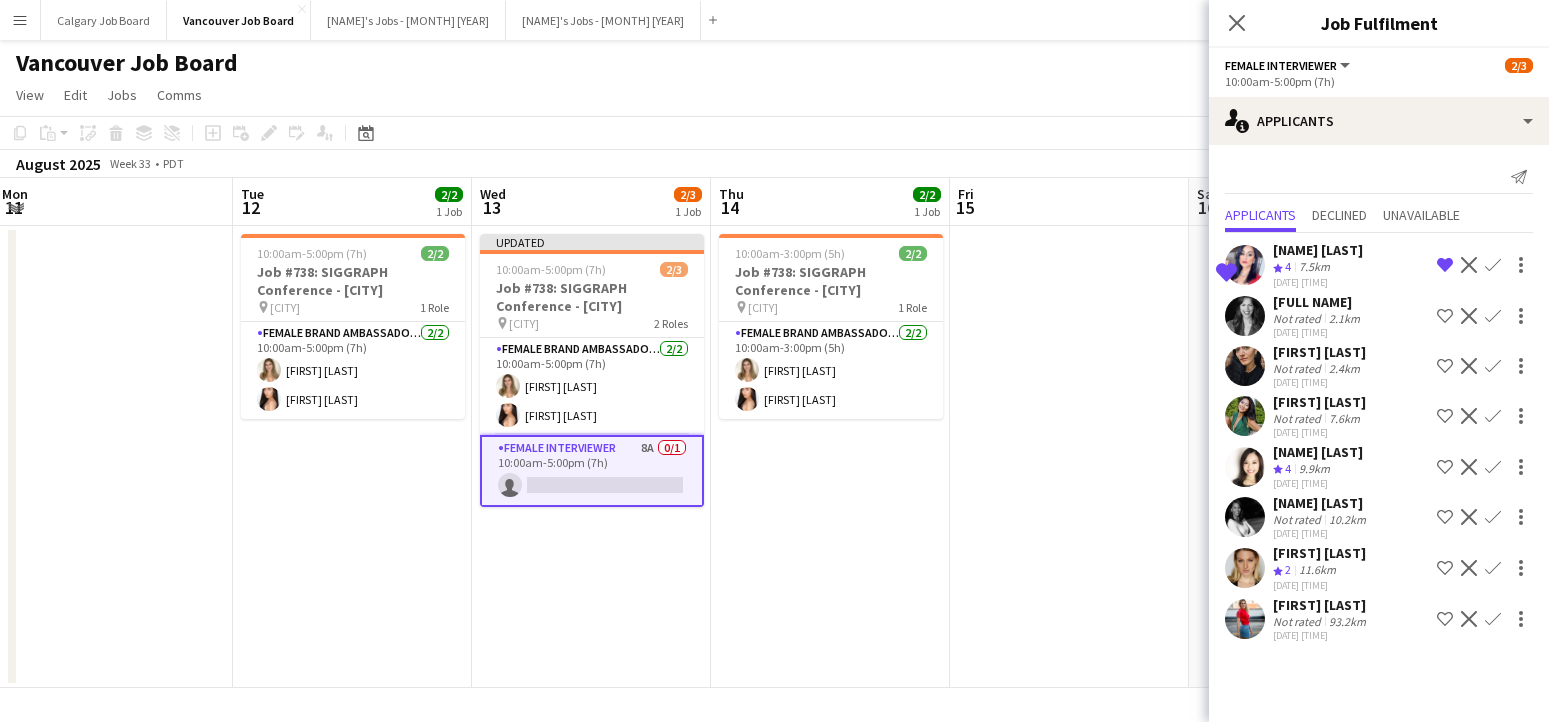 click on "[FIRST] [LAST] Not rated [DISTANCE] [DATE] [TIME]
Shortlist crew
Decline
Confirm" at bounding box center (1379, 366) 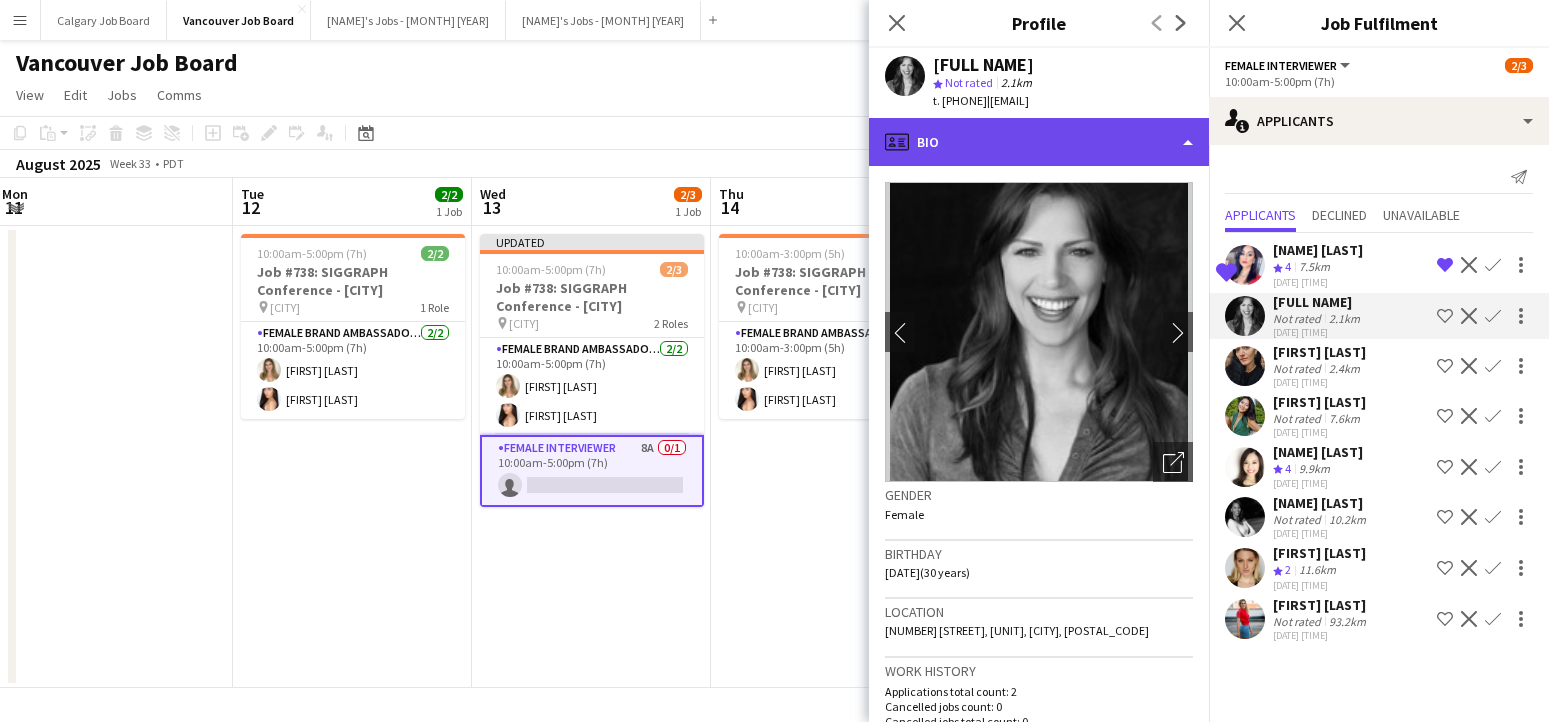 click on "profile
Bio" 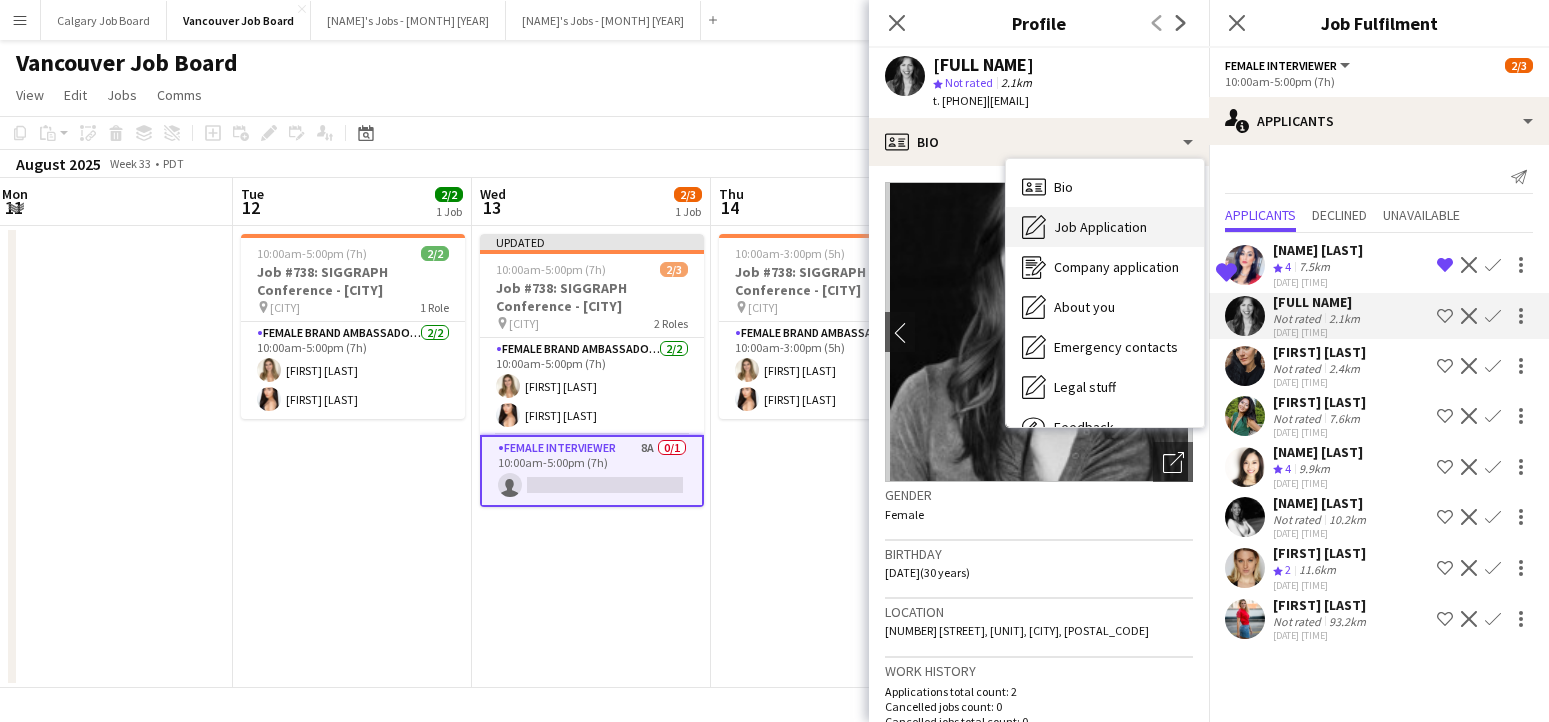 click on "Job Application" at bounding box center (1100, 227) 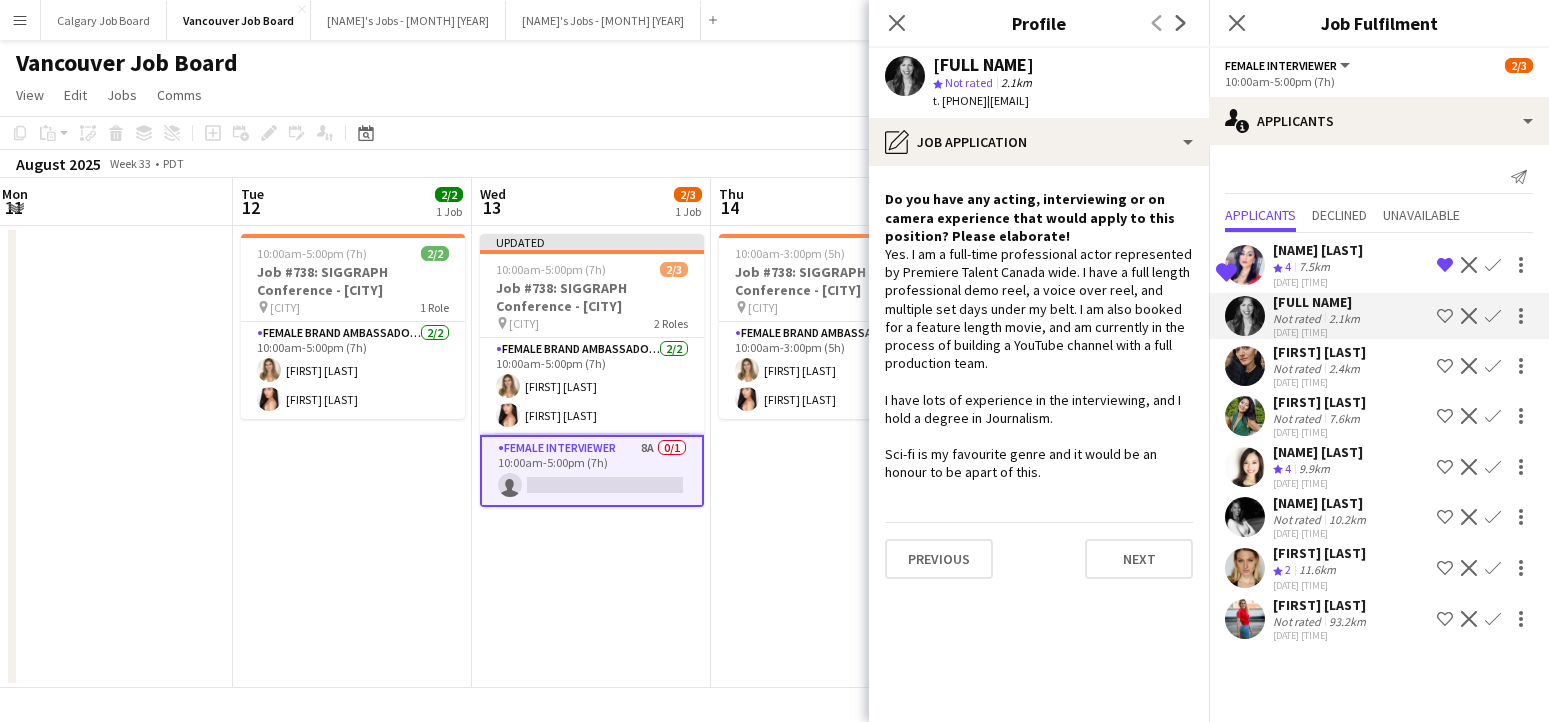 click on "Shortlist crew" 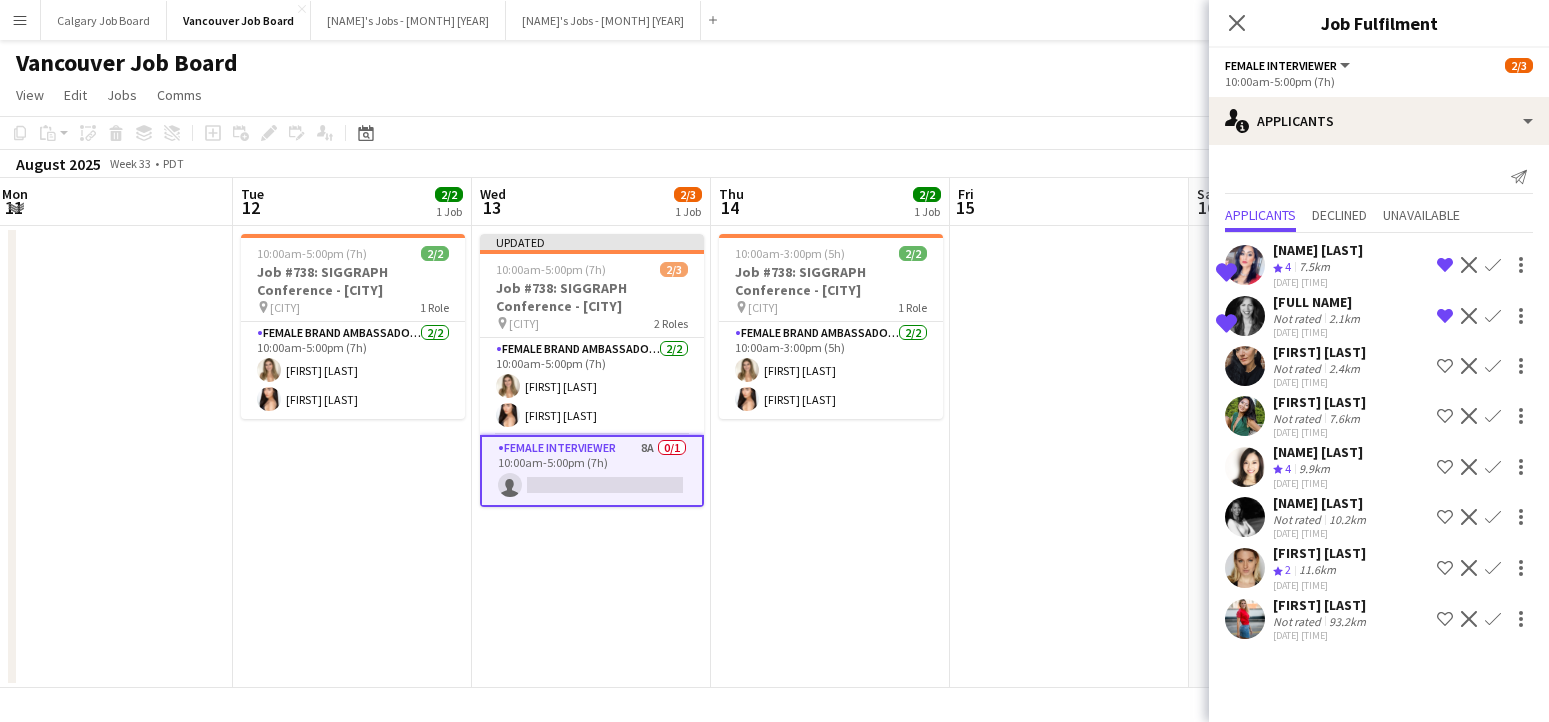 click on "2.4km" at bounding box center (1344, 418) 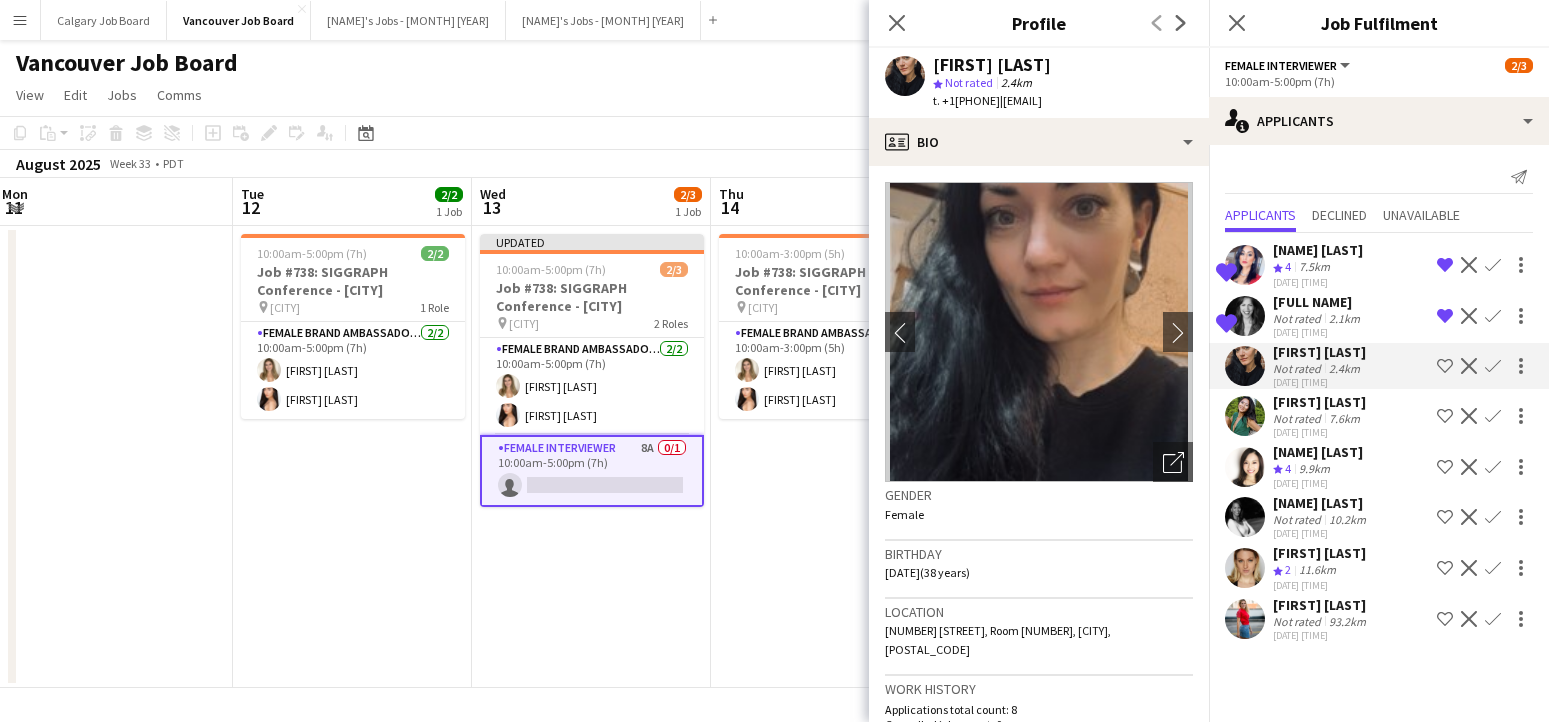 click on "[DATE] [TIME]" at bounding box center [1318, 483] 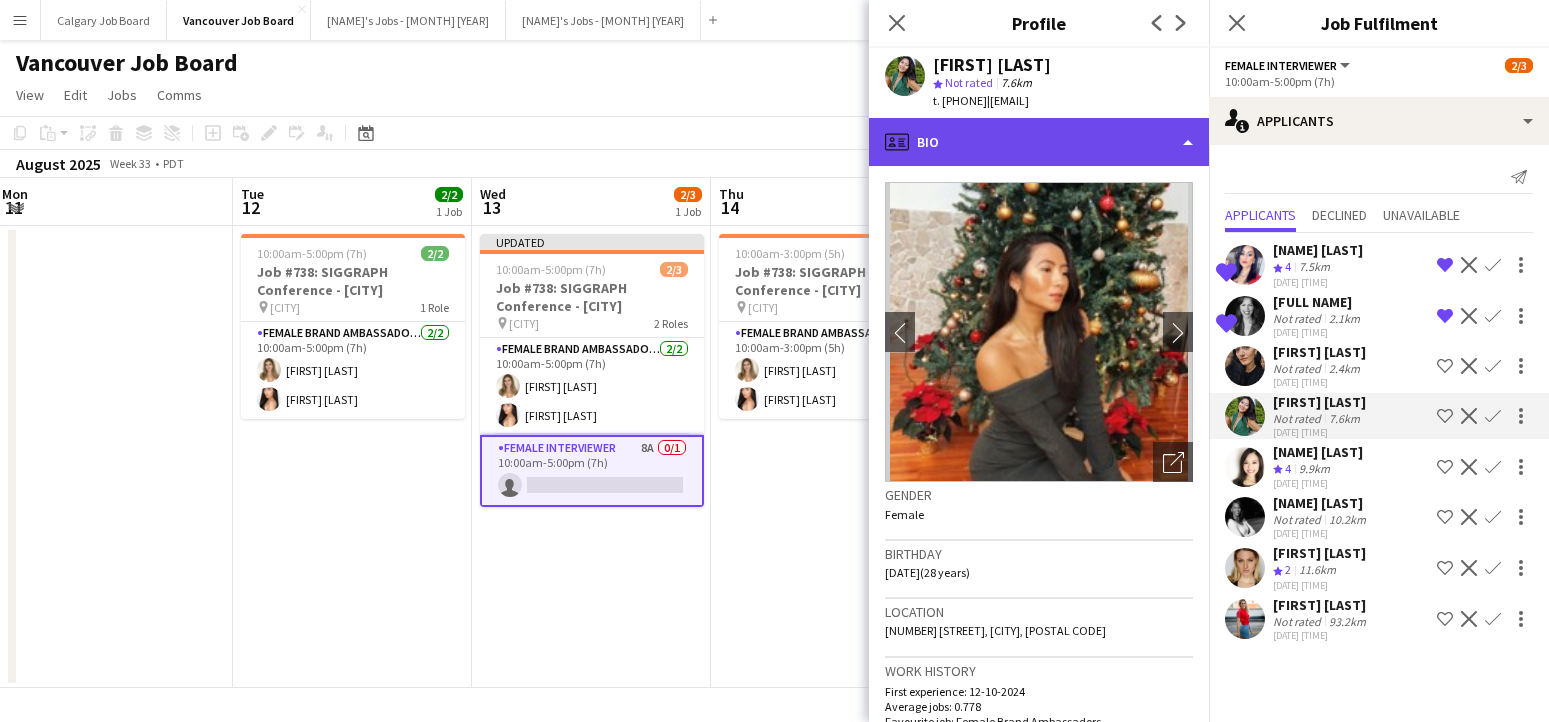 click on "profile
Bio" 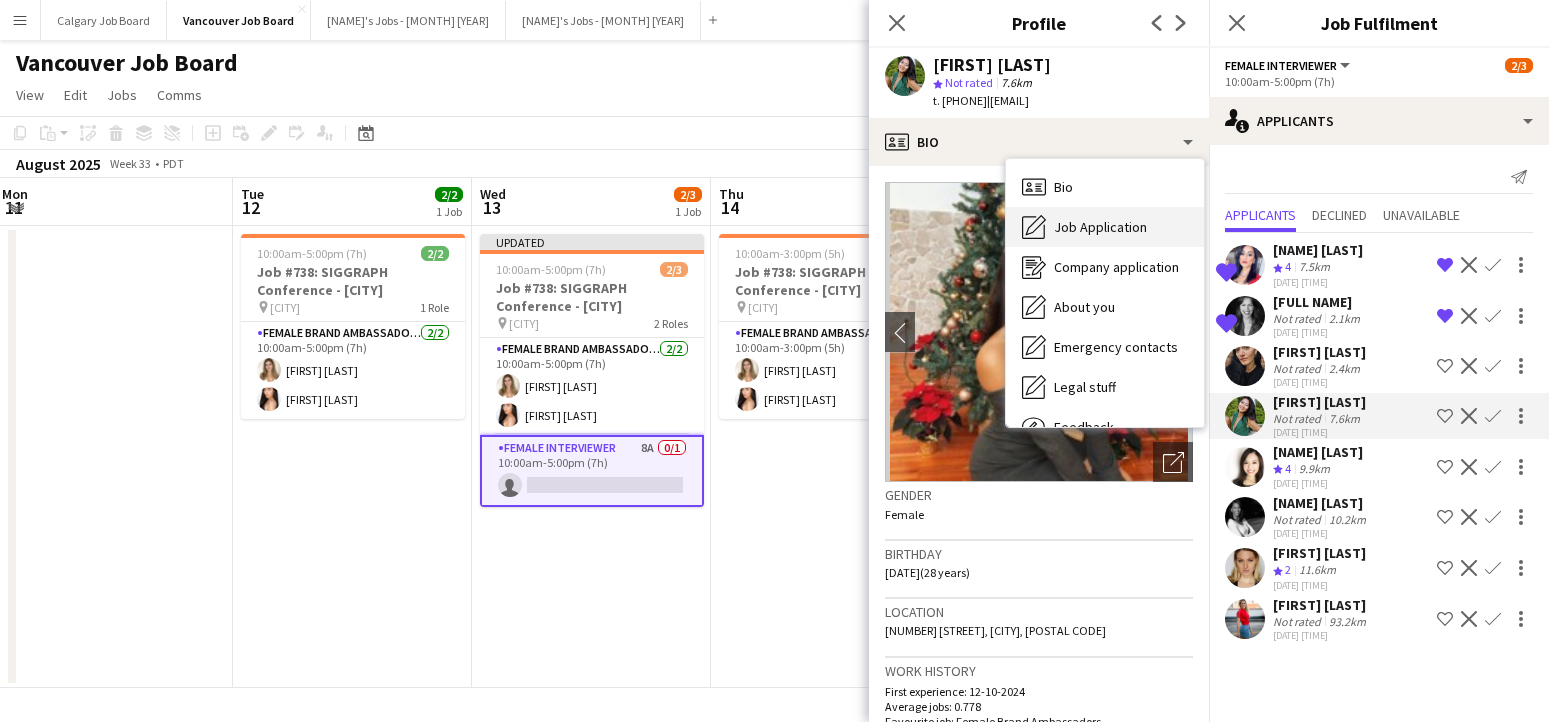 click on "Job Application
Job Application" at bounding box center [1105, 227] 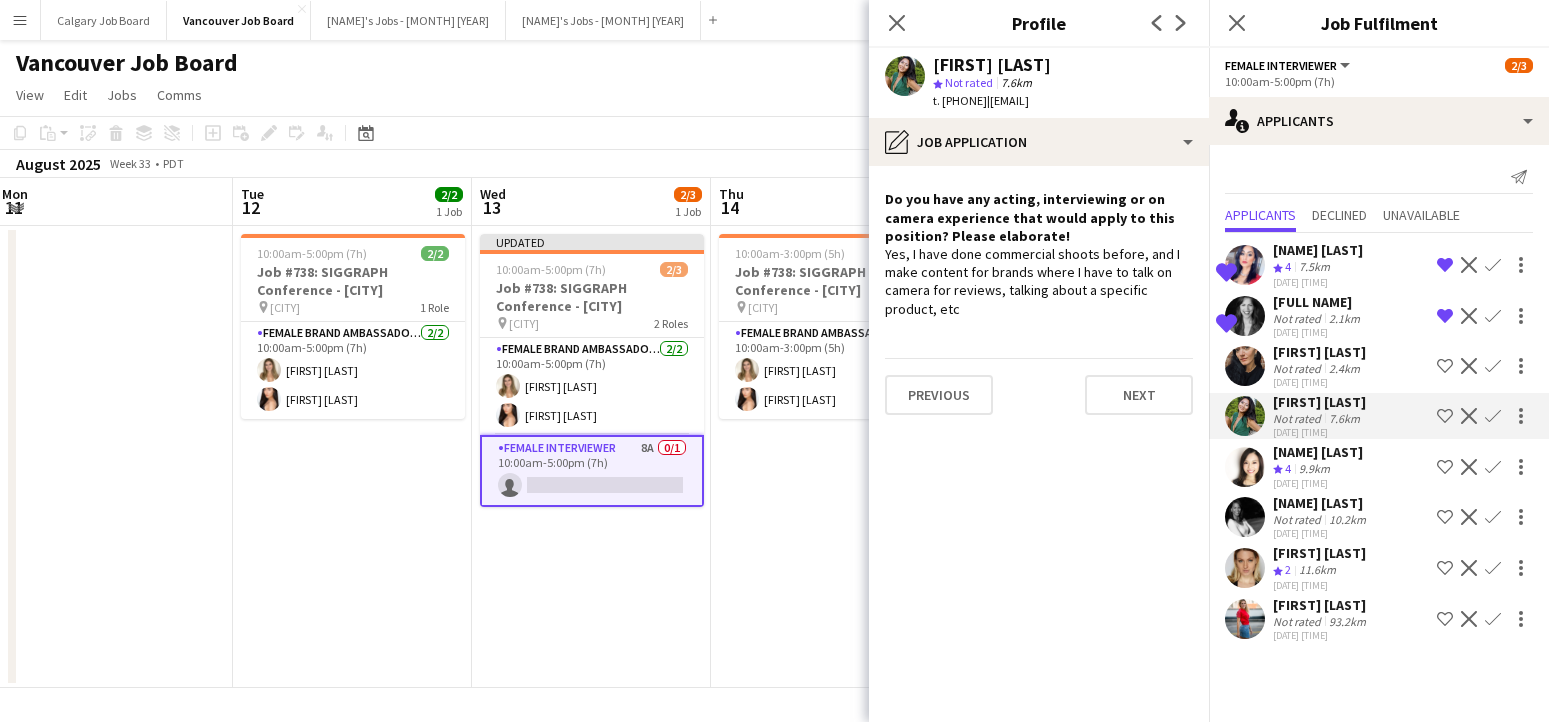 click on "Shortlist crew" 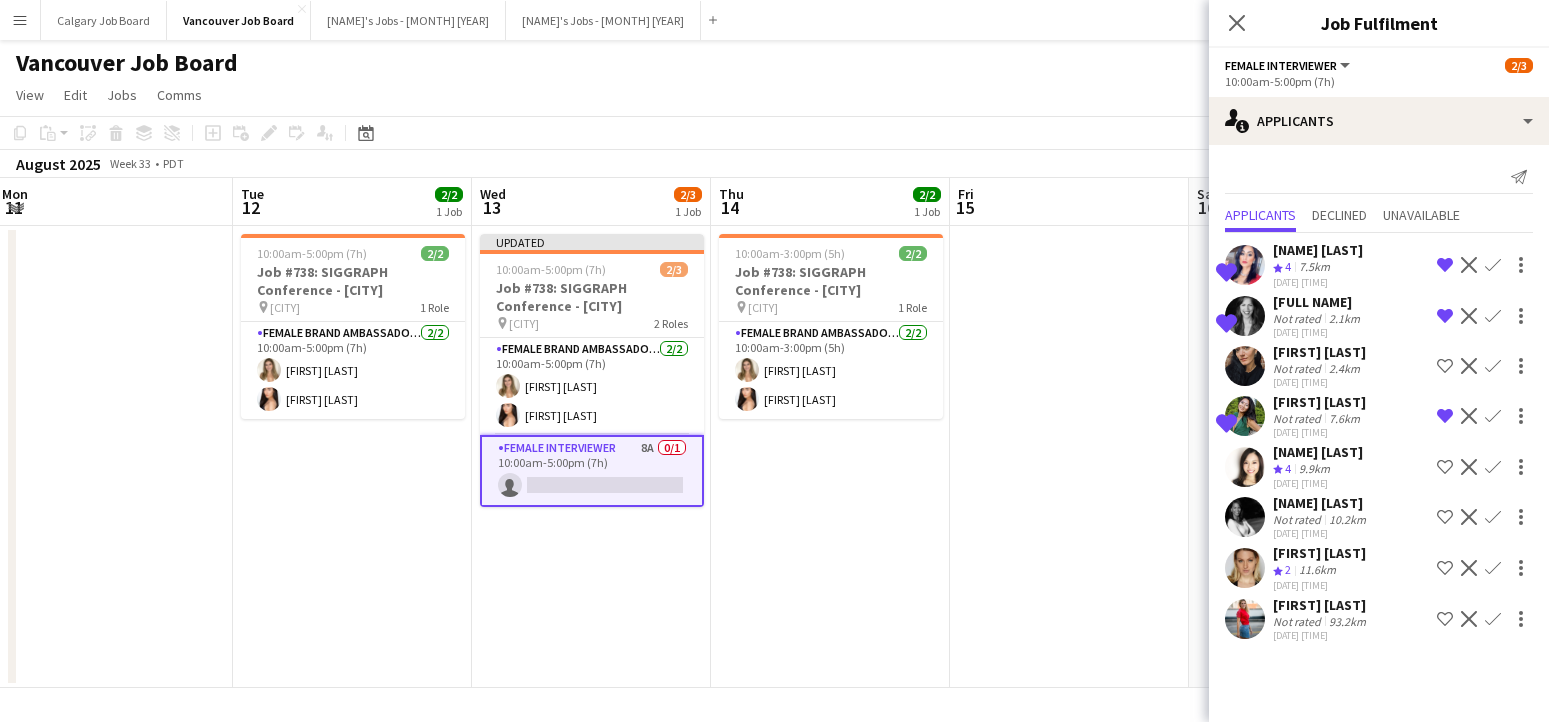 scroll, scrollTop: 0, scrollLeft: 0, axis: both 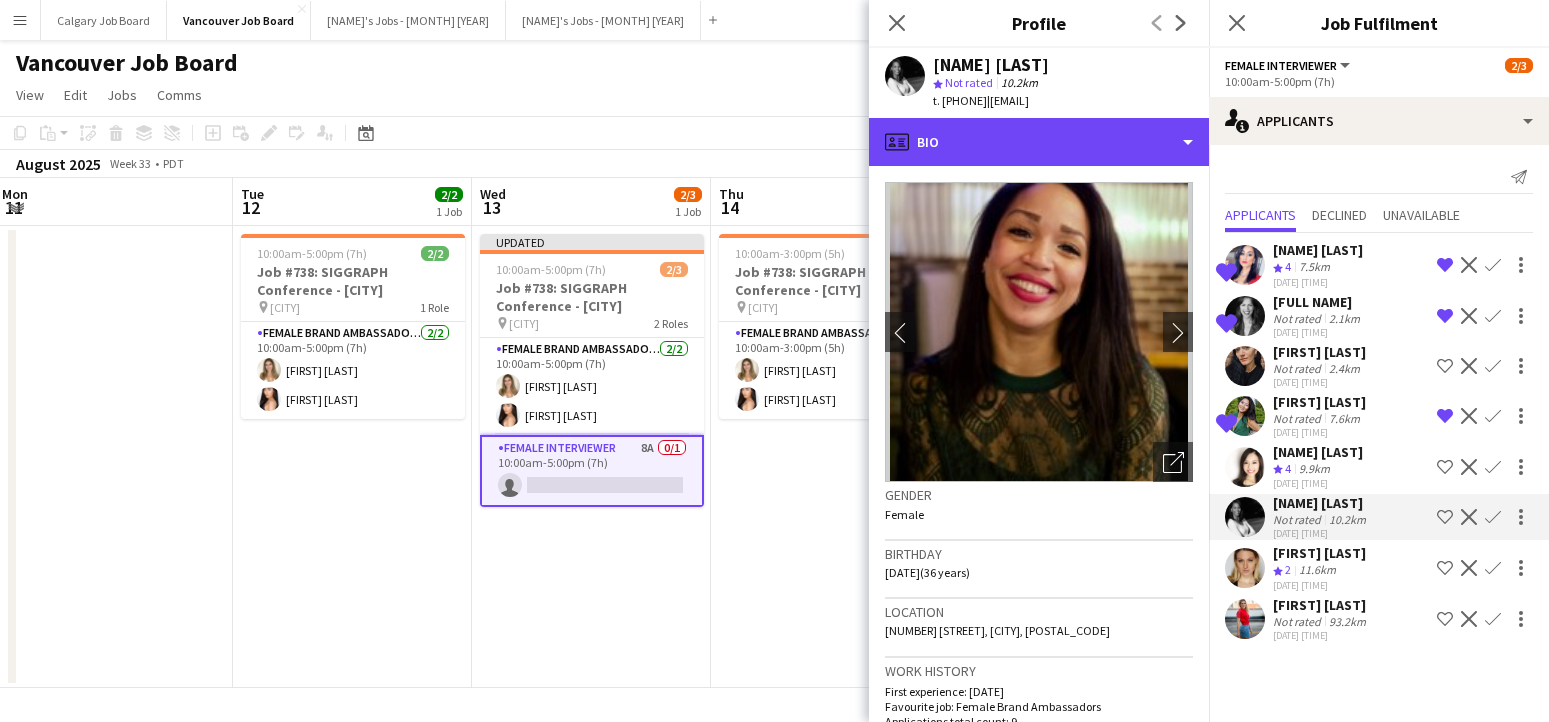 drag, startPoint x: 1094, startPoint y: 162, endPoint x: 1113, endPoint y: 243, distance: 83.198555 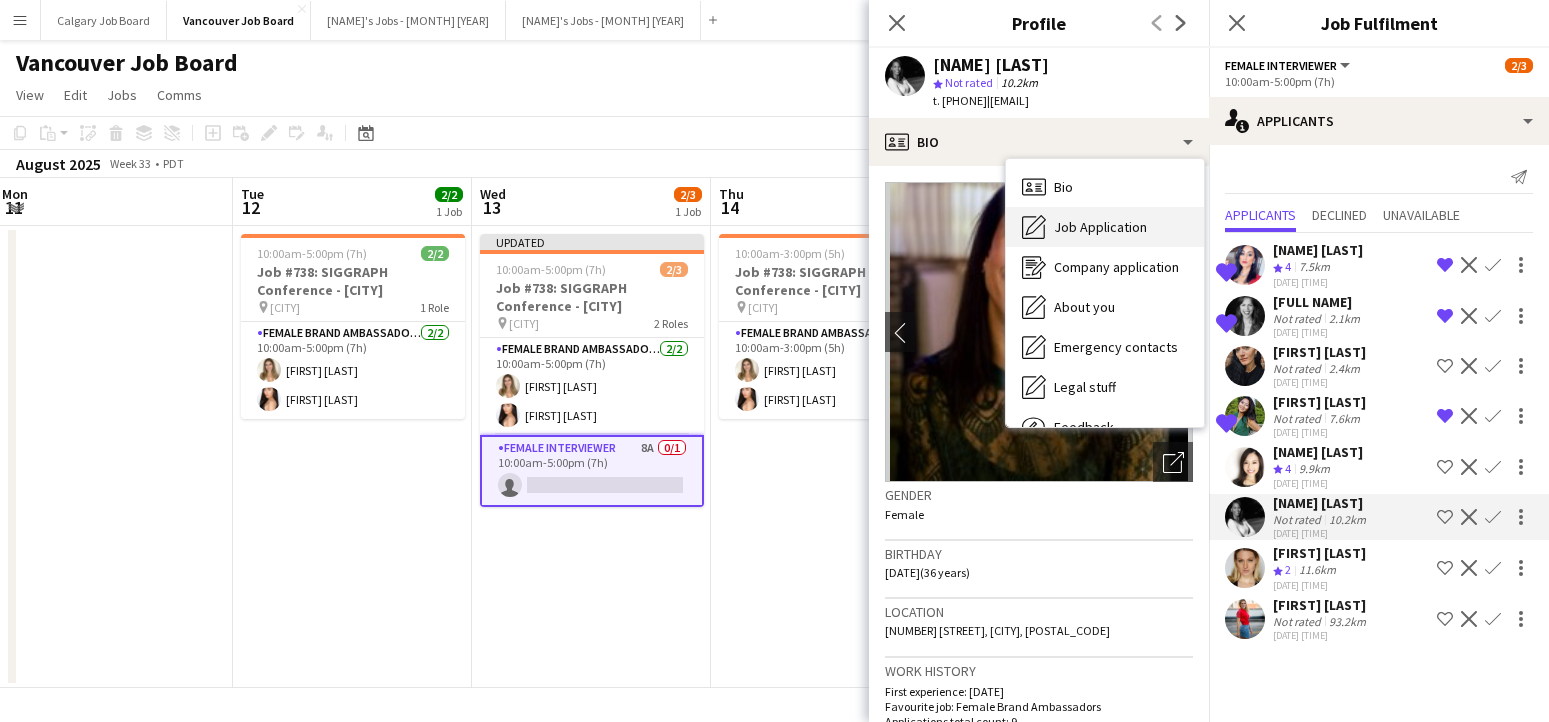 click on "Job Application" at bounding box center (1100, 227) 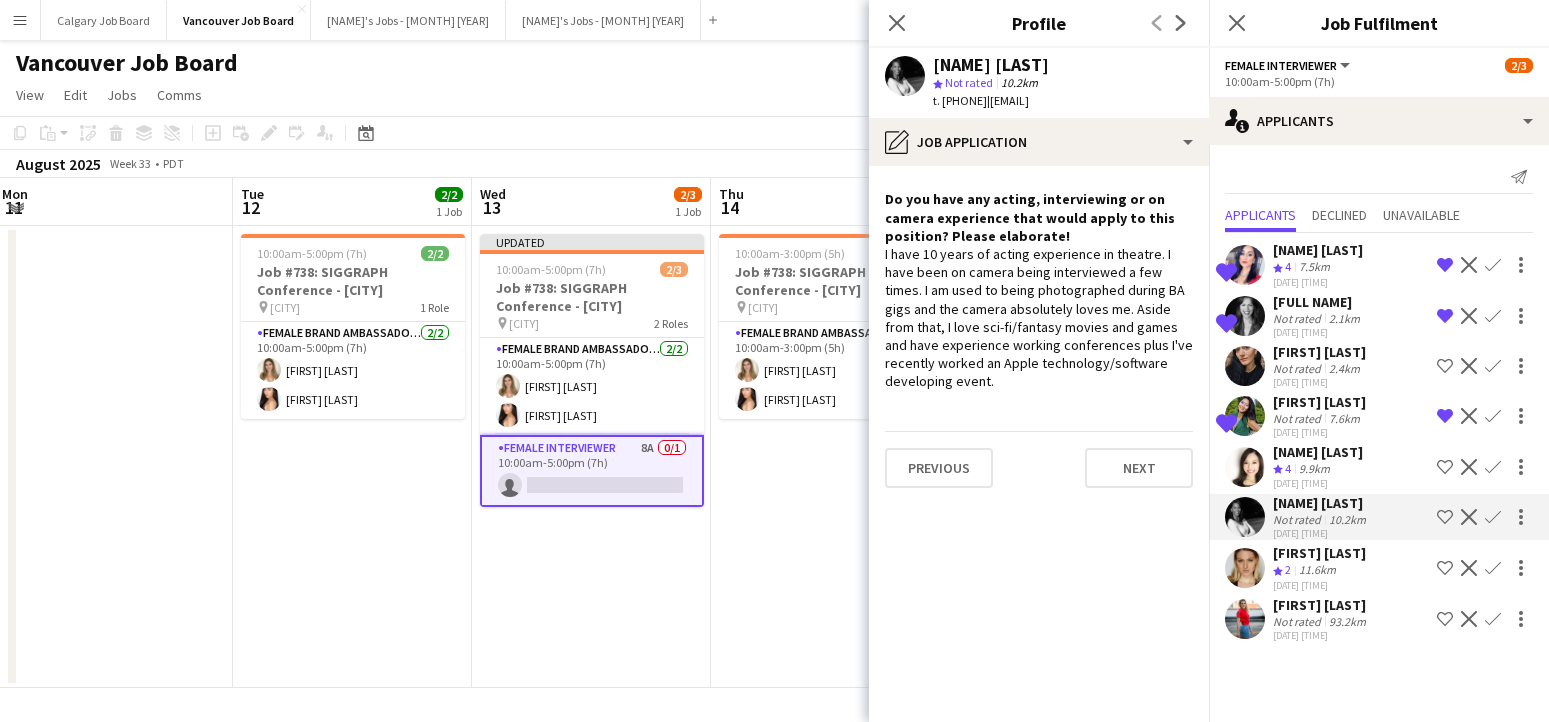 click on "Shortlist crew" 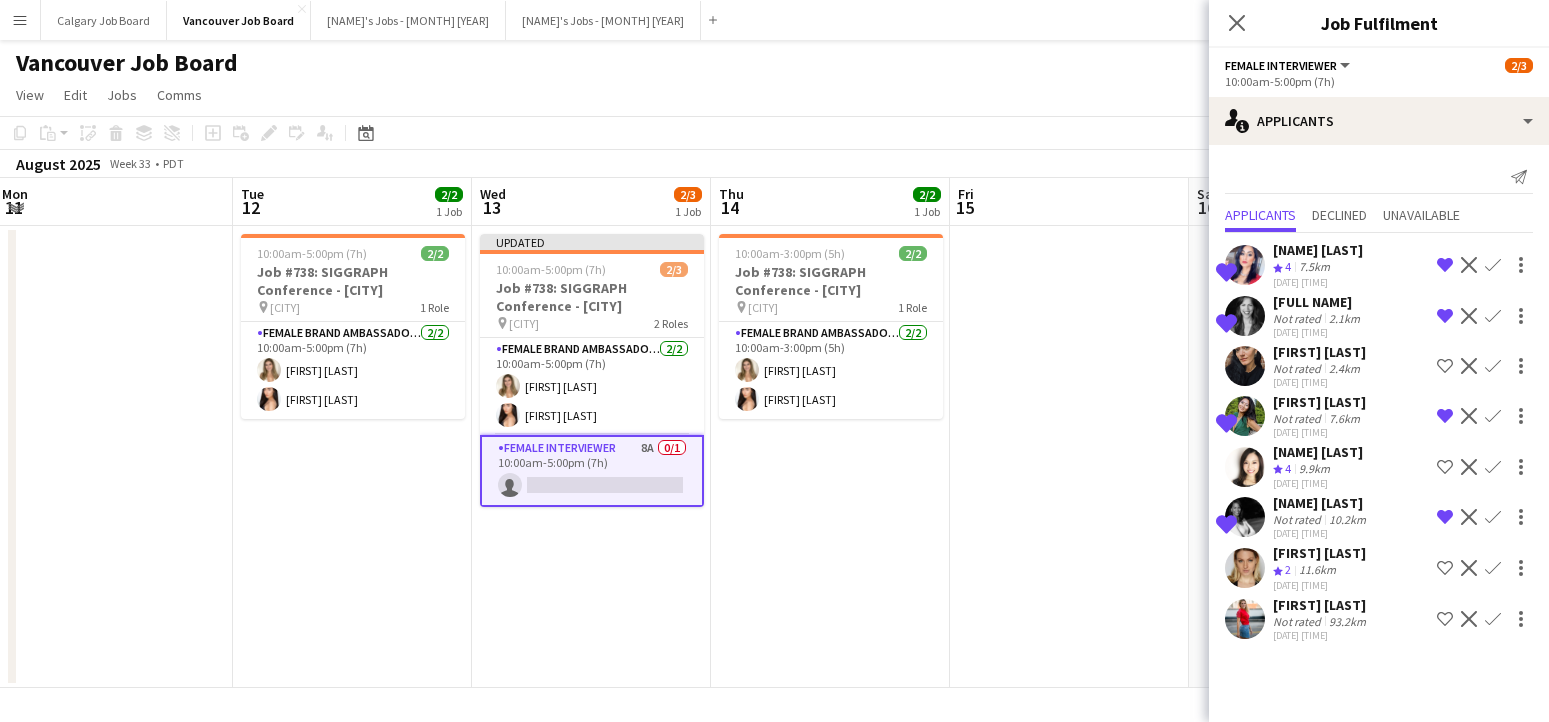 click on "[FIRST] [LAST] Not rated [DISTANCE] [DATE] [TIME]
Shortlist crew
Decline
Confirm" 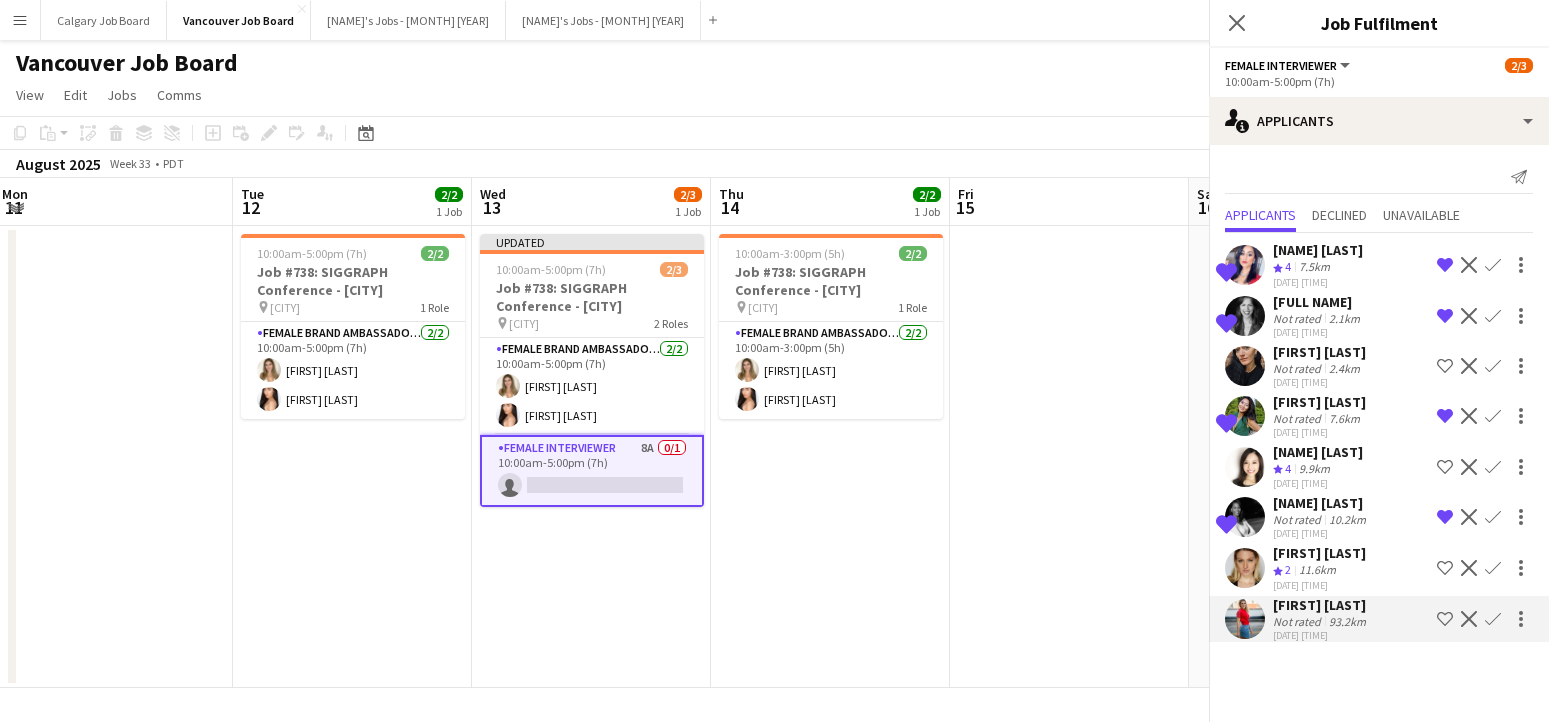 scroll, scrollTop: 1, scrollLeft: 0, axis: vertical 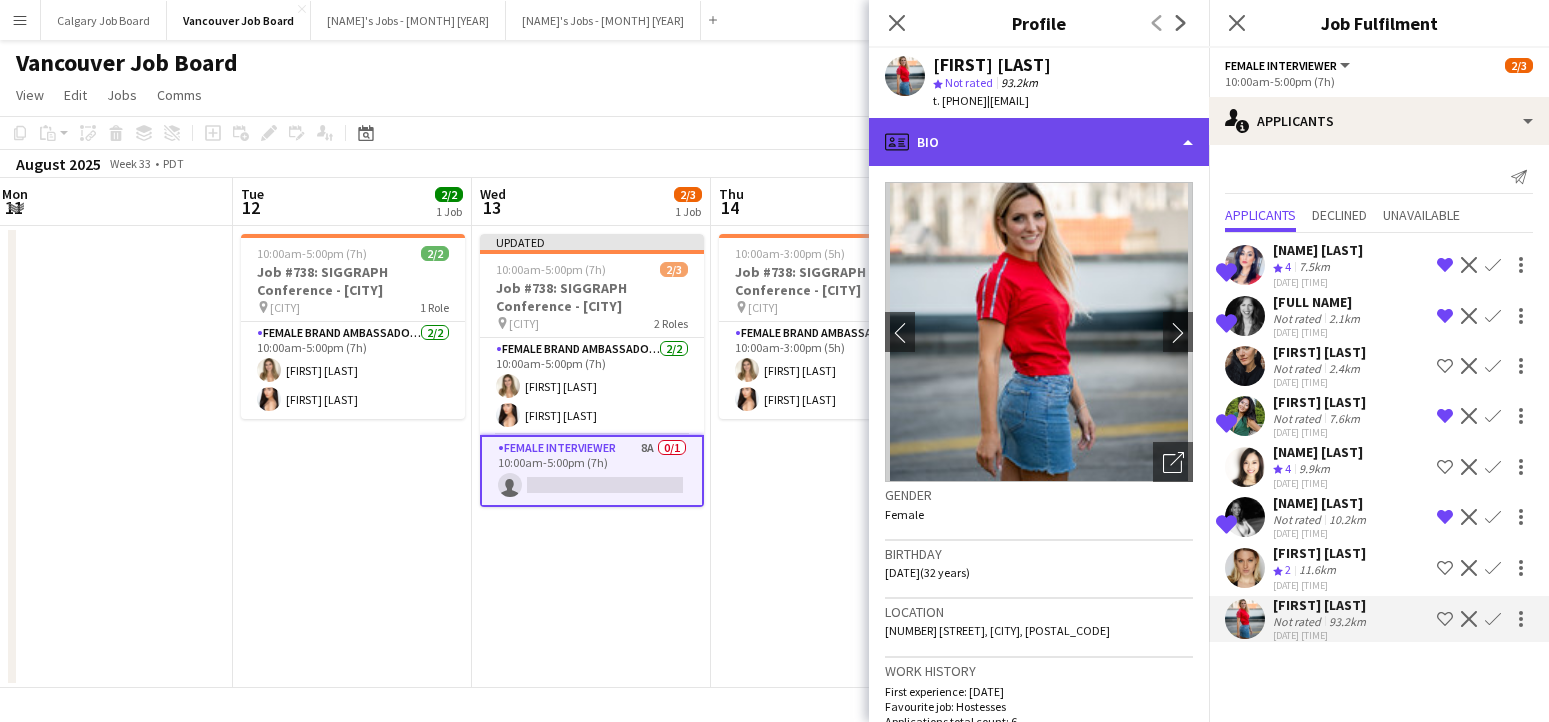 click on "profile
Bio" 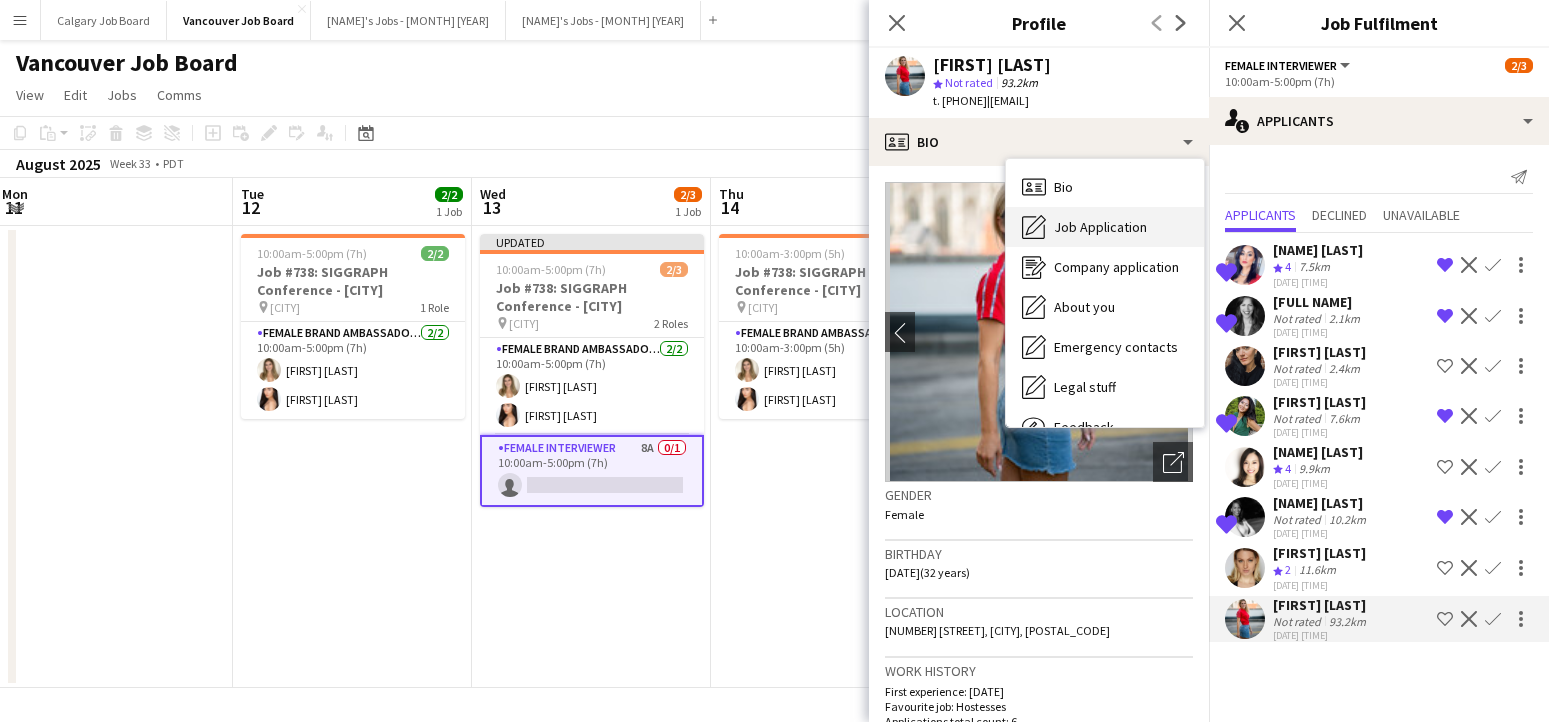 click on "Job Application" at bounding box center [1100, 227] 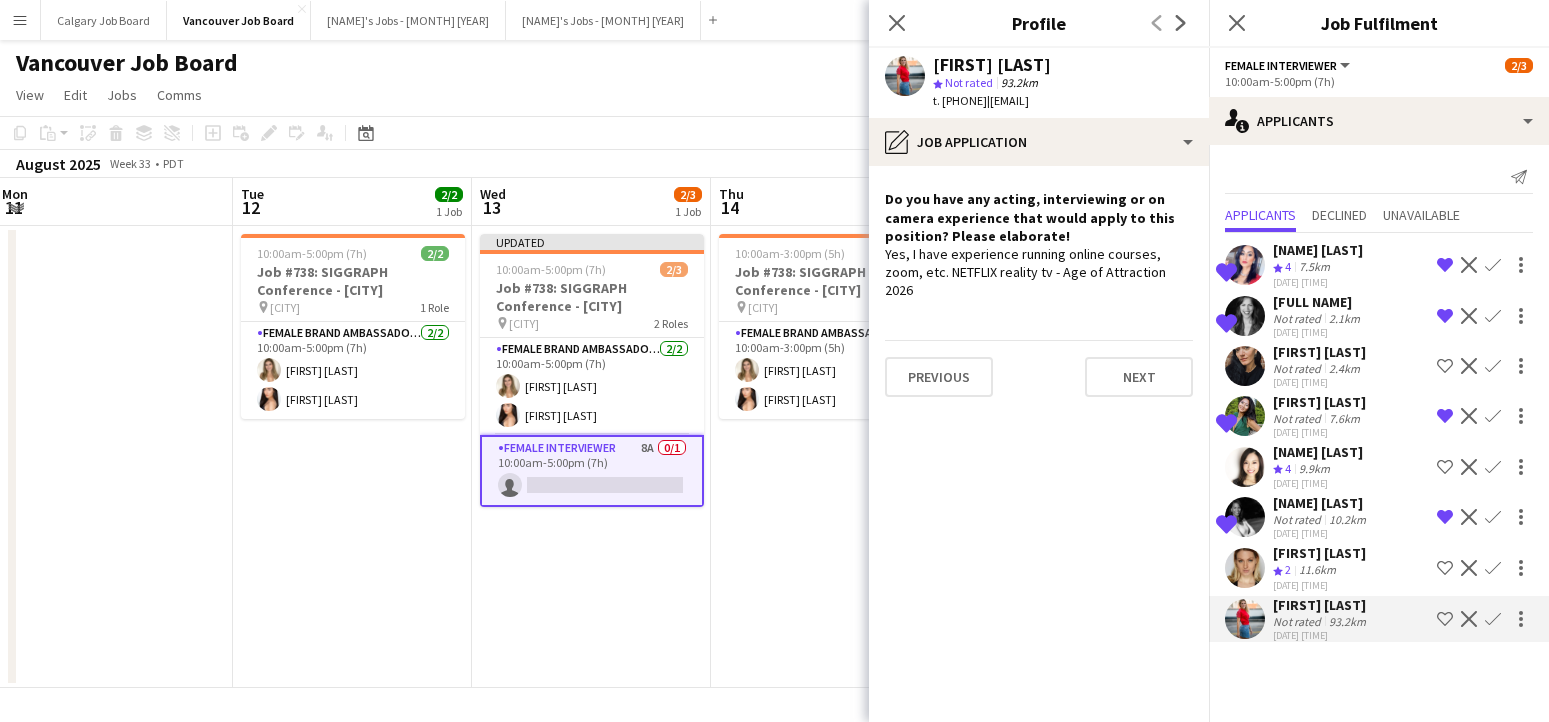 scroll, scrollTop: 0, scrollLeft: 0, axis: both 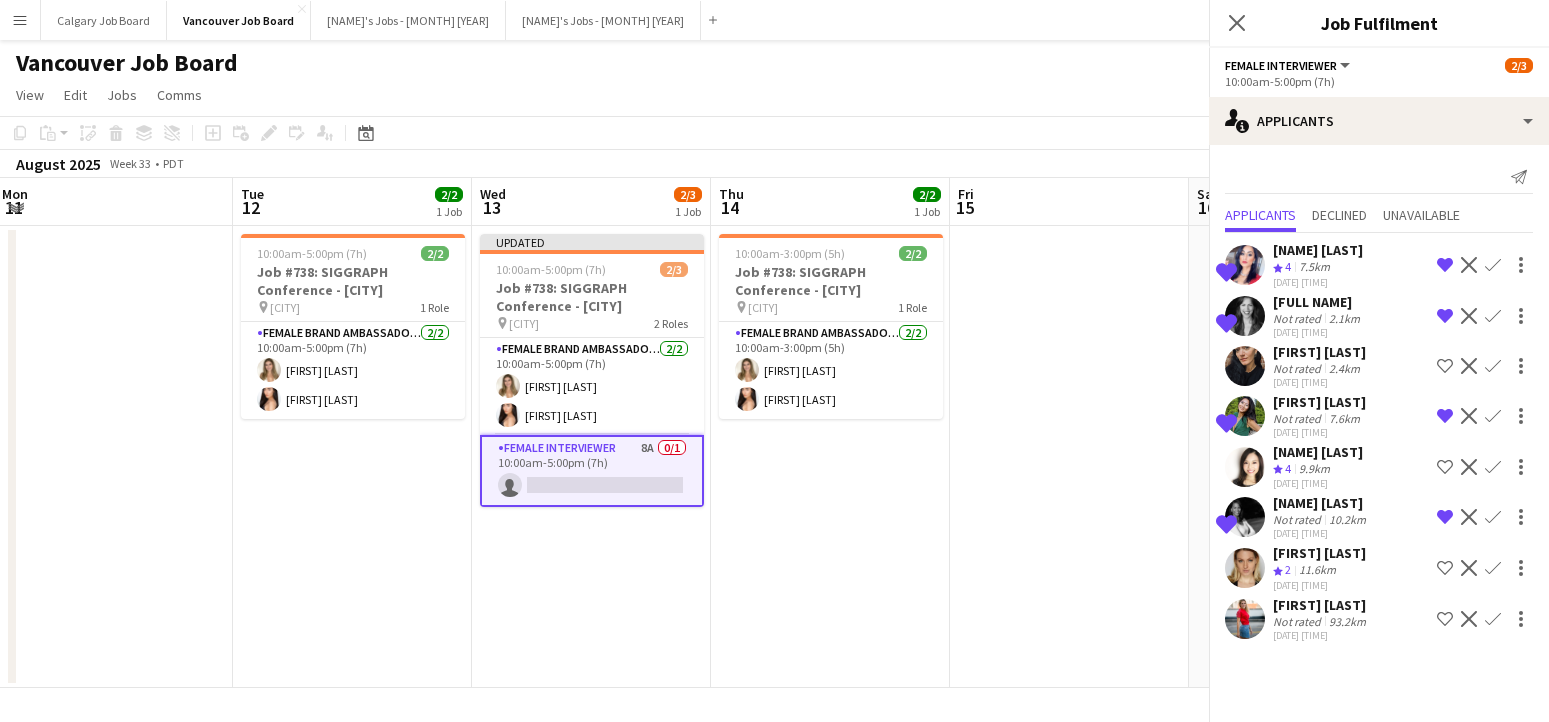 click on "93.2km" 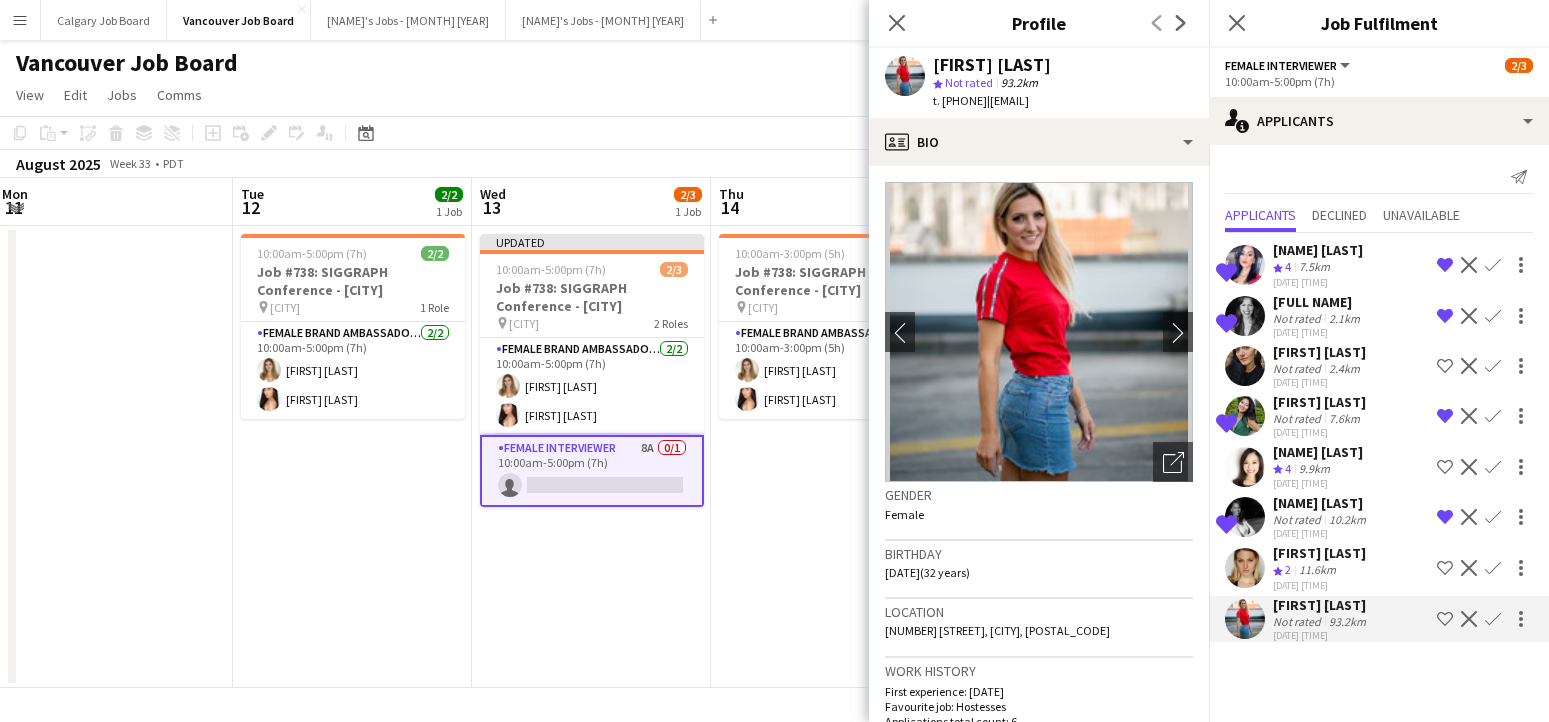 click on "Shortlist crew" 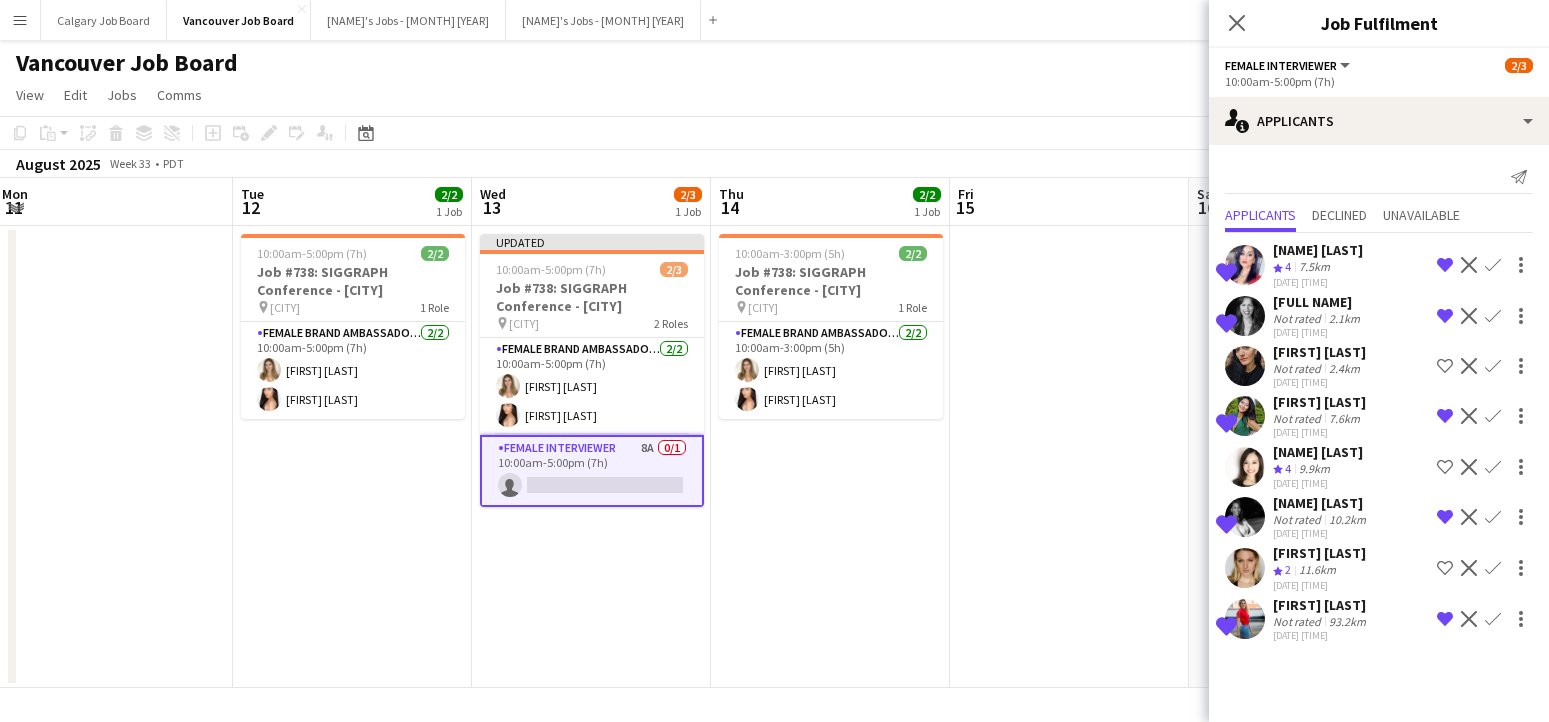click at bounding box center [1069, 457] 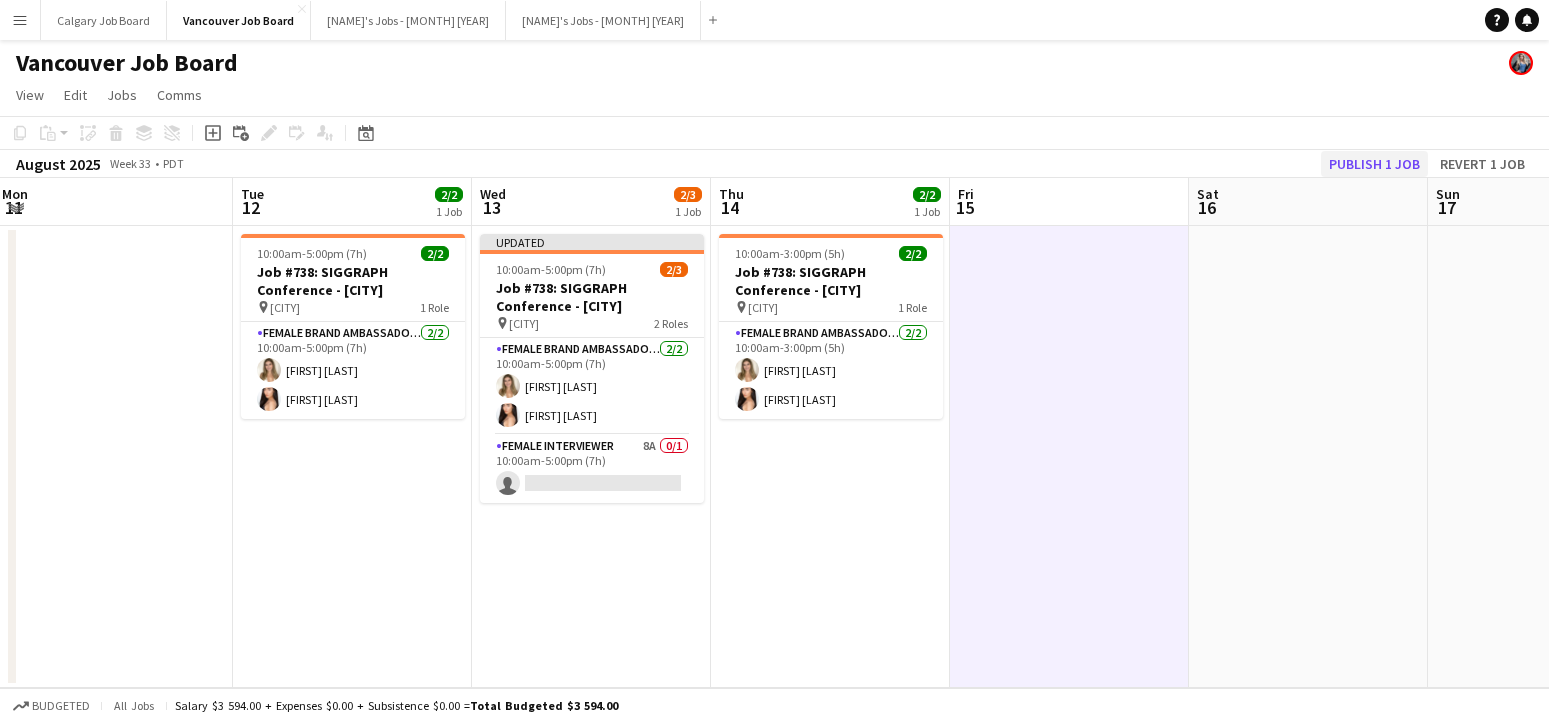 click on "Publish 1 job" 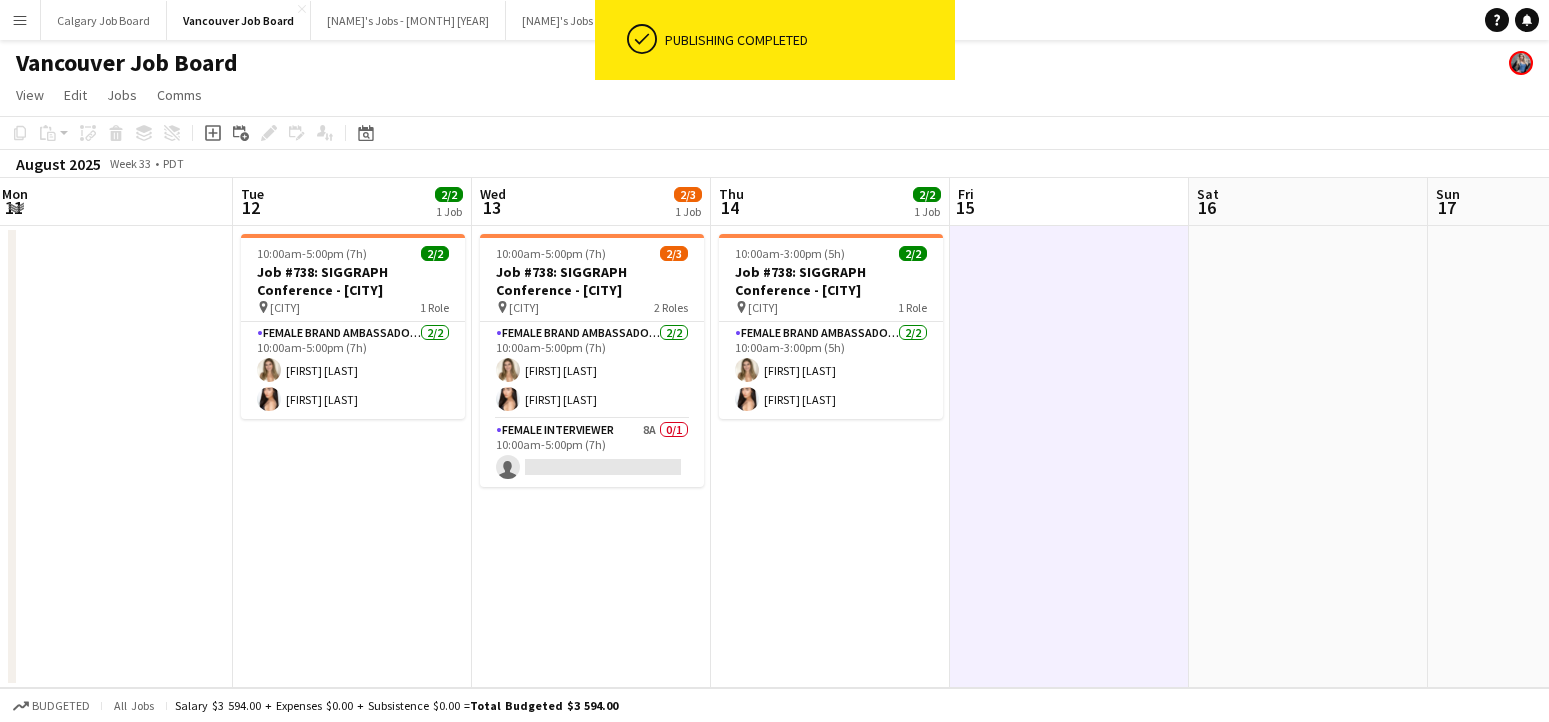 scroll, scrollTop: 0, scrollLeft: 482, axis: horizontal 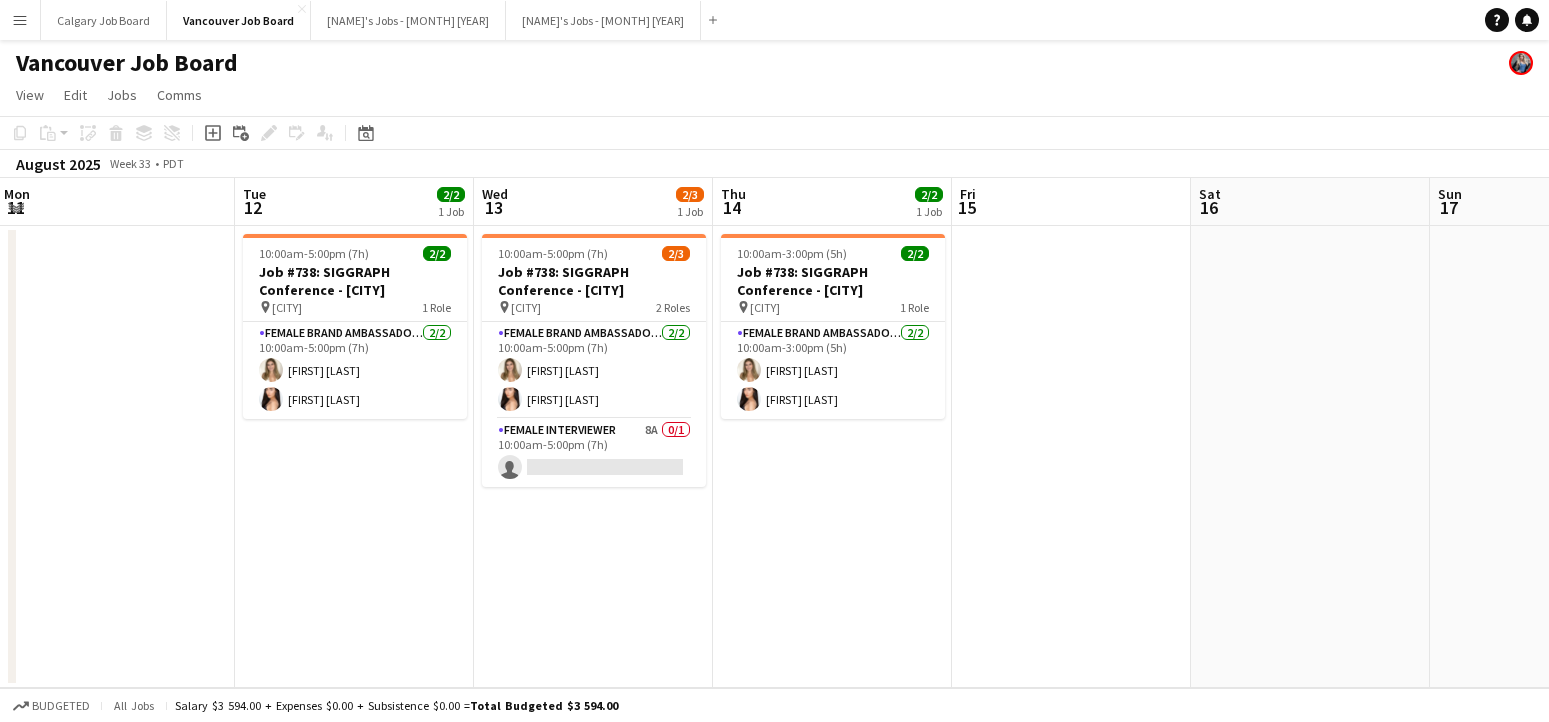 click on "Menu" at bounding box center (20, 20) 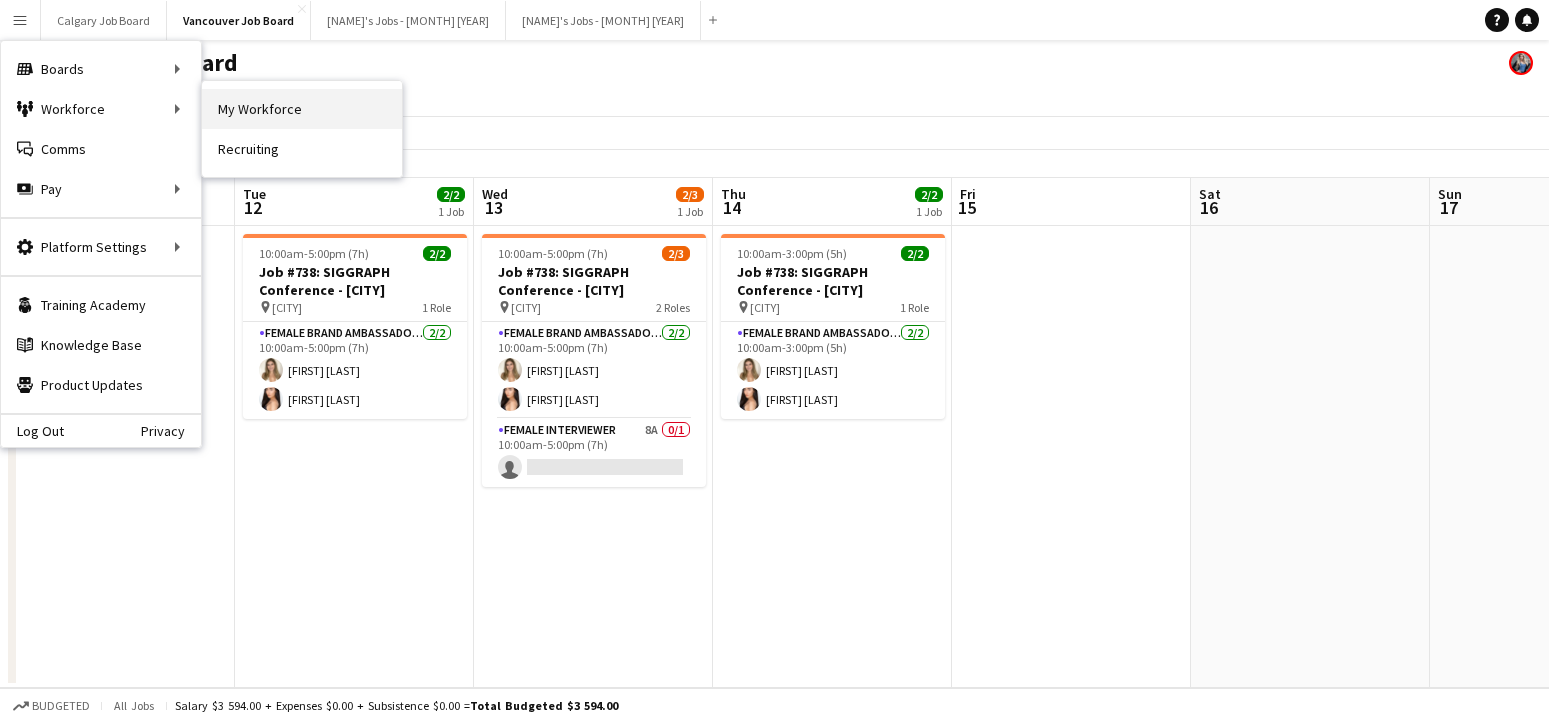 click on "My Workforce" at bounding box center (302, 109) 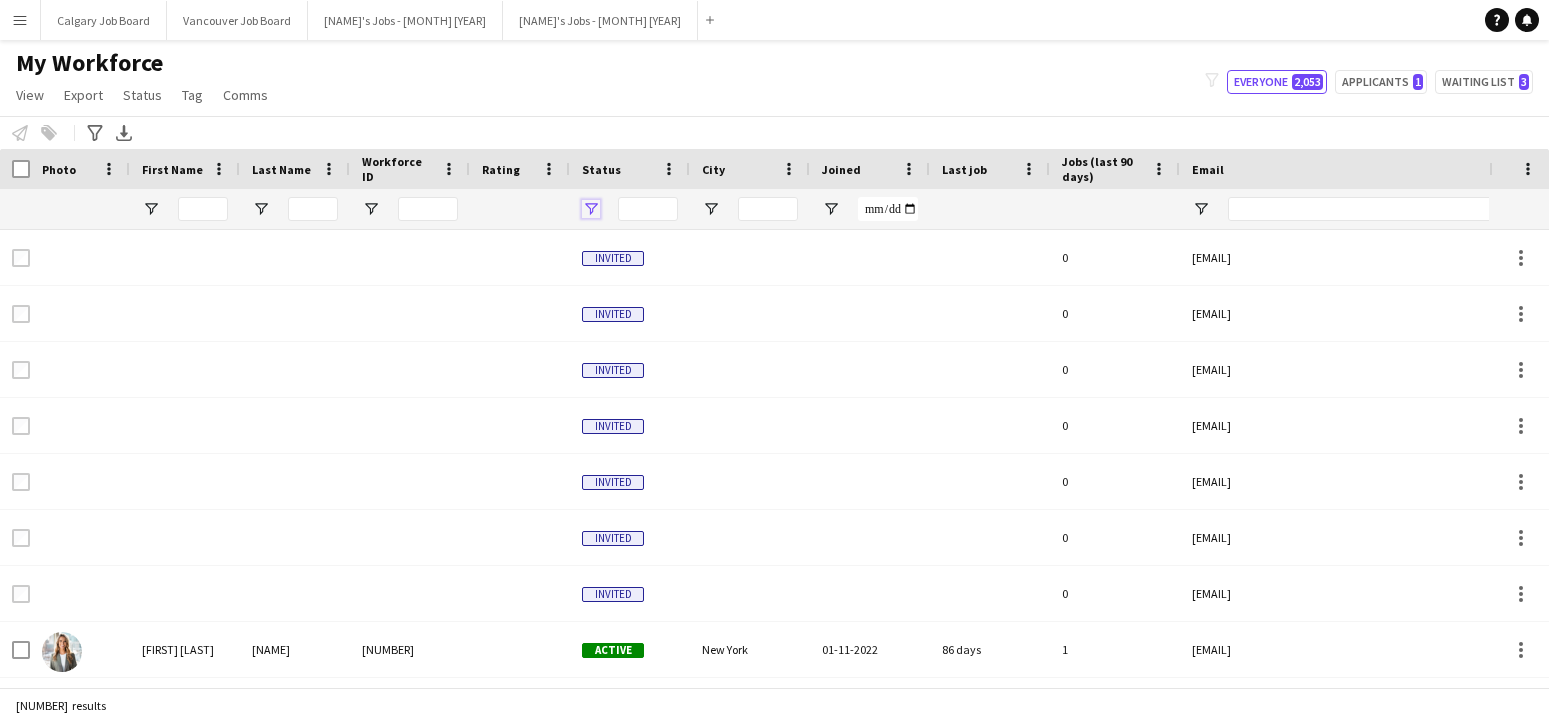 click at bounding box center [591, 209] 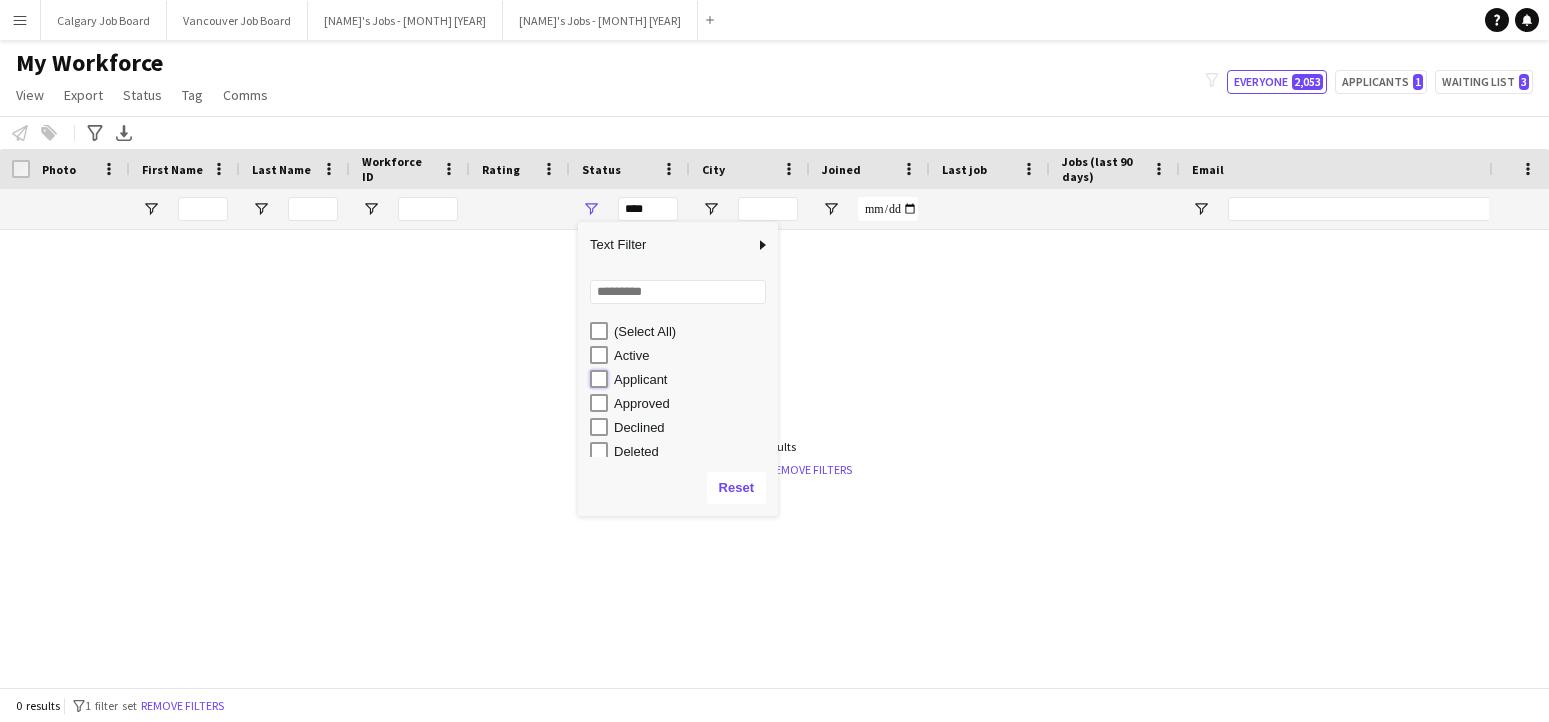 type on "**********" 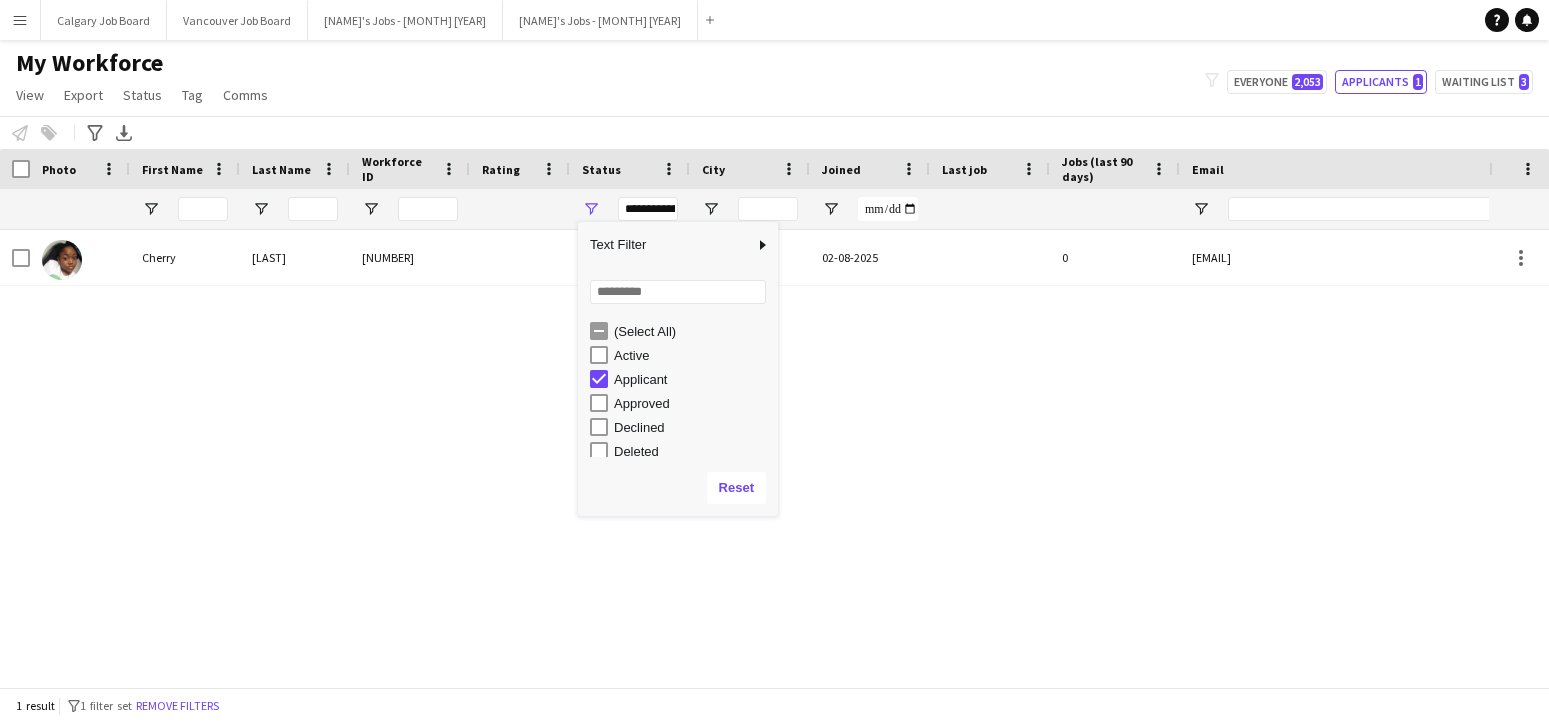 click on "Notify workforce
Add to tag
Select at least one crew to tag him or her.
Advanced filters
Advanced filters   Availability   Start Time   End Time   Skills   Role types   Worked with these clients...   Address
Address
Distance from address (km)   Clear   View results
Export XLSX" 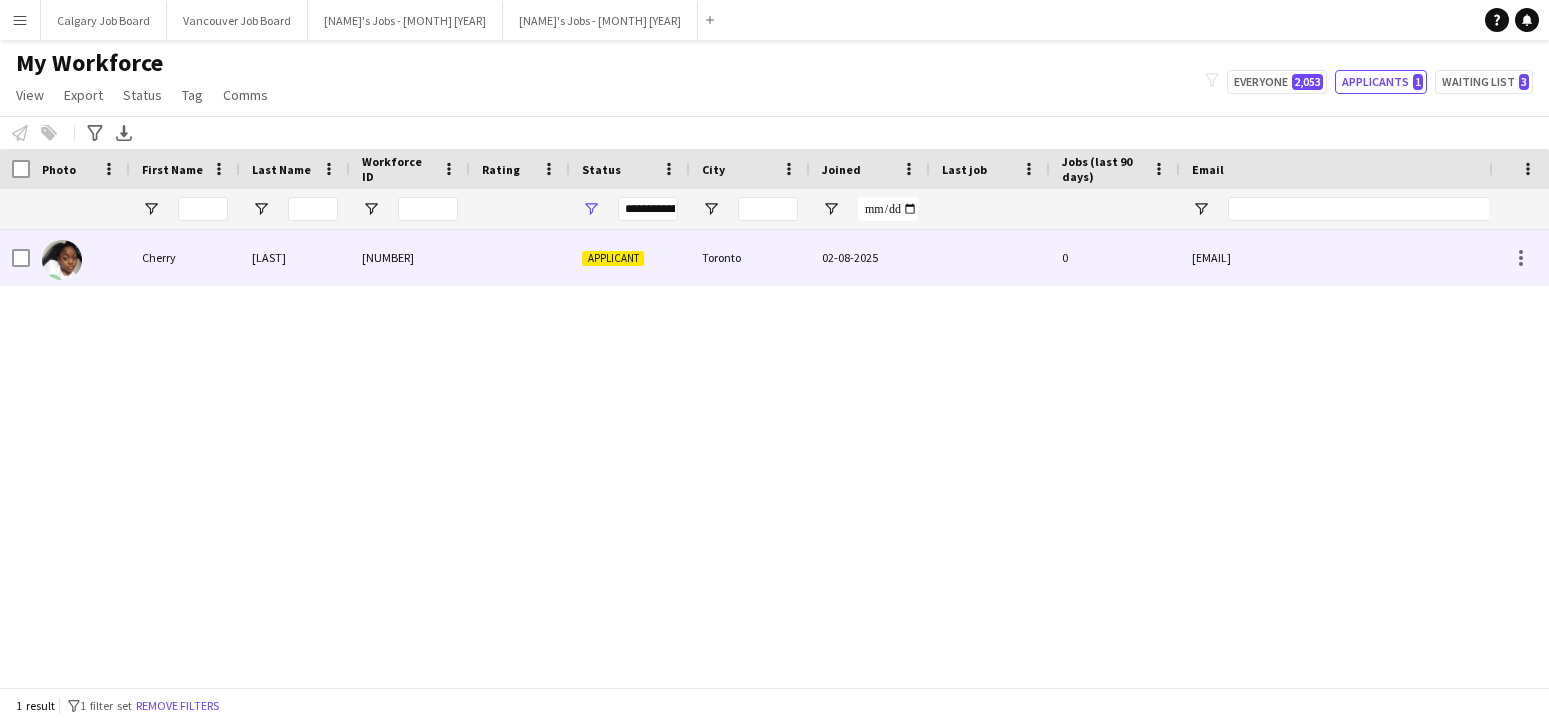 click at bounding box center [520, 257] 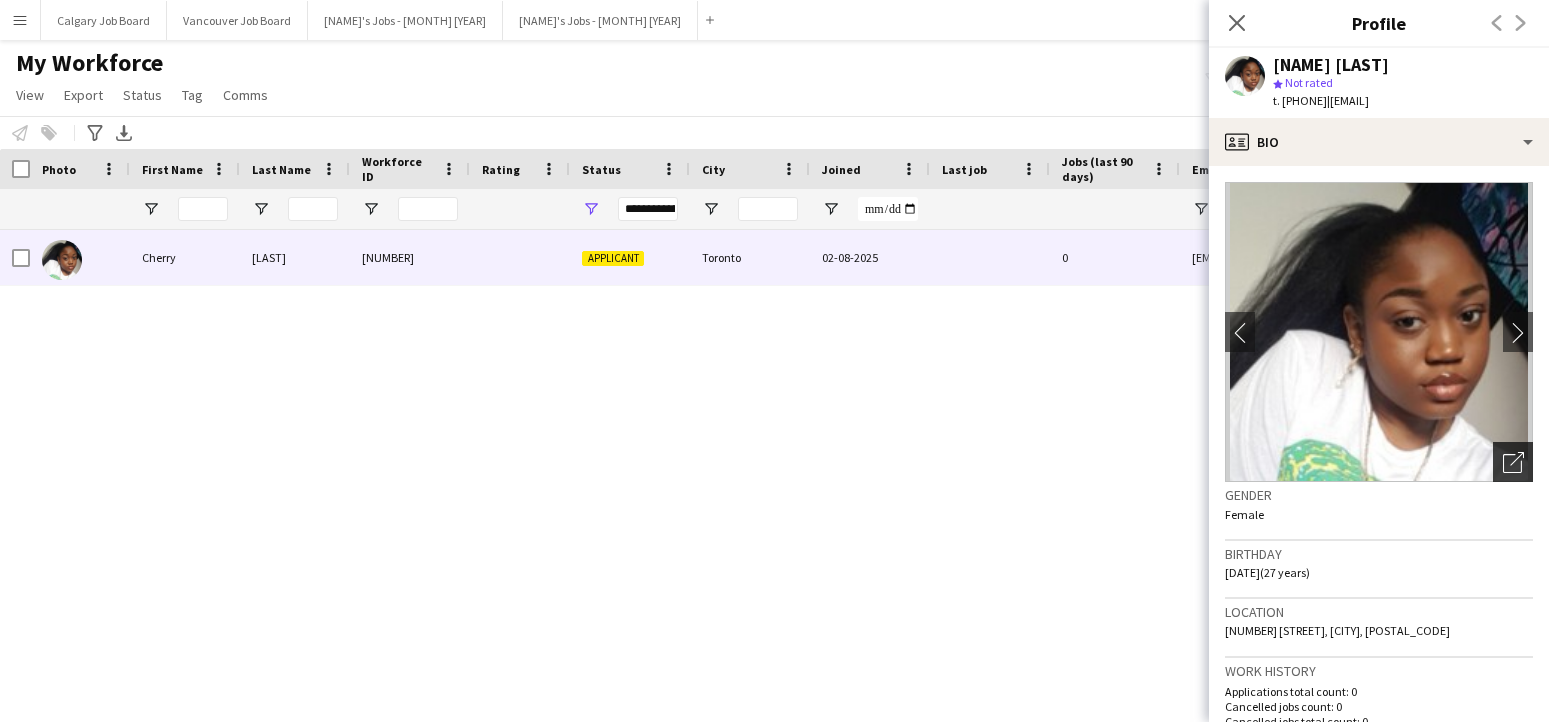 click on "Open photos pop-in" 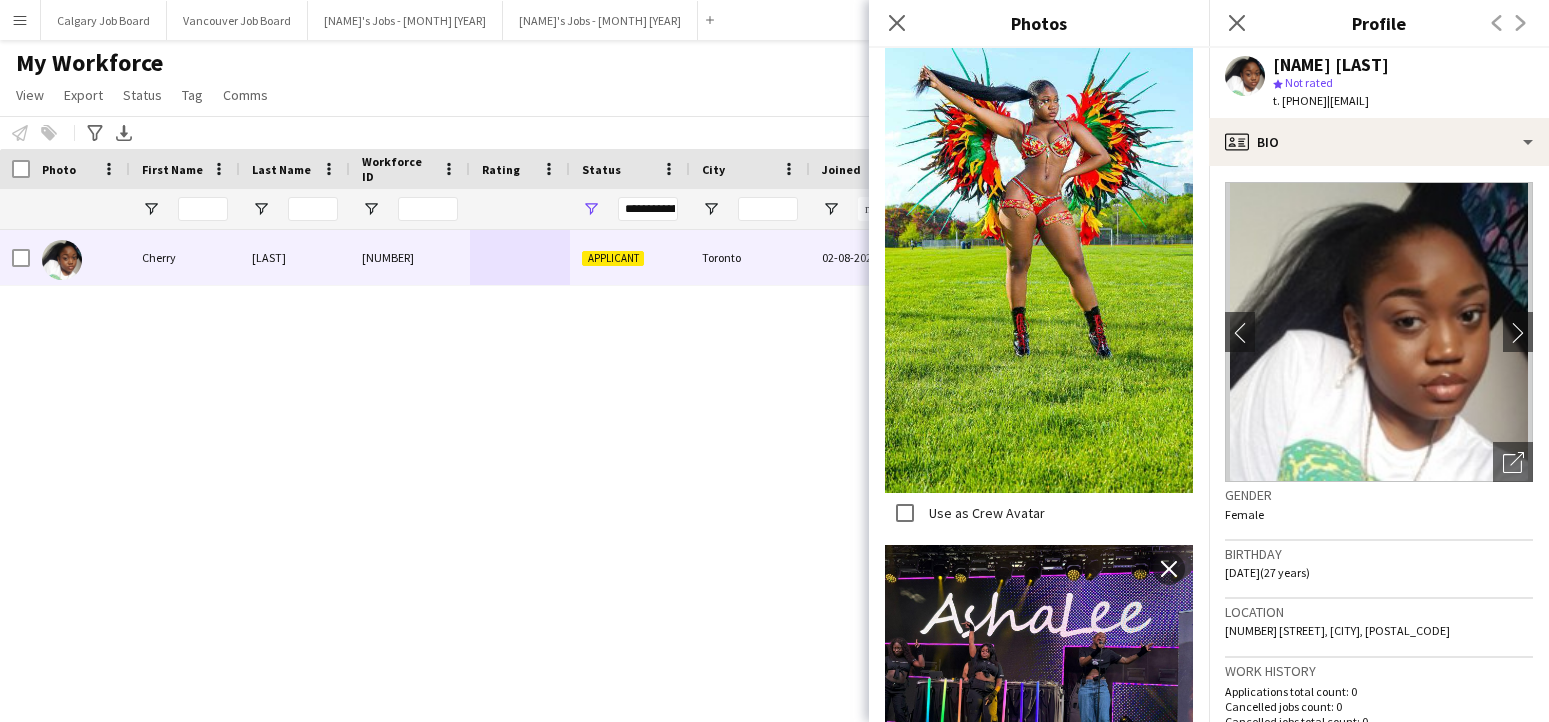 scroll, scrollTop: 1041, scrollLeft: 0, axis: vertical 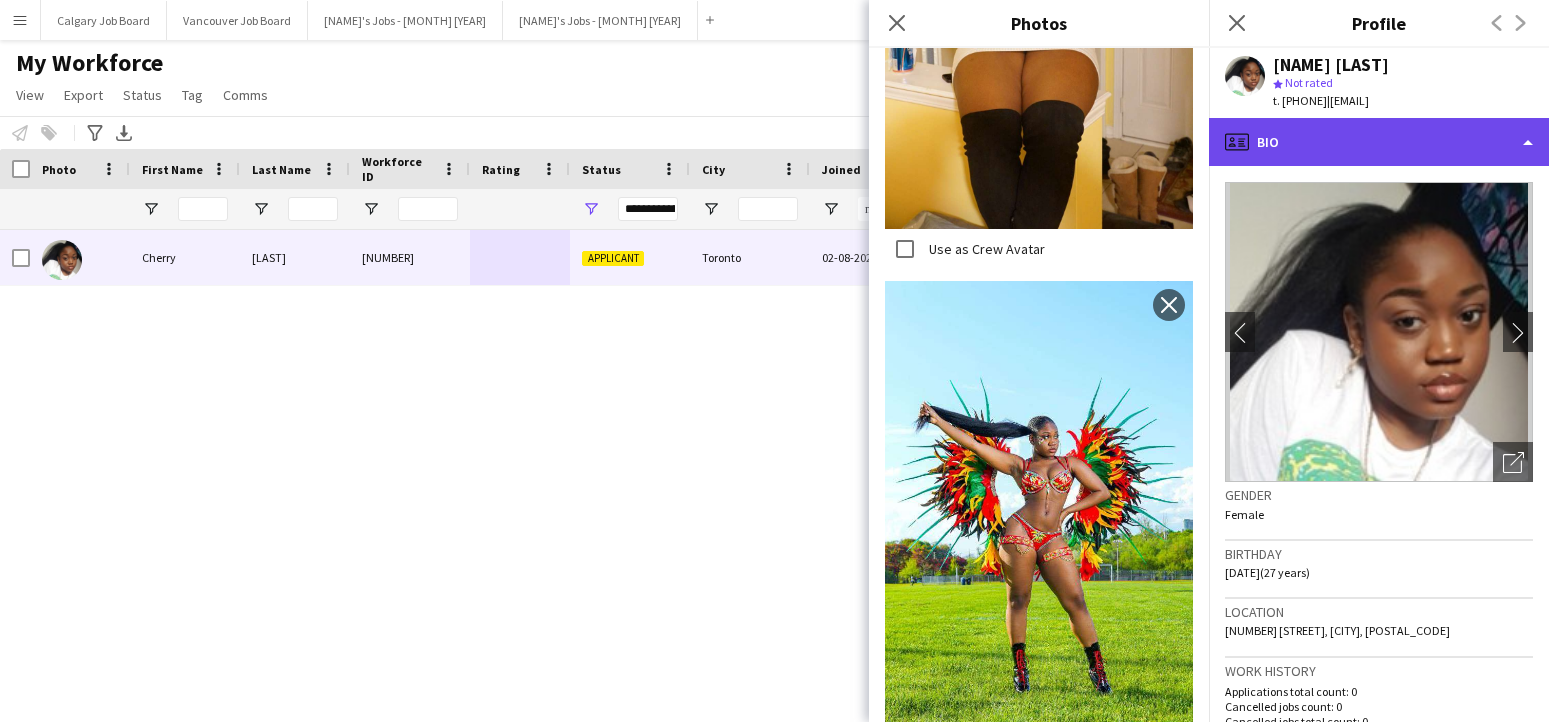 click on "profile
Bio" 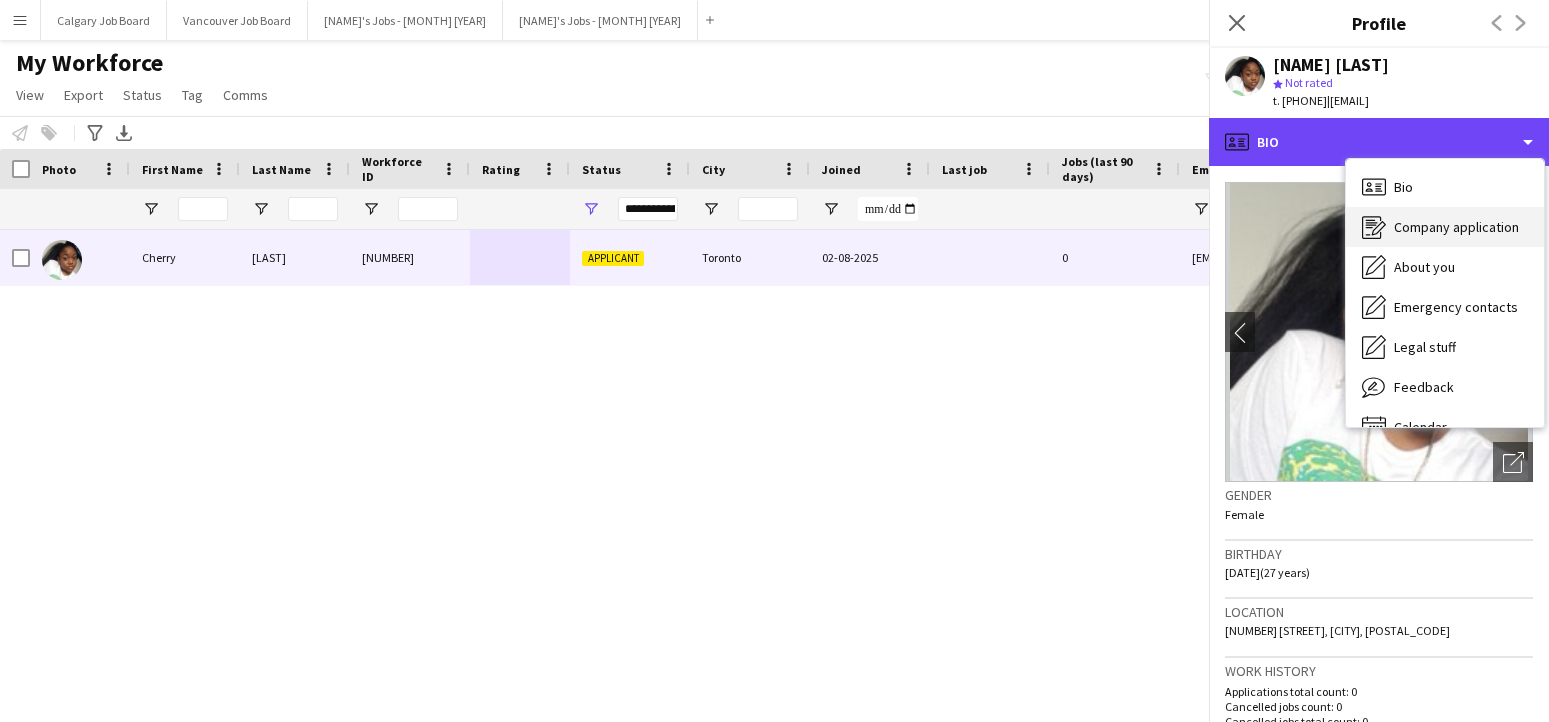 scroll, scrollTop: 0, scrollLeft: 0, axis: both 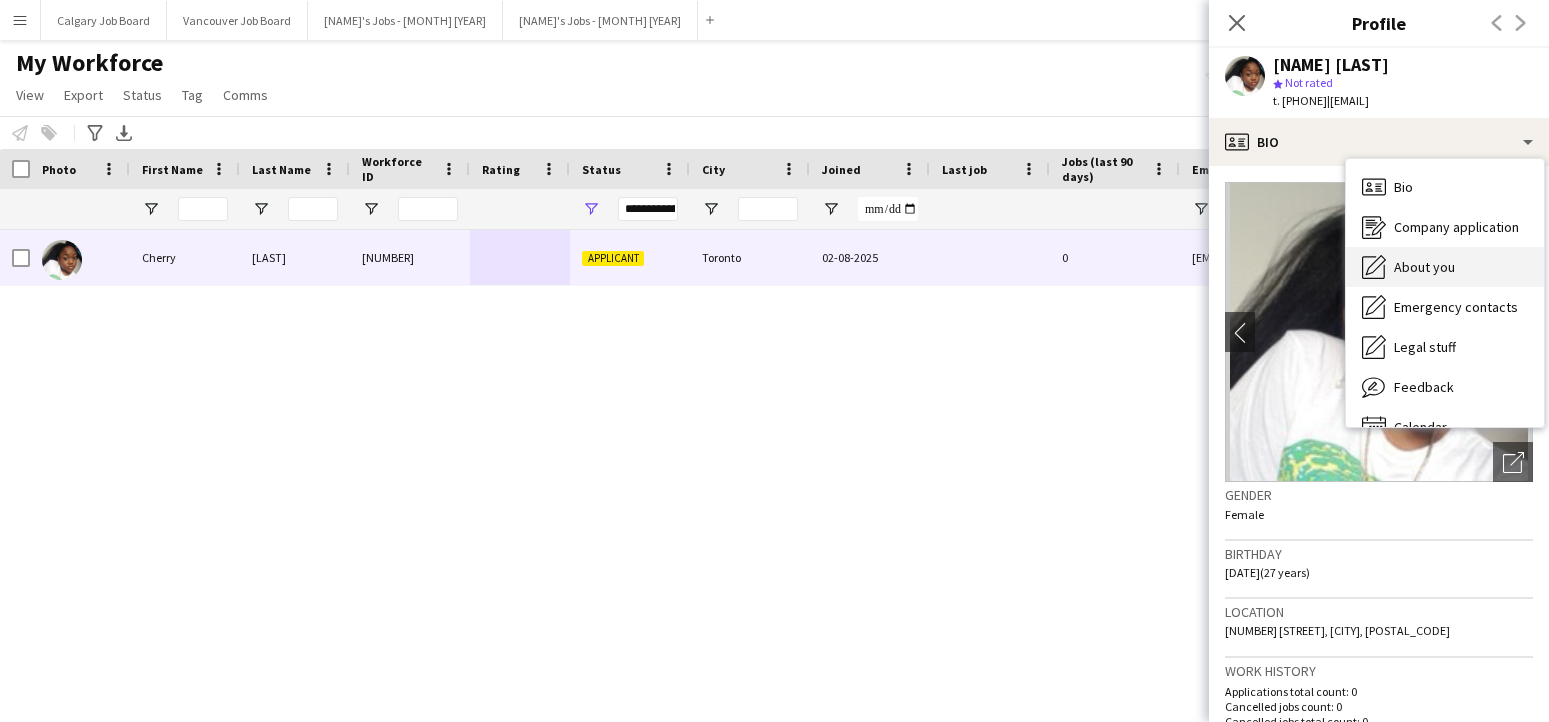 click on "About you" at bounding box center (1424, 267) 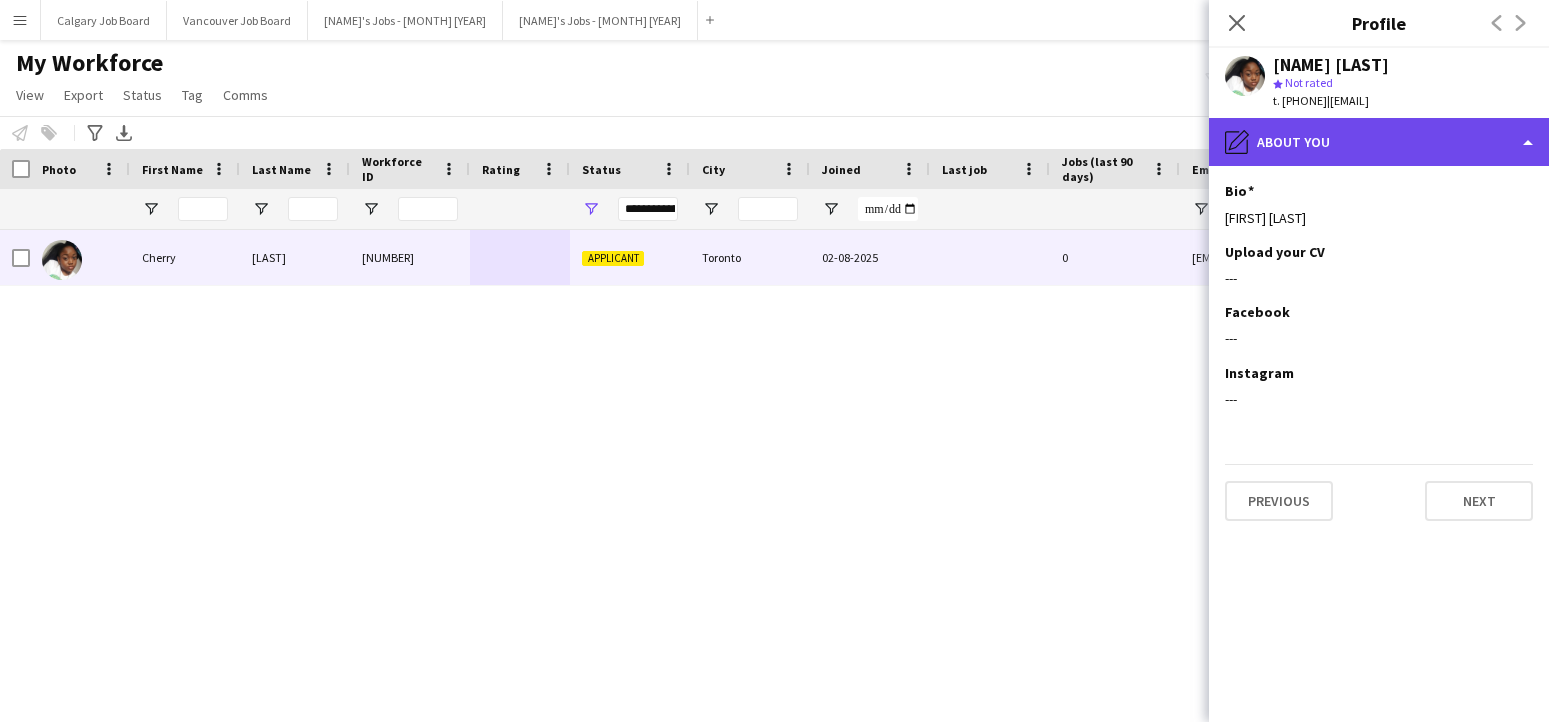 click on "pencil4
About you" 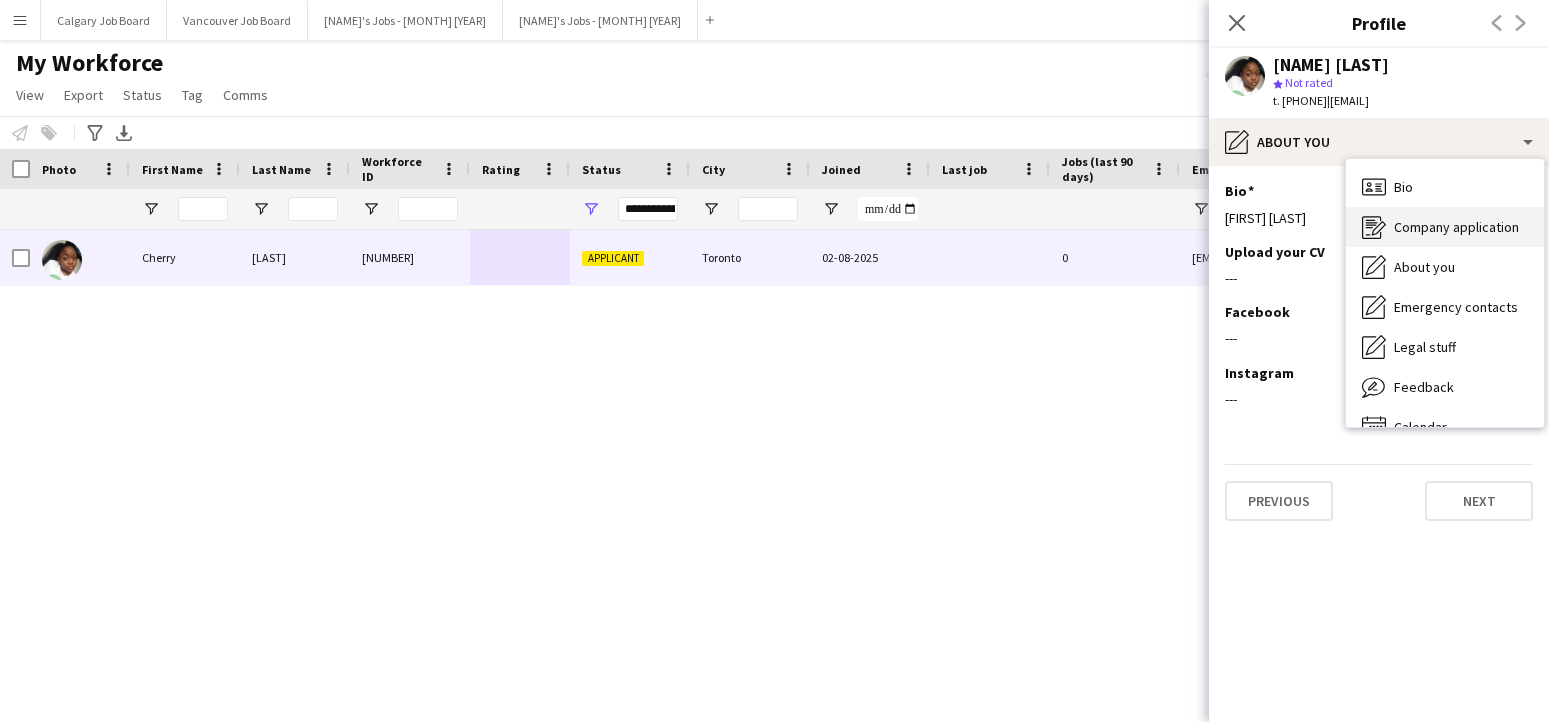 click on "Company application
Company application" at bounding box center [1445, 227] 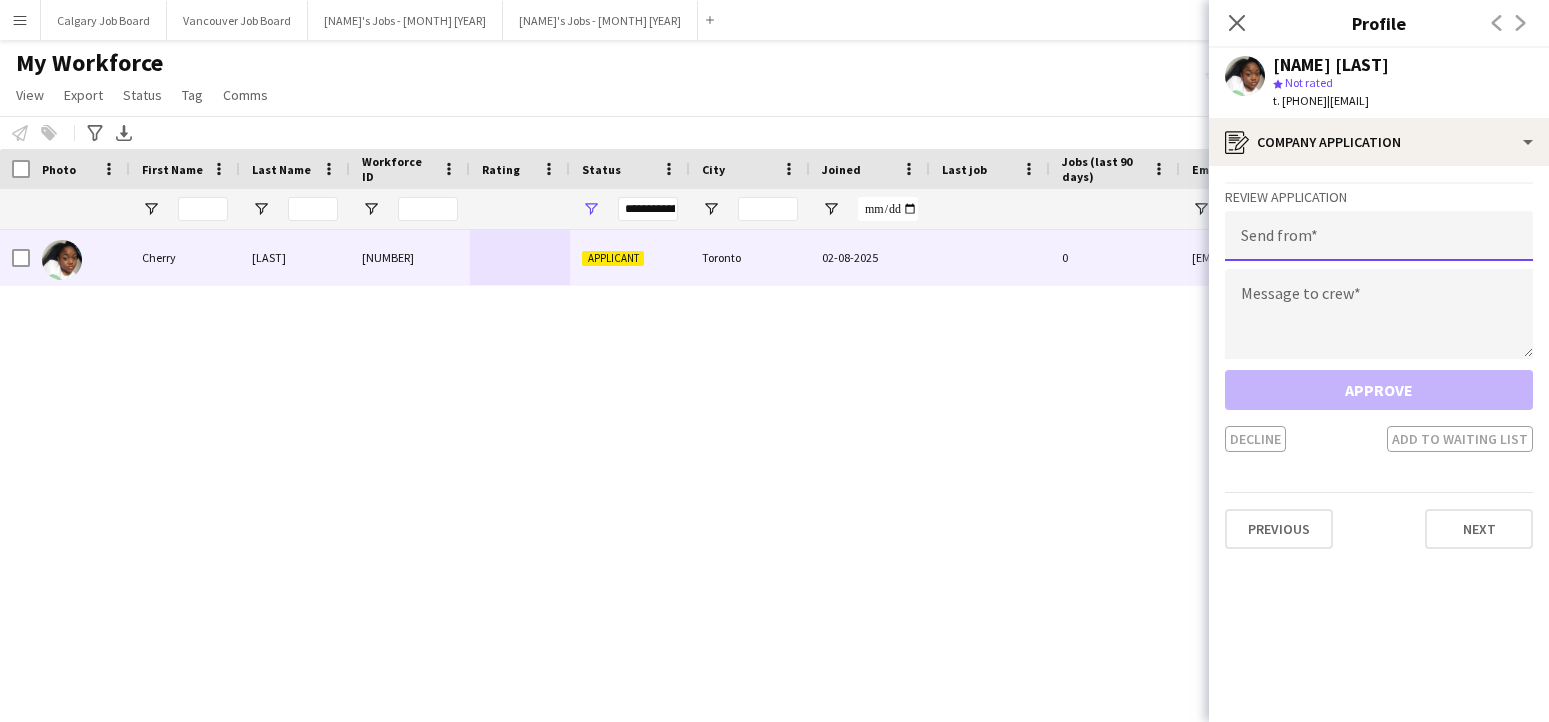 drag, startPoint x: 1382, startPoint y: 233, endPoint x: 1211, endPoint y: 370, distance: 219.11185 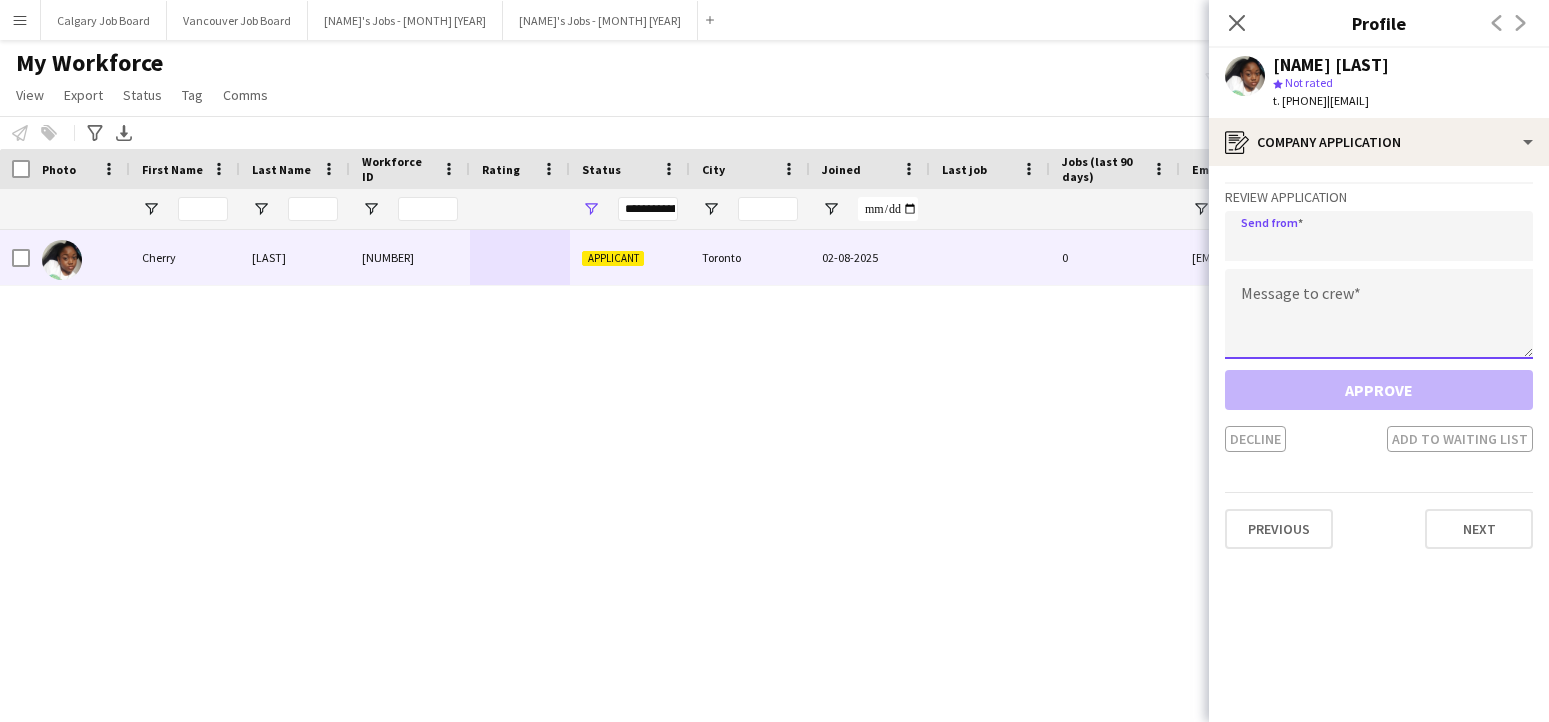 drag, startPoint x: 1457, startPoint y: 301, endPoint x: 1447, endPoint y: 302, distance: 10.049875 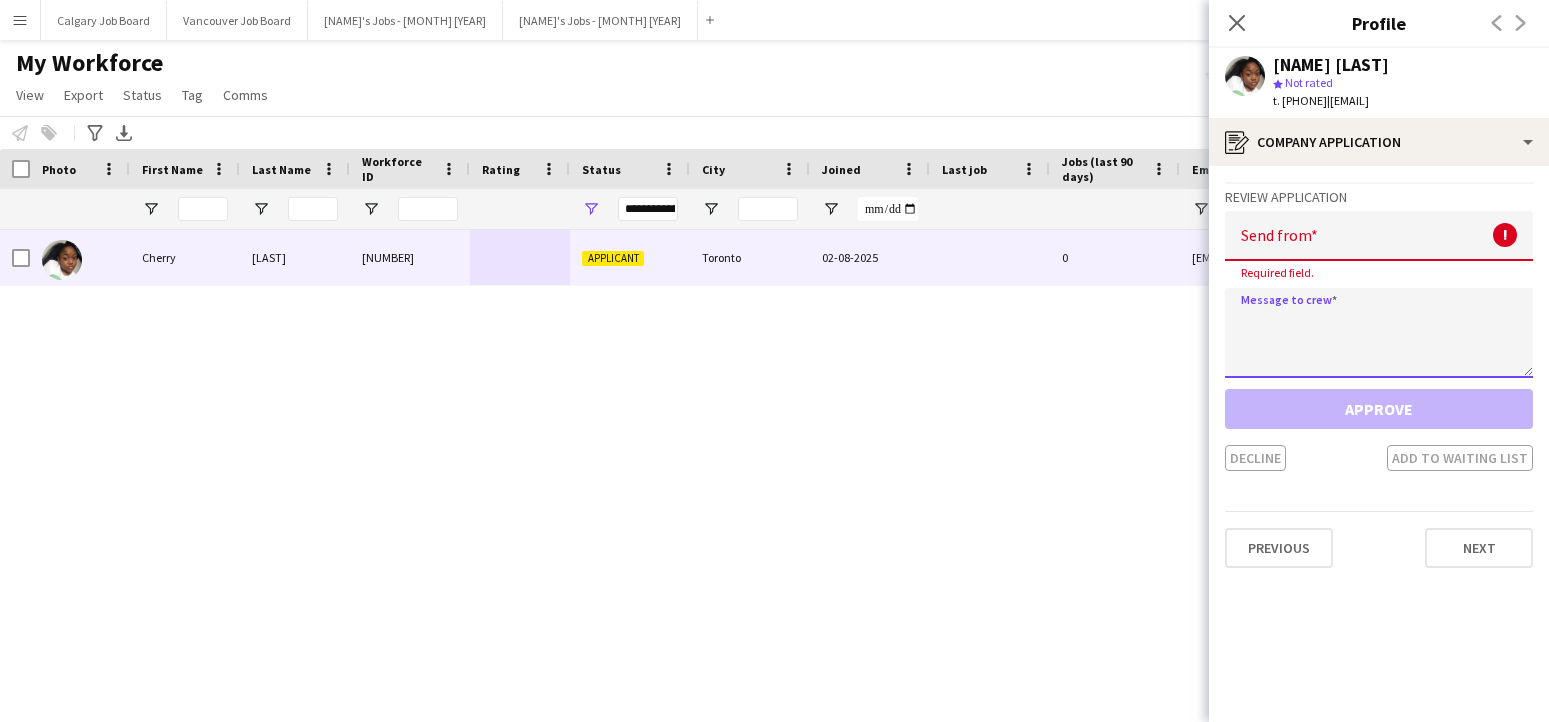 paste on "**********" 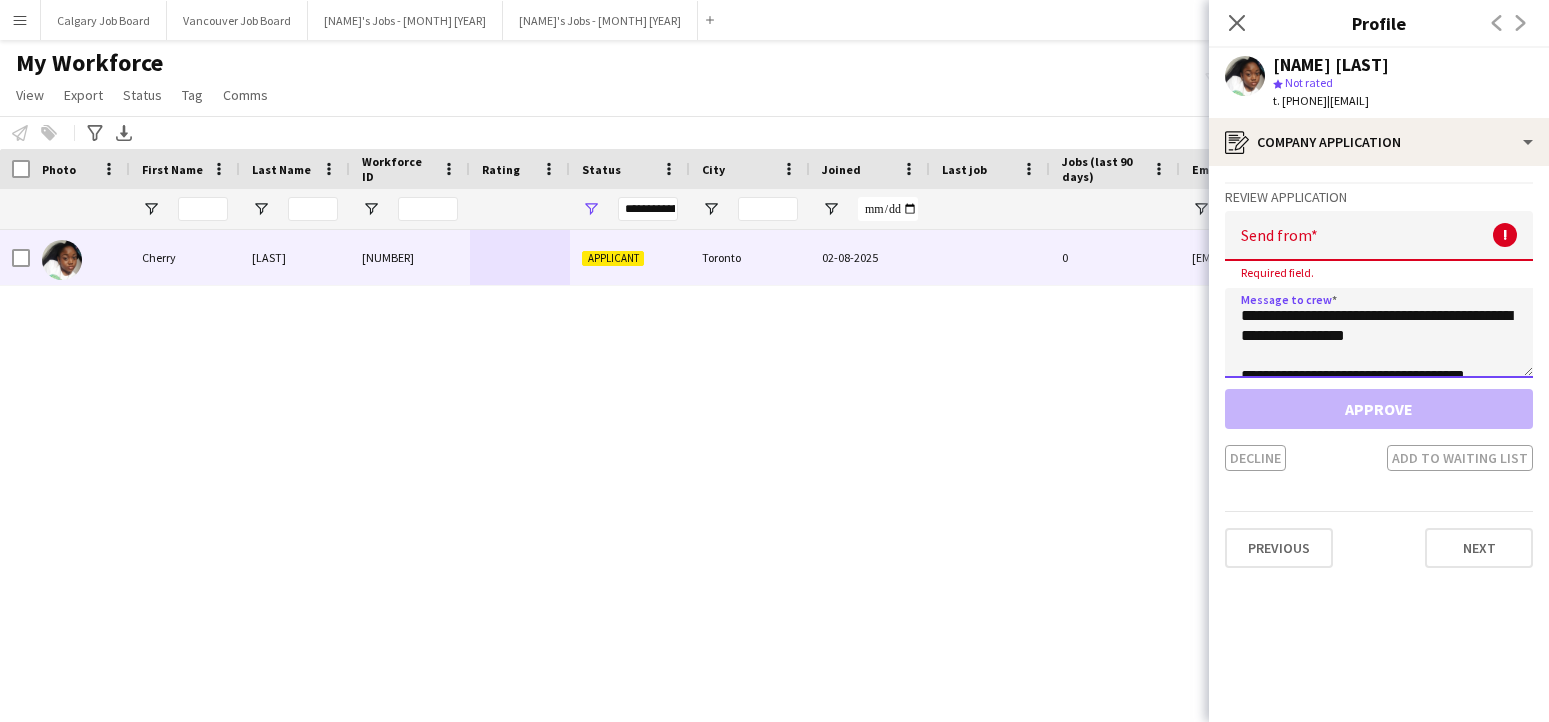 scroll, scrollTop: 411, scrollLeft: 0, axis: vertical 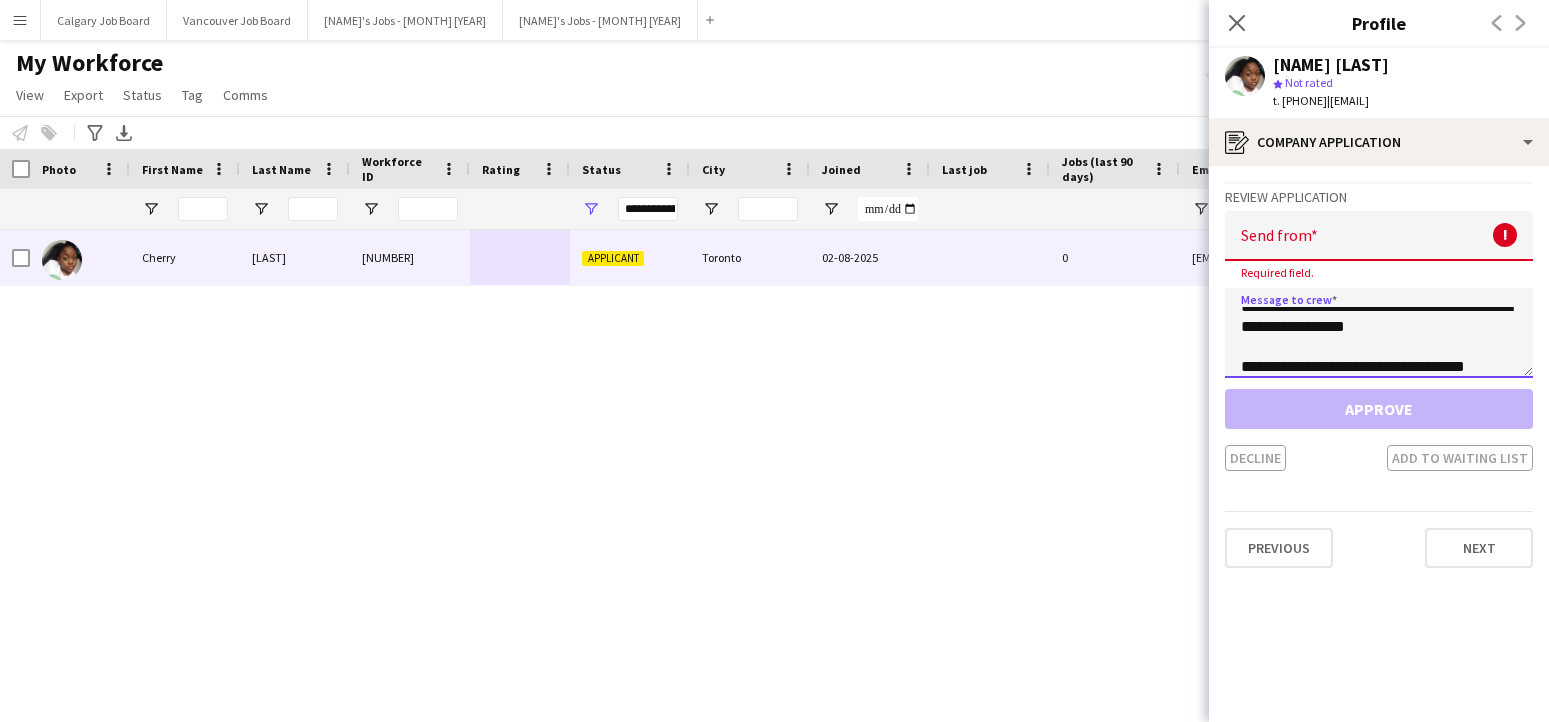 drag, startPoint x: 1234, startPoint y: 348, endPoint x: 1409, endPoint y: 368, distance: 176.13914 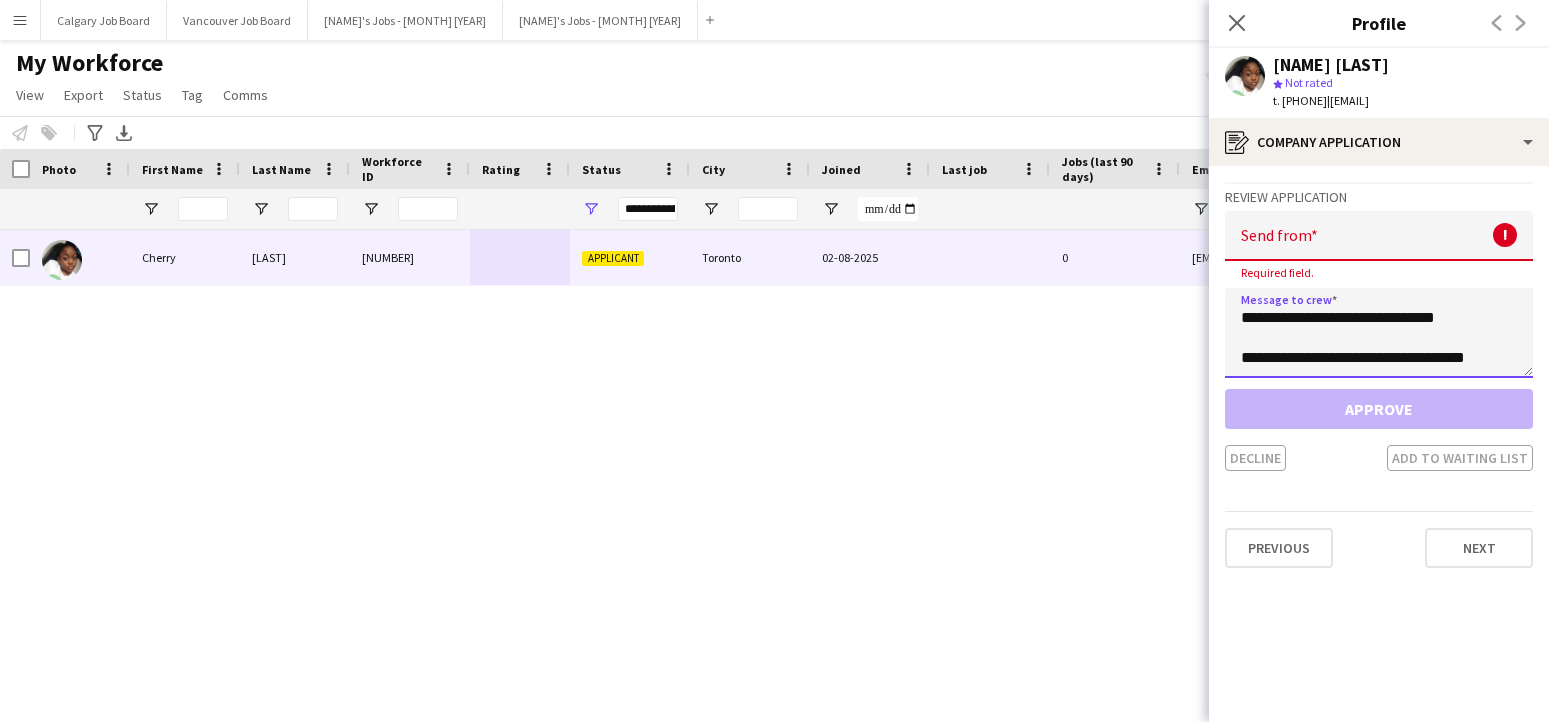 scroll, scrollTop: 400, scrollLeft: 0, axis: vertical 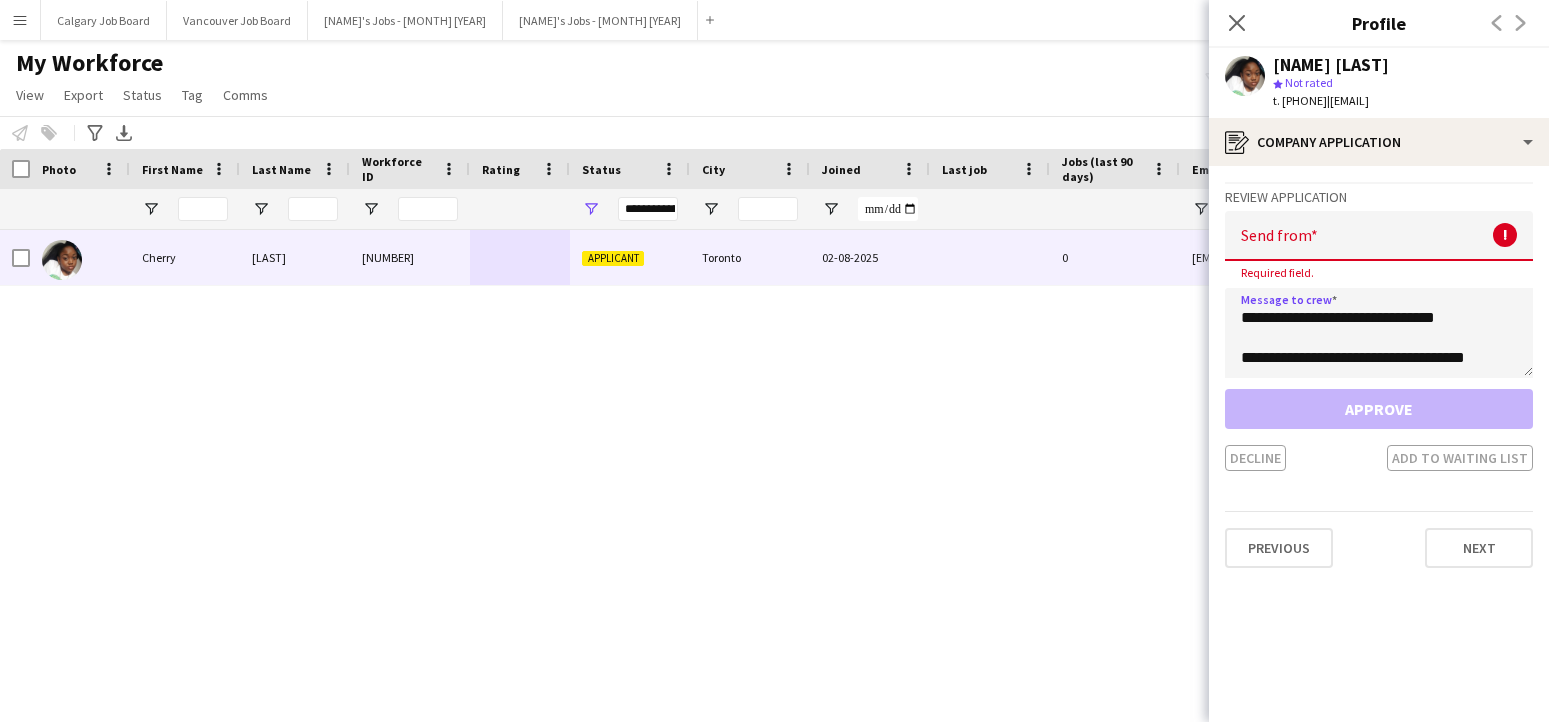 click 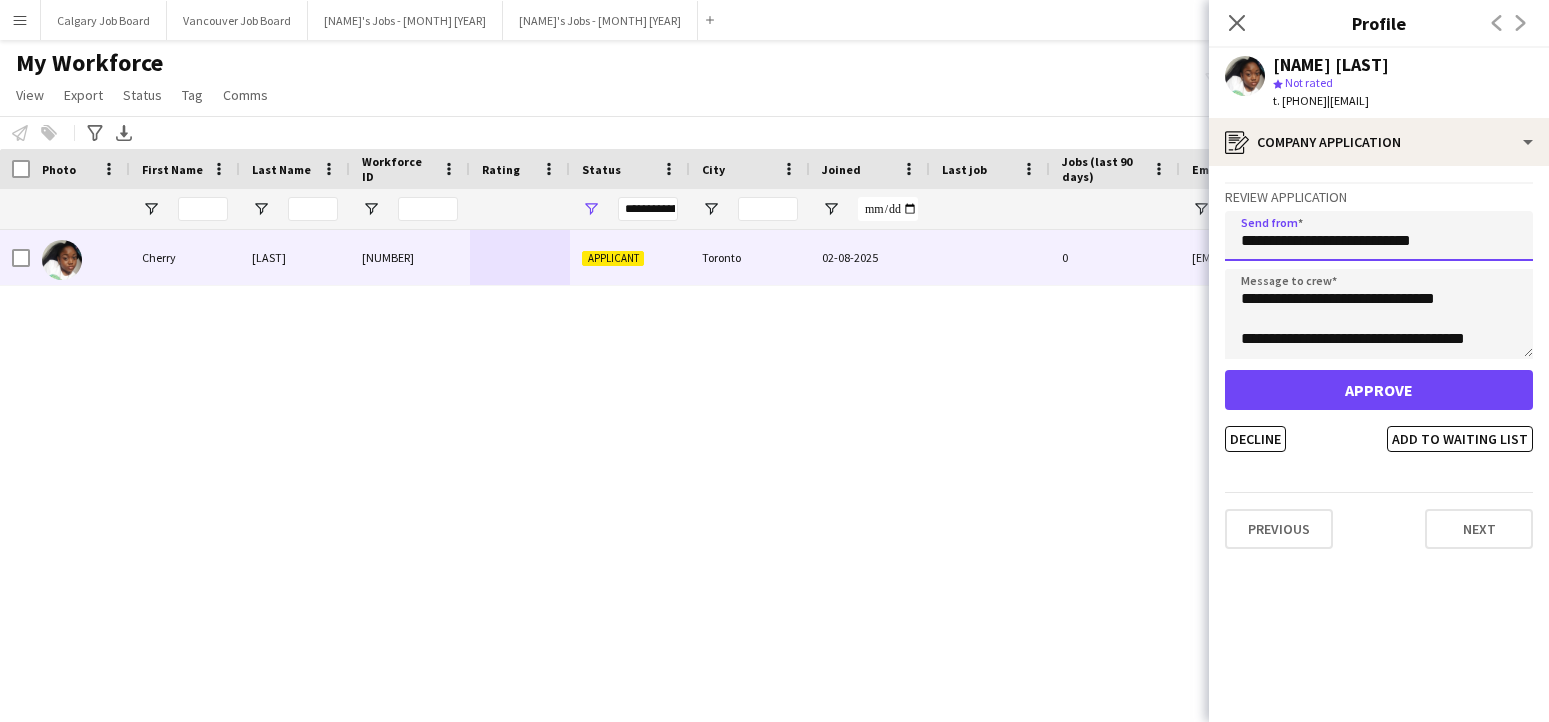 scroll, scrollTop: 0, scrollLeft: 1, axis: horizontal 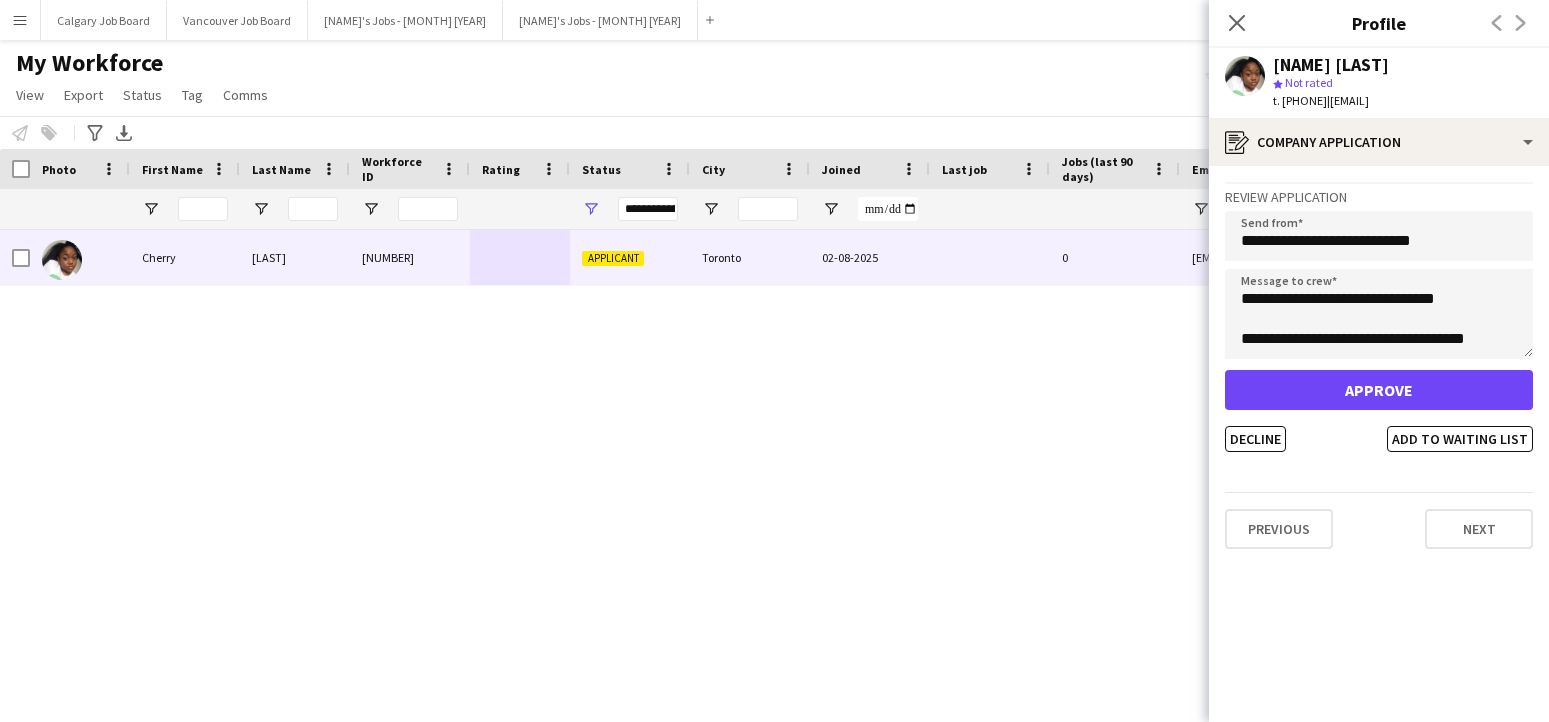 click on "Approve" 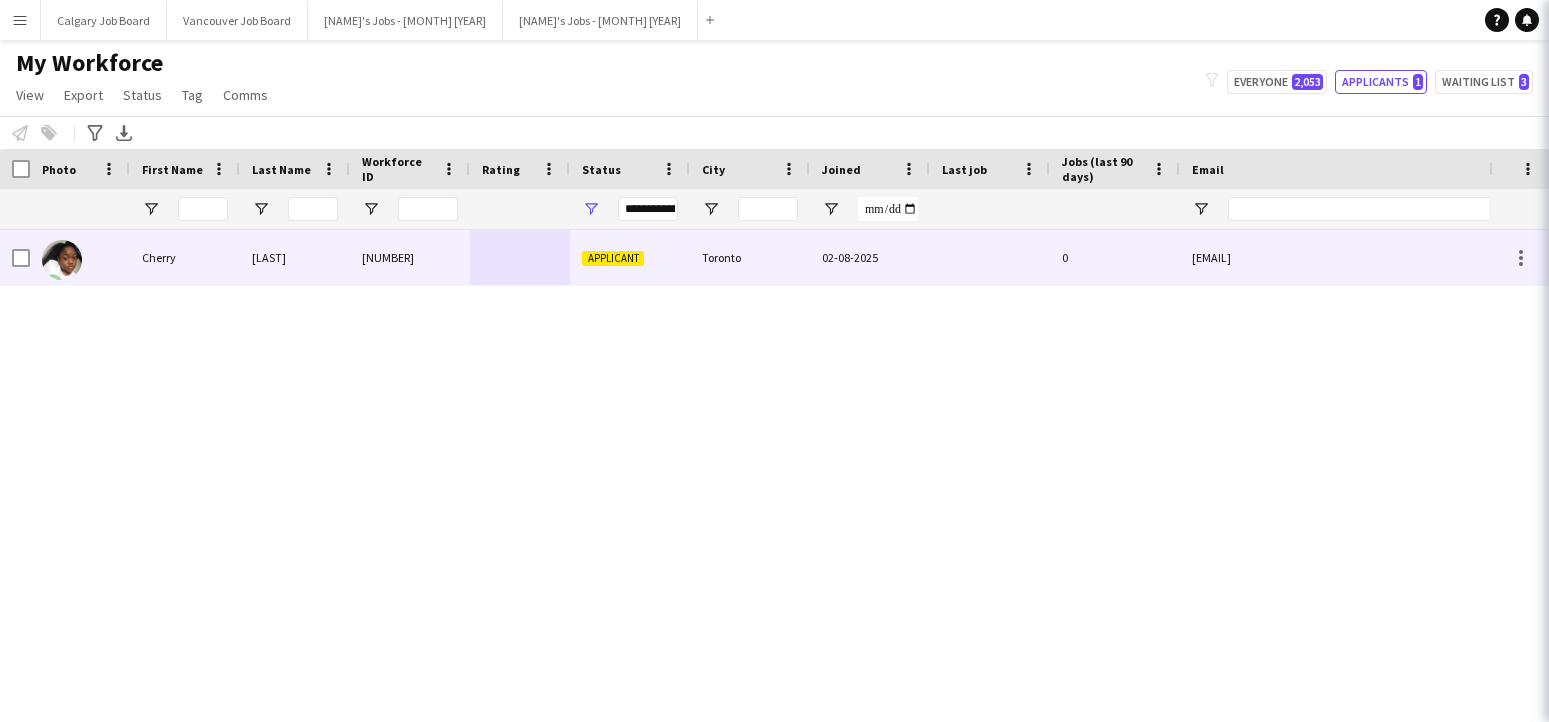 scroll, scrollTop: 0, scrollLeft: 0, axis: both 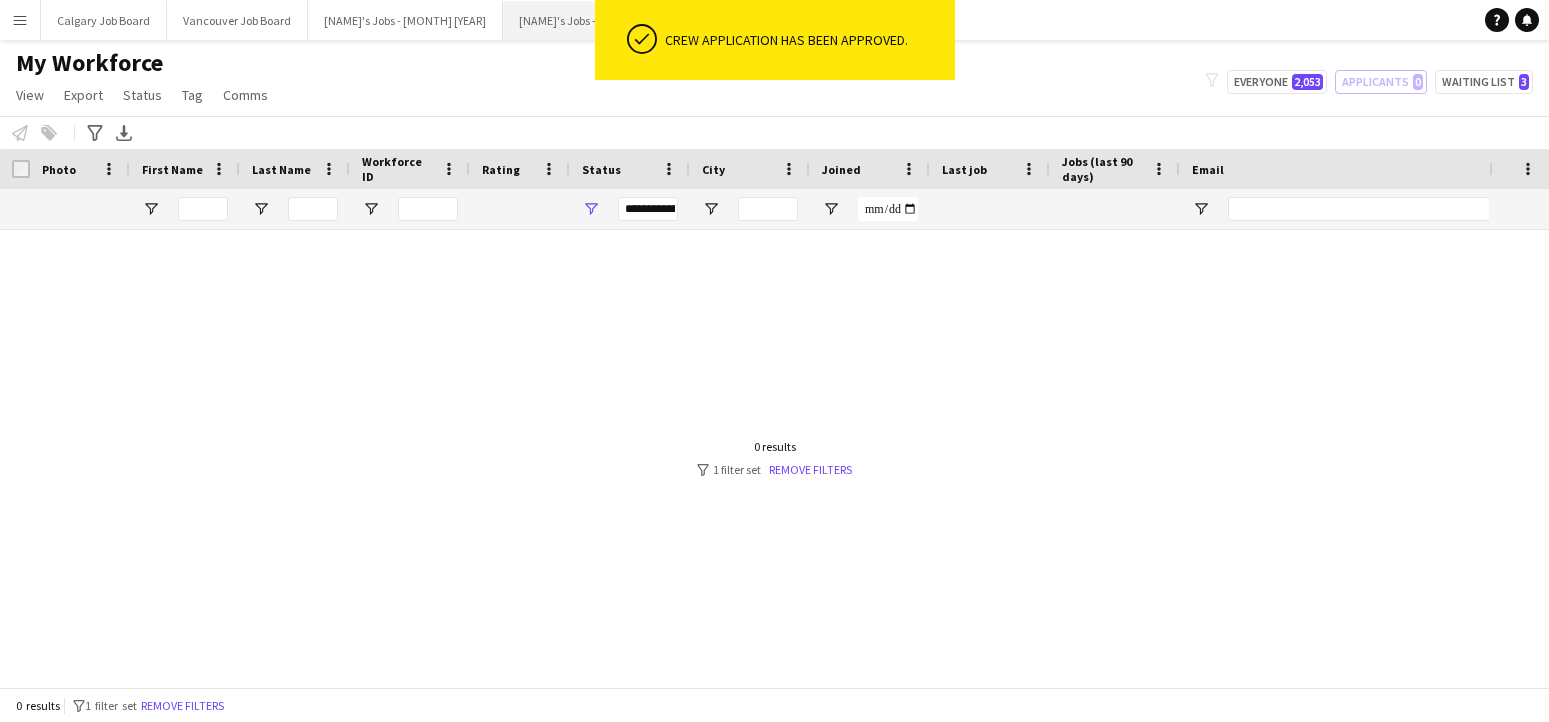 click on "Kirsten's Jobs - [MONTH] [YEAR]
Close" at bounding box center [600, 20] 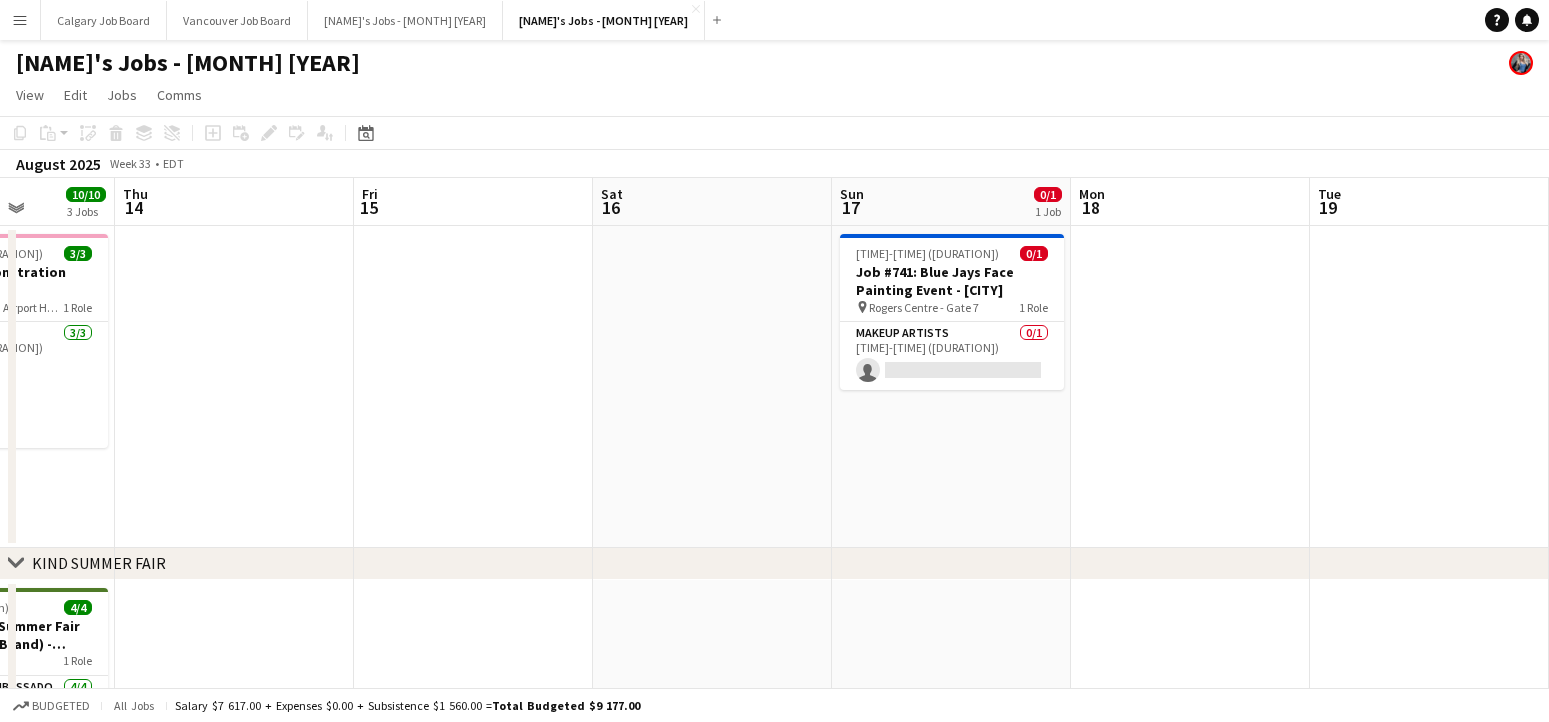 scroll, scrollTop: 0, scrollLeft: 582, axis: horizontal 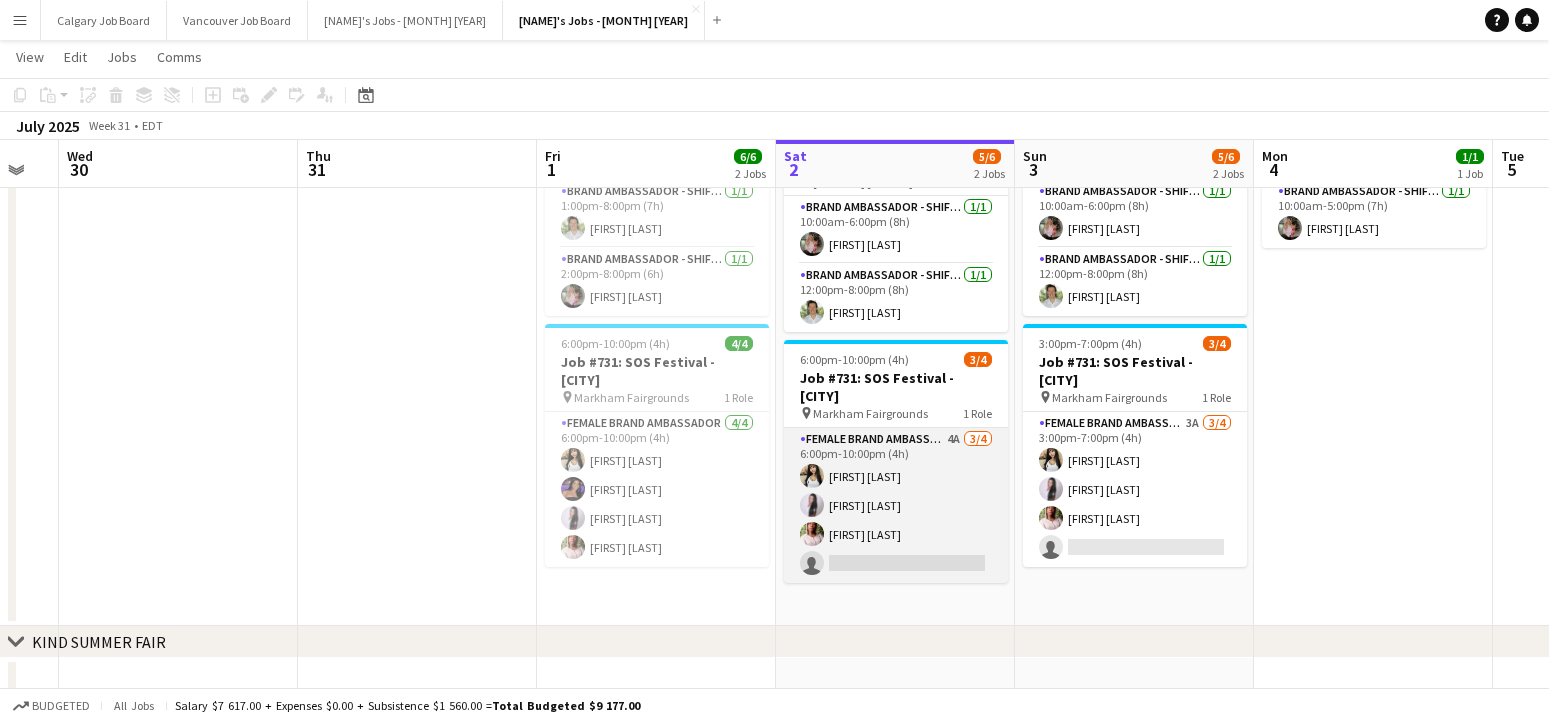 click on "Female Brand Ambassador 4A 3/4 [TIME] ([DURATION])
[NAME] [NAME] [NAME] single-neutral-actions" at bounding box center [896, 505] 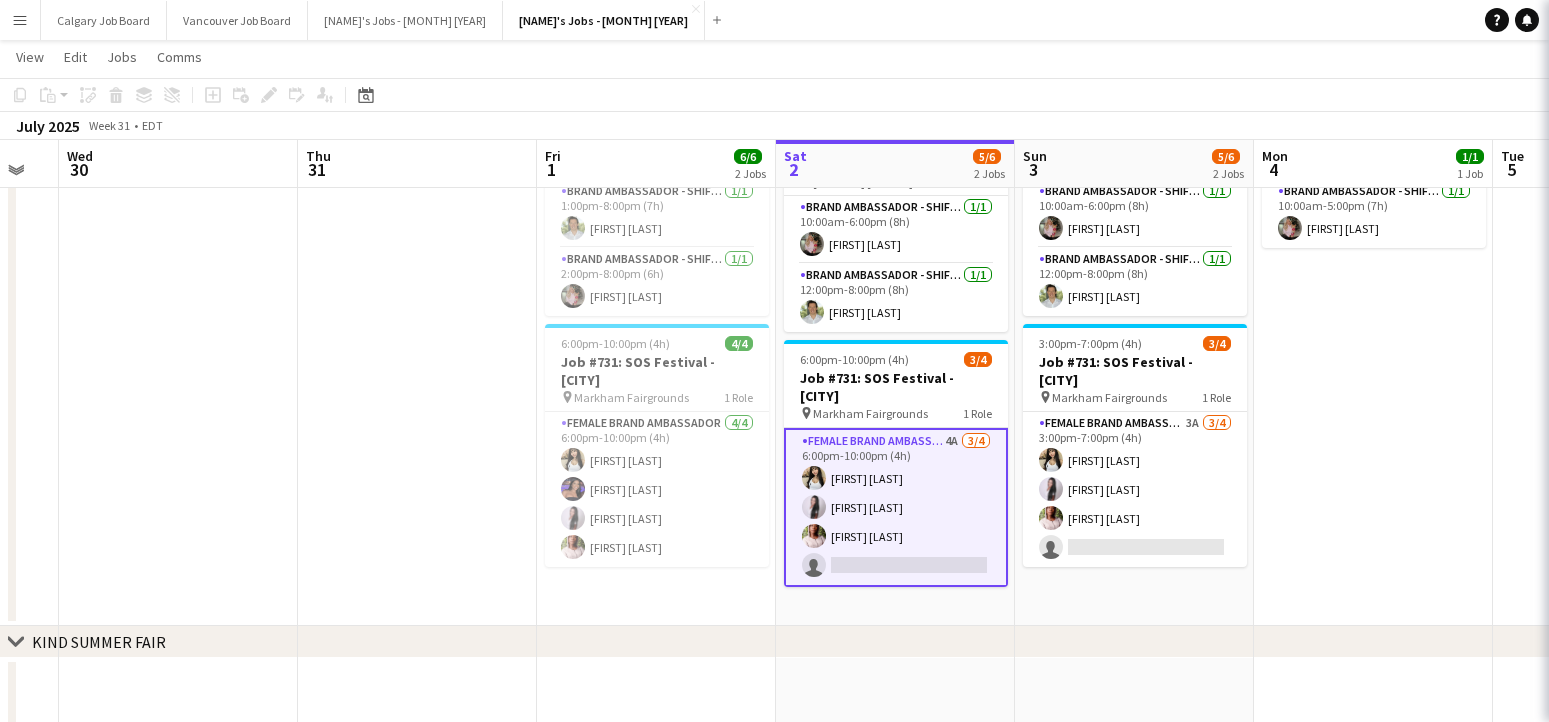 scroll, scrollTop: 0, scrollLeft: 896, axis: horizontal 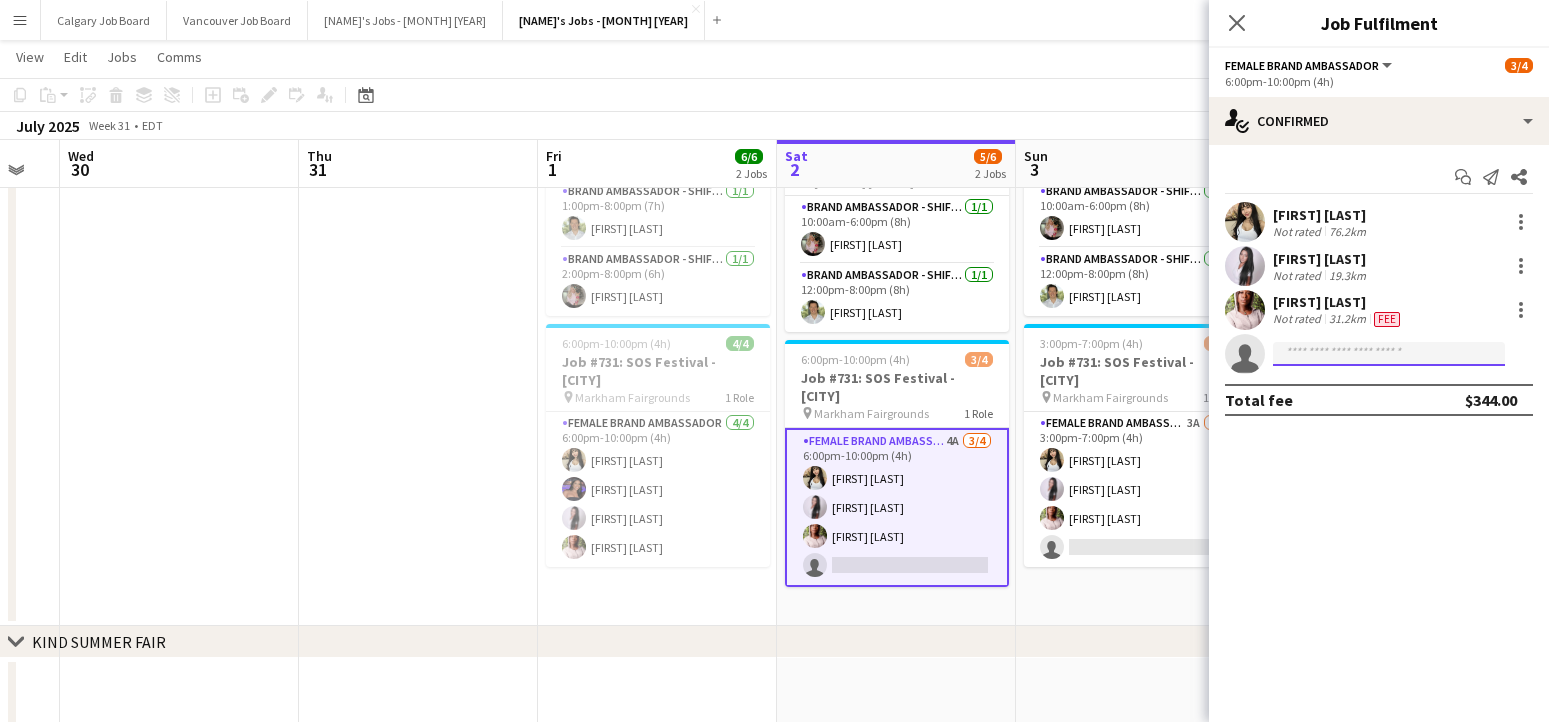 click 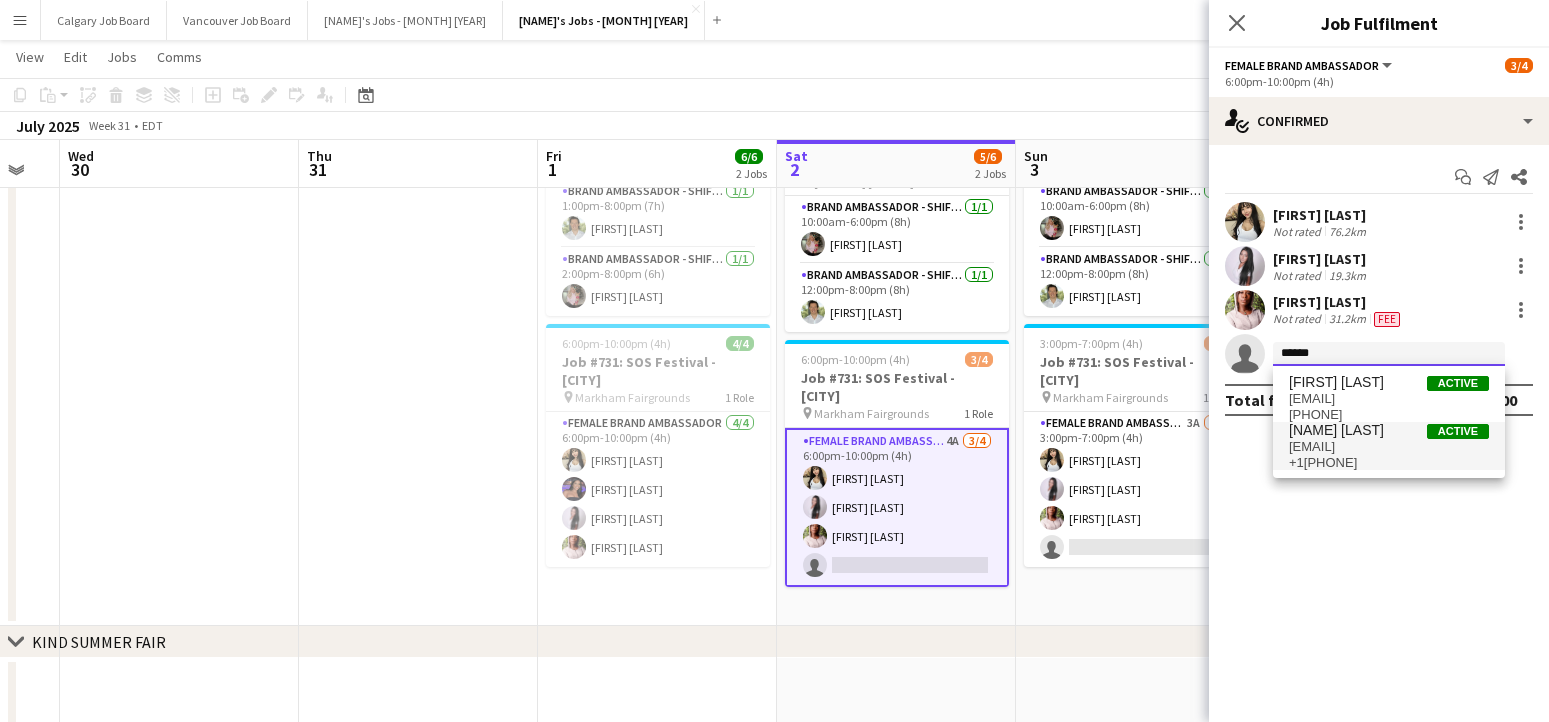 type on "******" 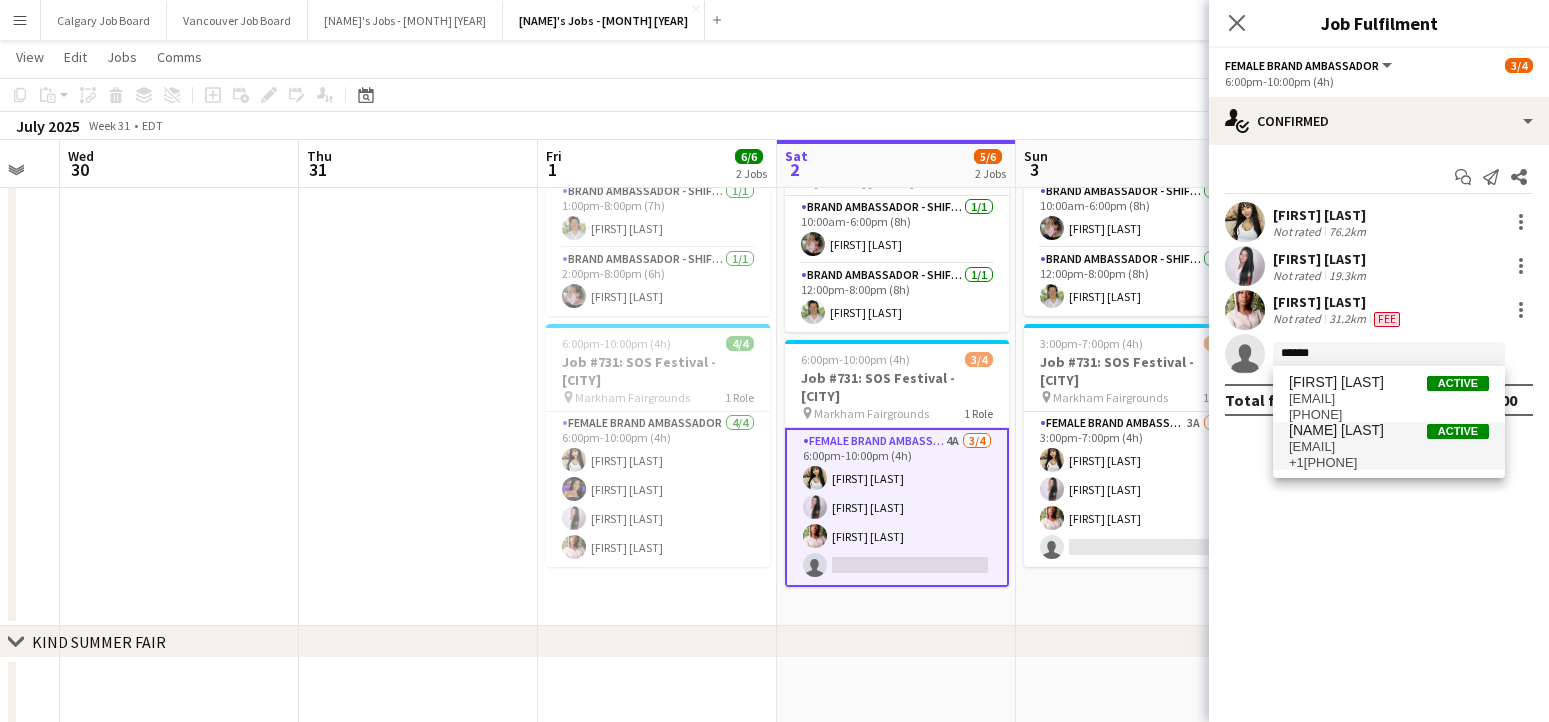 click on "[EMAIL]" at bounding box center [1389, 447] 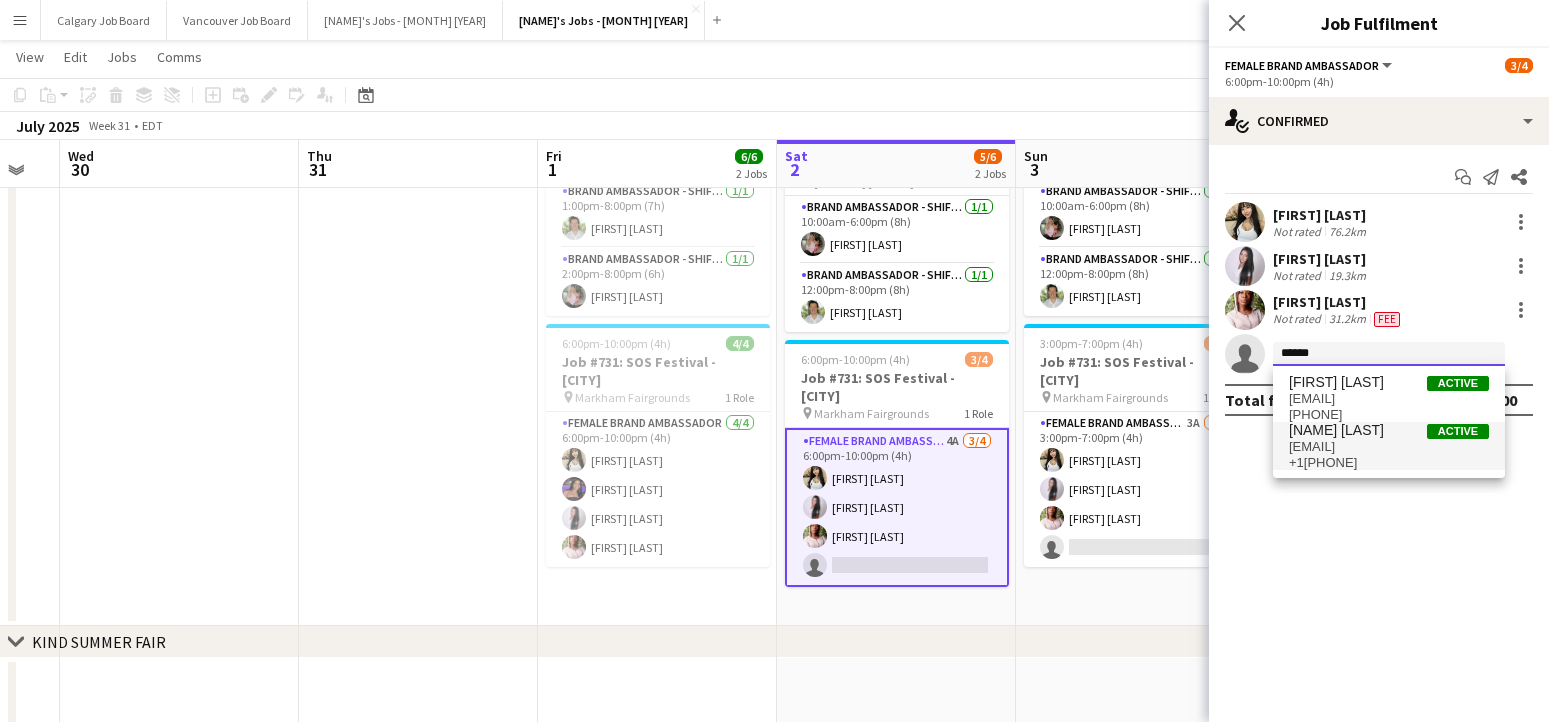 type 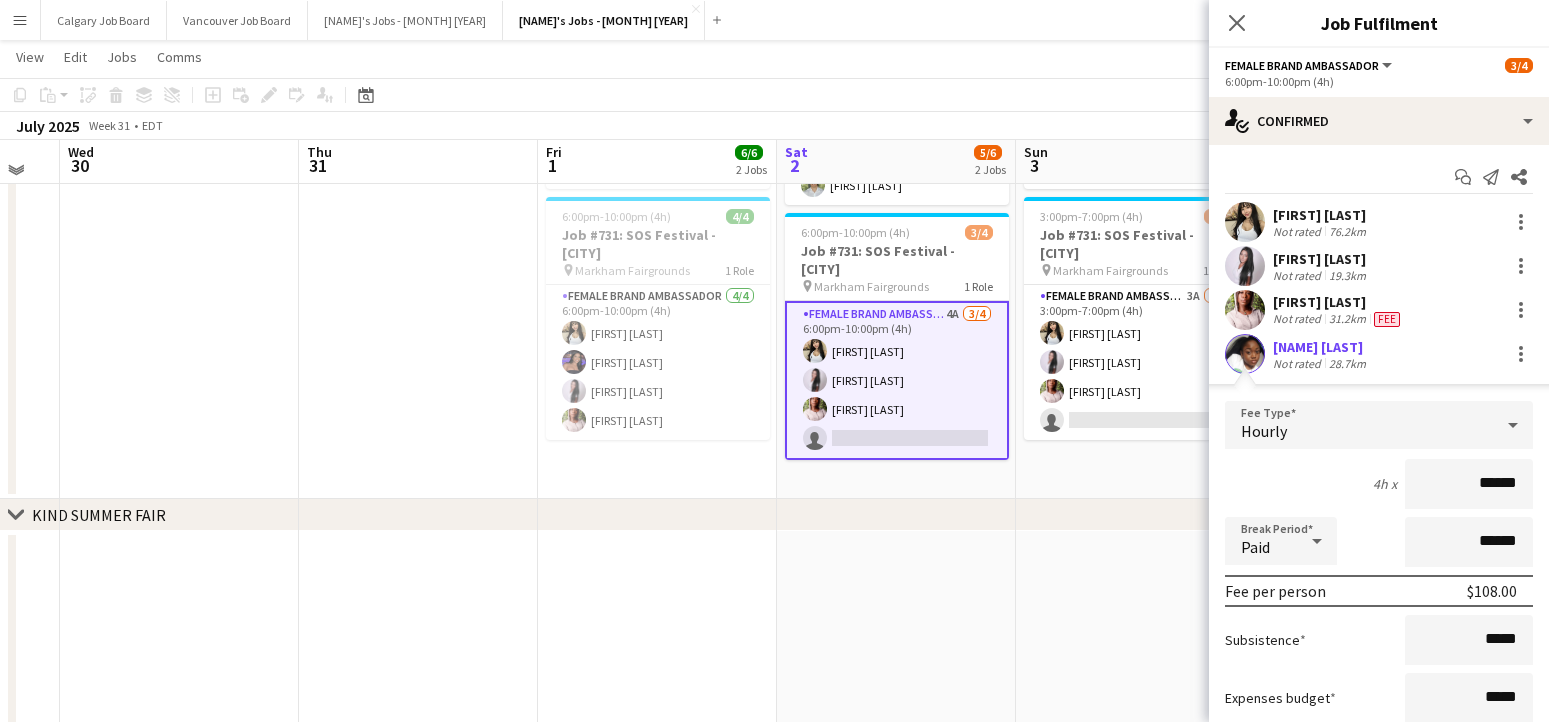 scroll, scrollTop: 283, scrollLeft: 0, axis: vertical 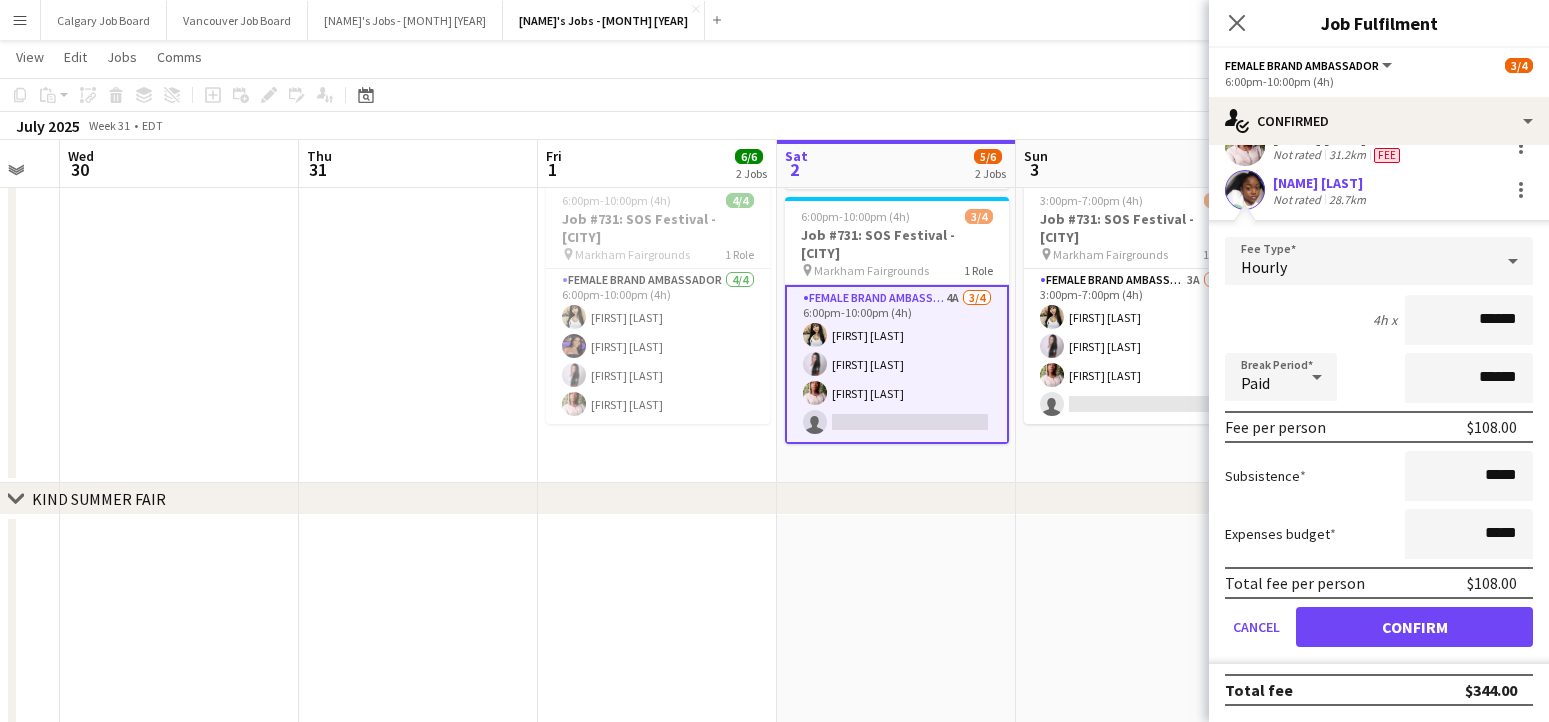 click on "Confirm" at bounding box center [1414, 627] 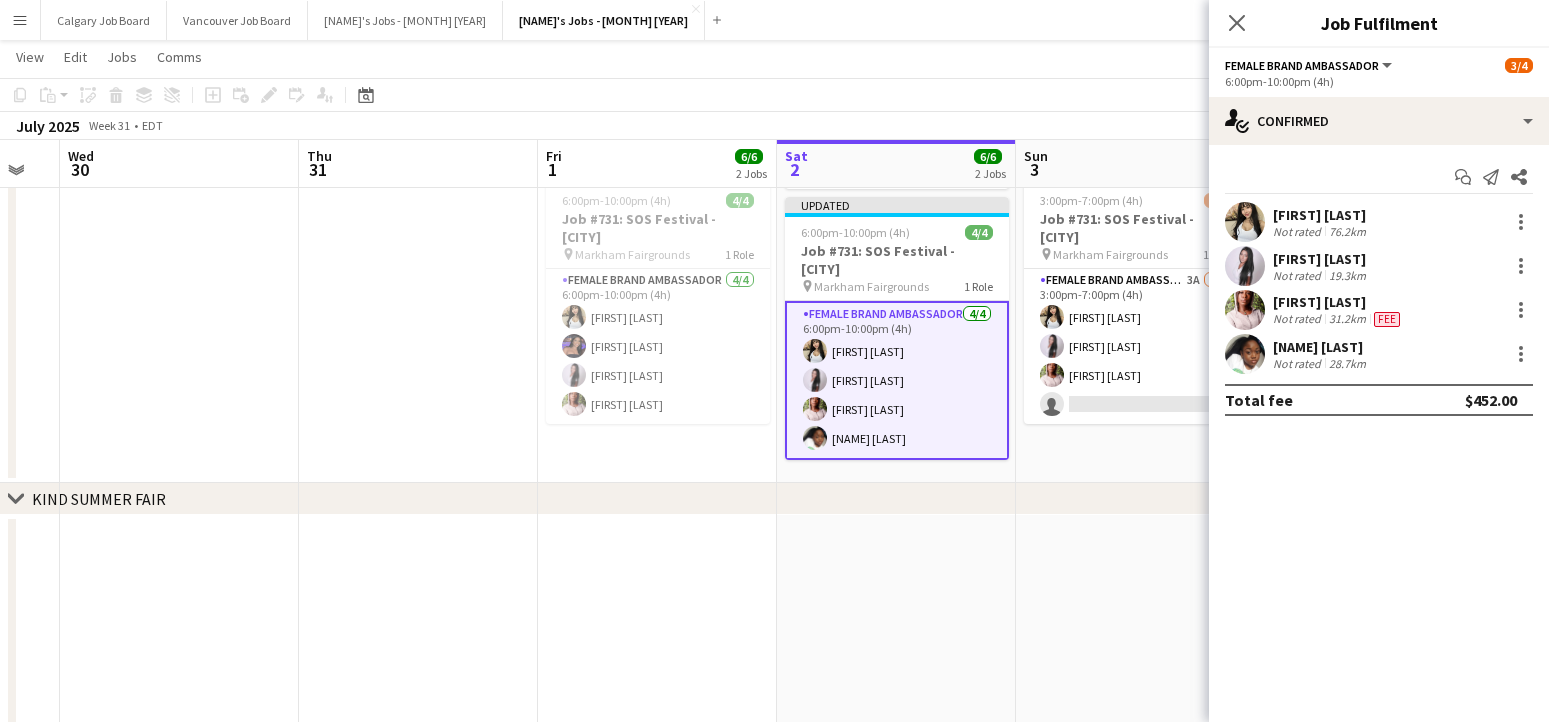 scroll, scrollTop: 0, scrollLeft: 0, axis: both 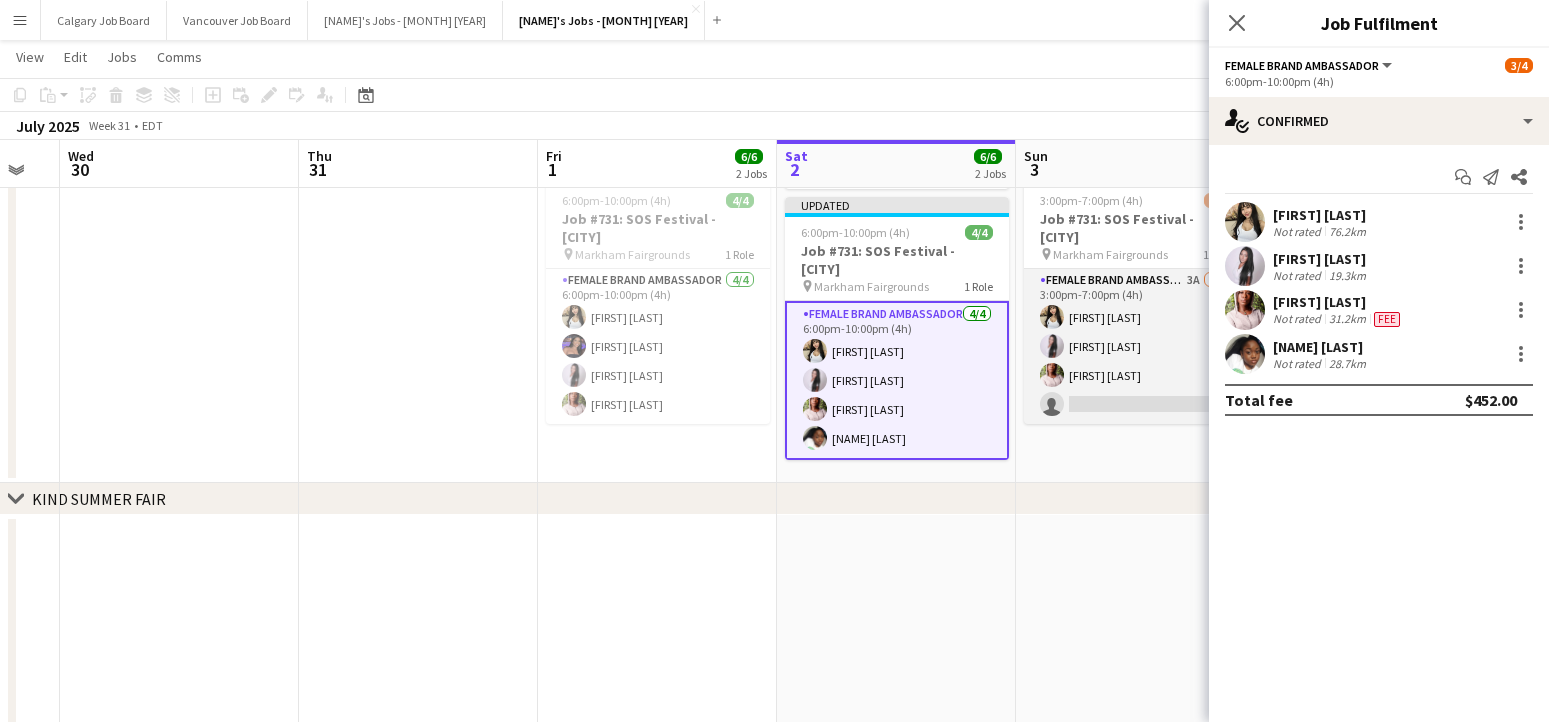 click on "Female Brand Ambassadors   16A   0/5   [TIME]-[TIME] ([DURATION]h)
[FIRST] [LAST] [FIRST] [LAST]
single-neutral-actions" at bounding box center [1136, 346] 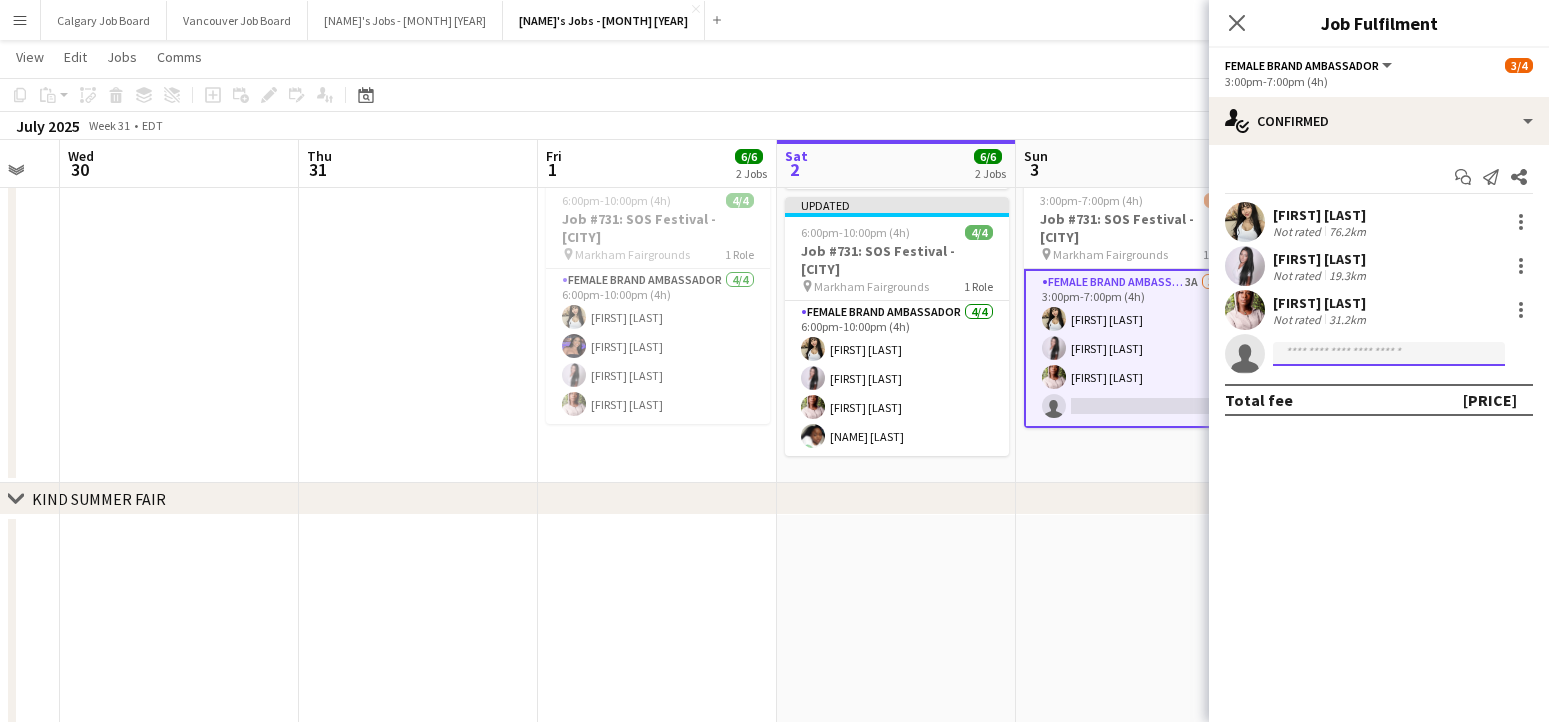 click 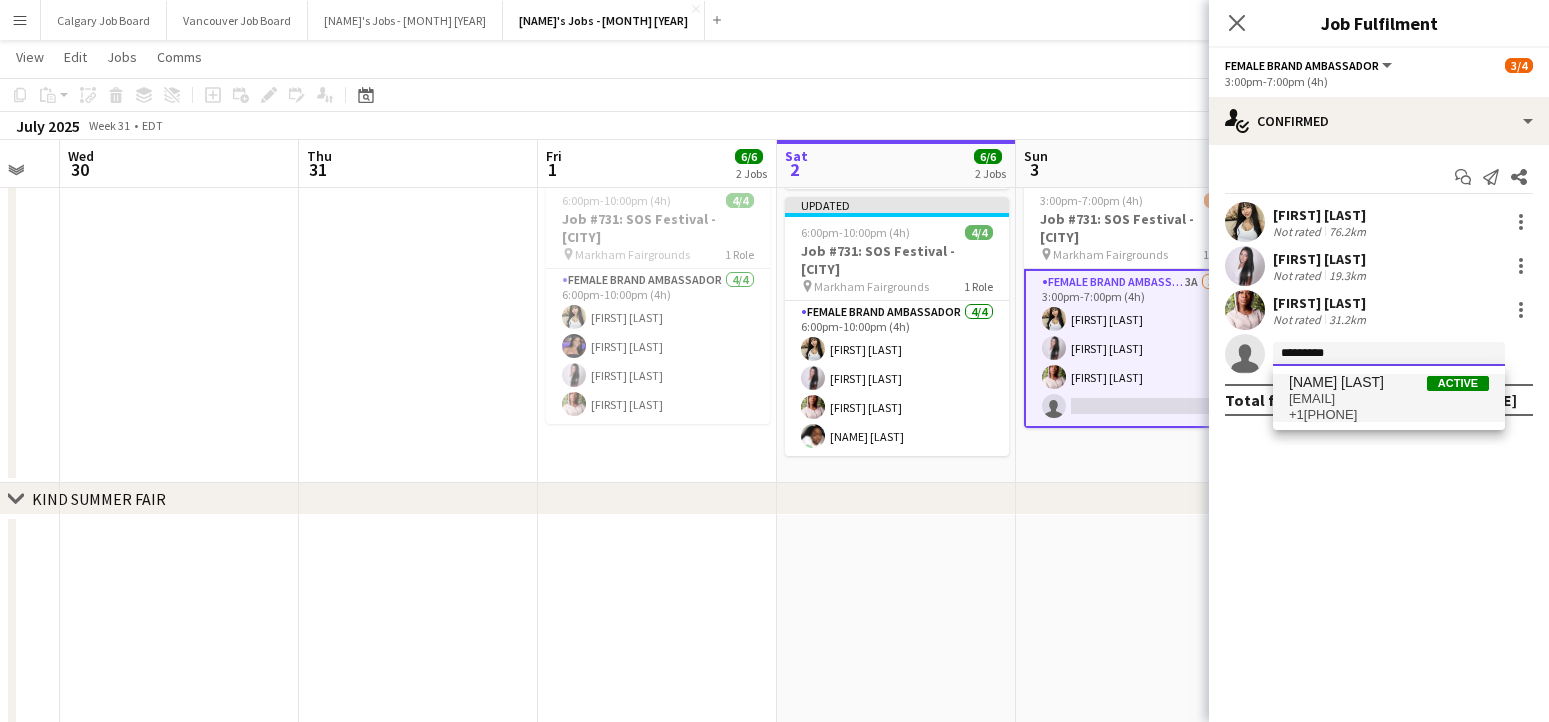 type on "*********" 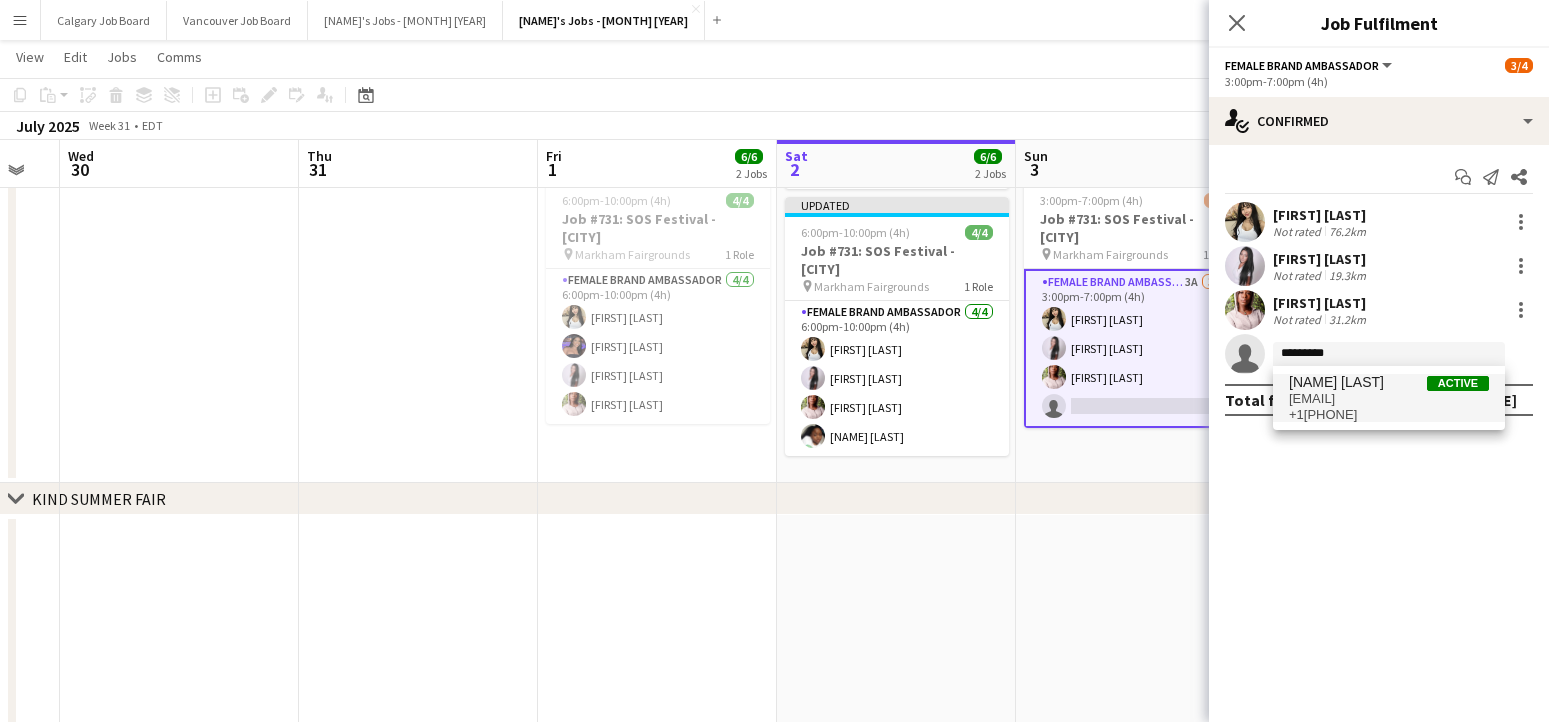 click on "[NAME] [LAST]" at bounding box center (1336, 382) 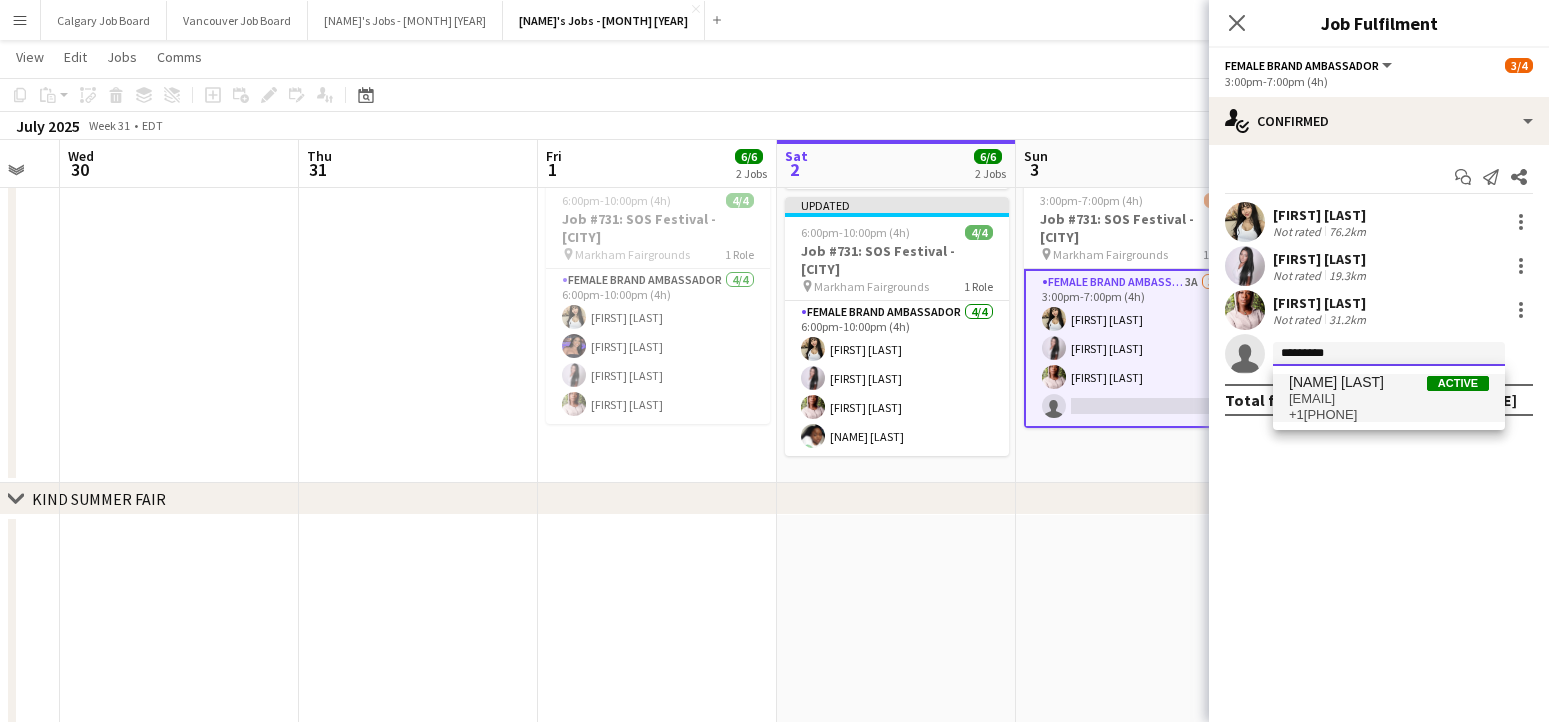 type 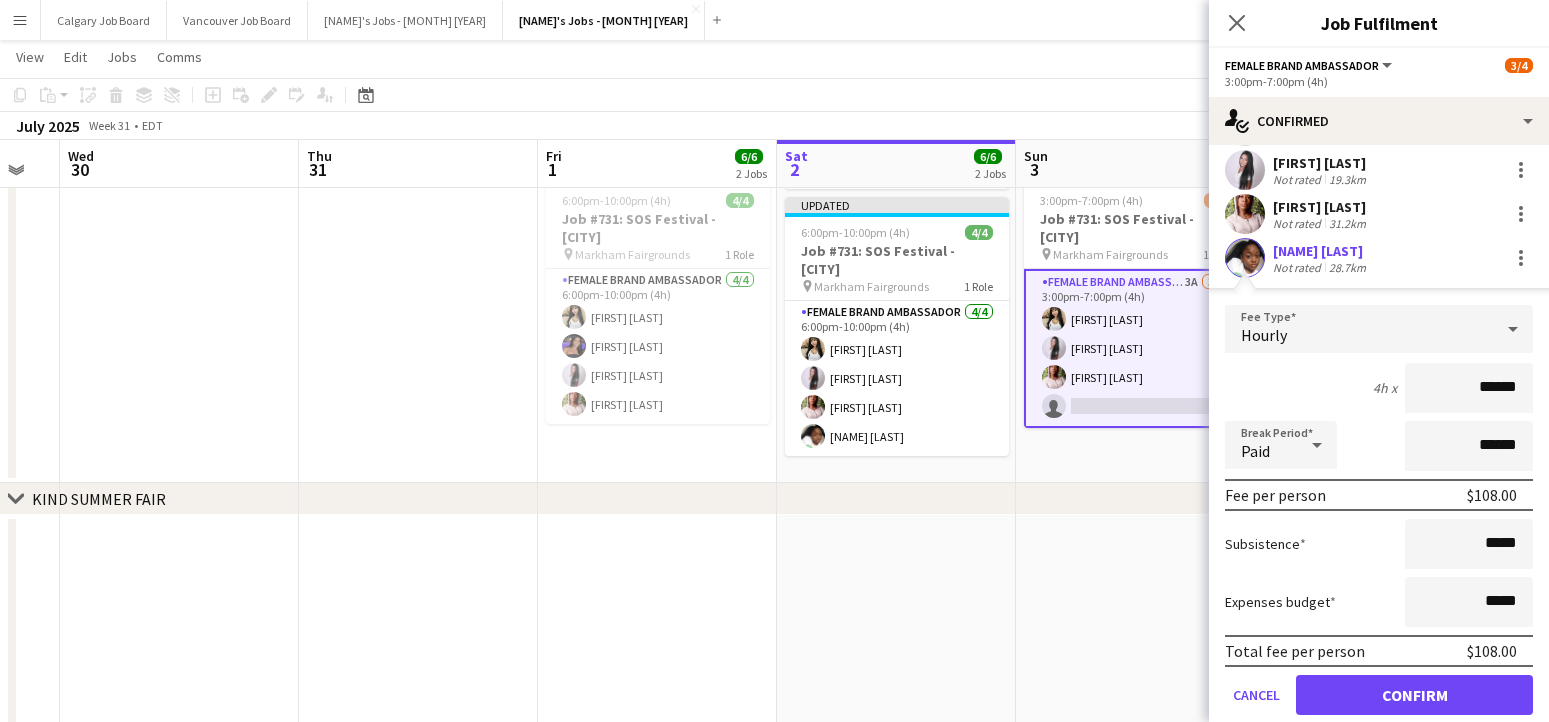 scroll, scrollTop: 94, scrollLeft: 0, axis: vertical 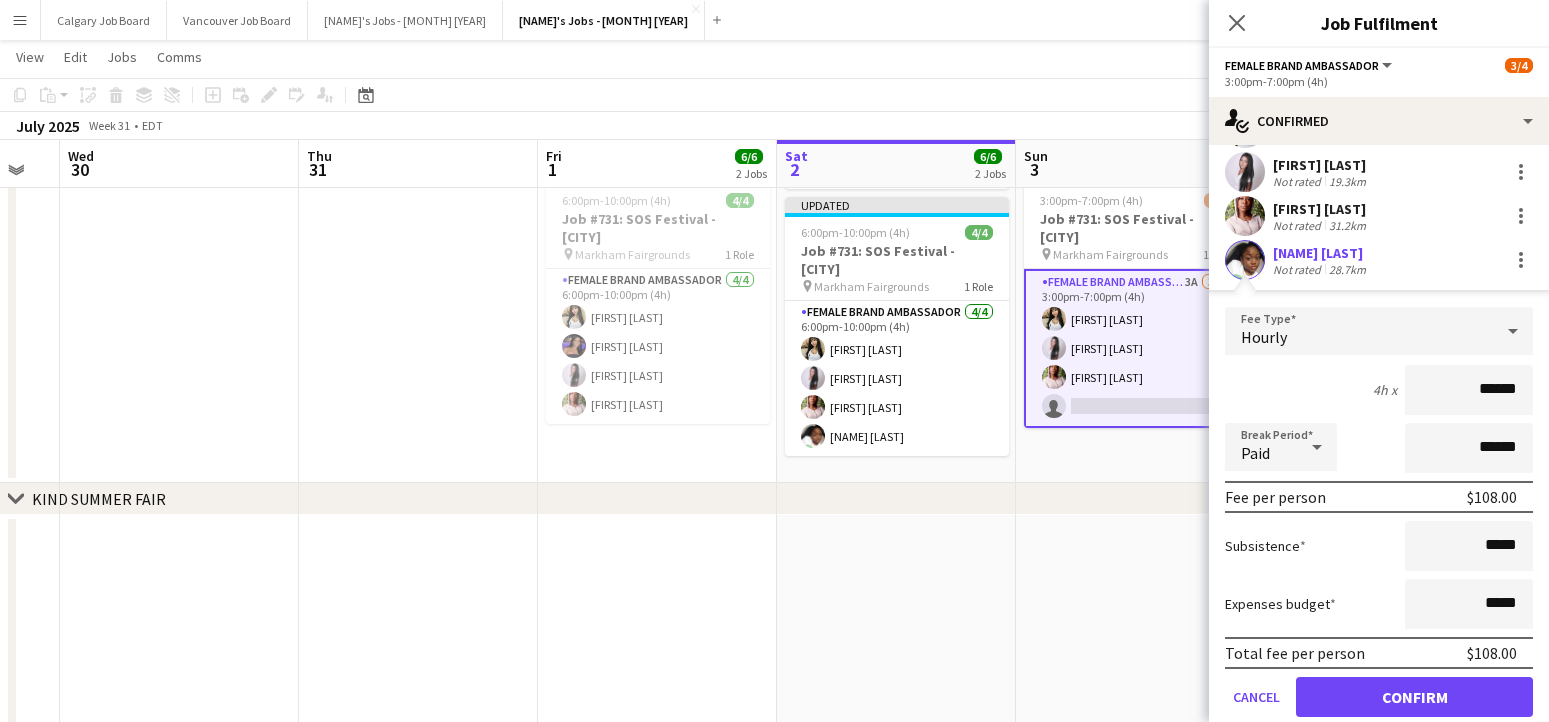click on "Confirm" at bounding box center [1414, 697] 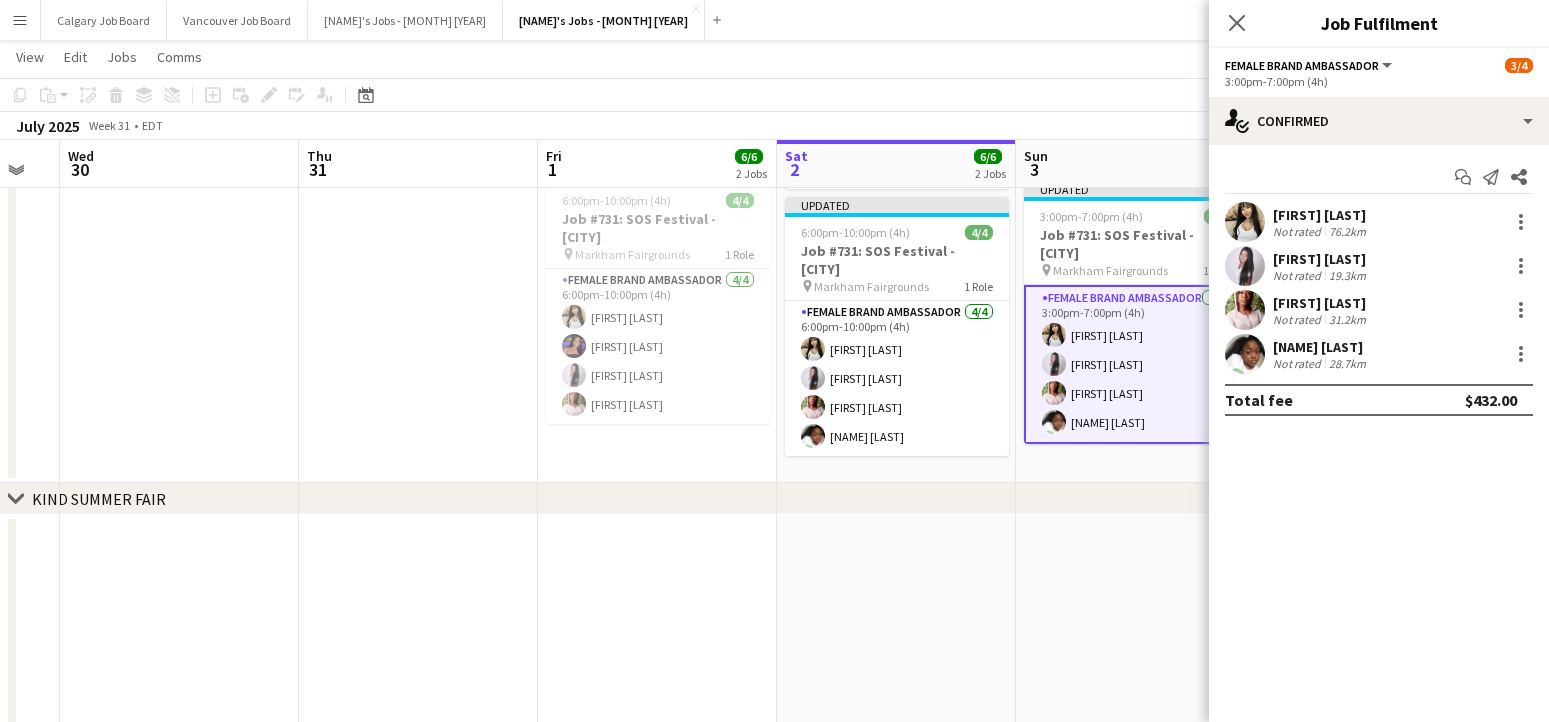 click at bounding box center (1135, 792) 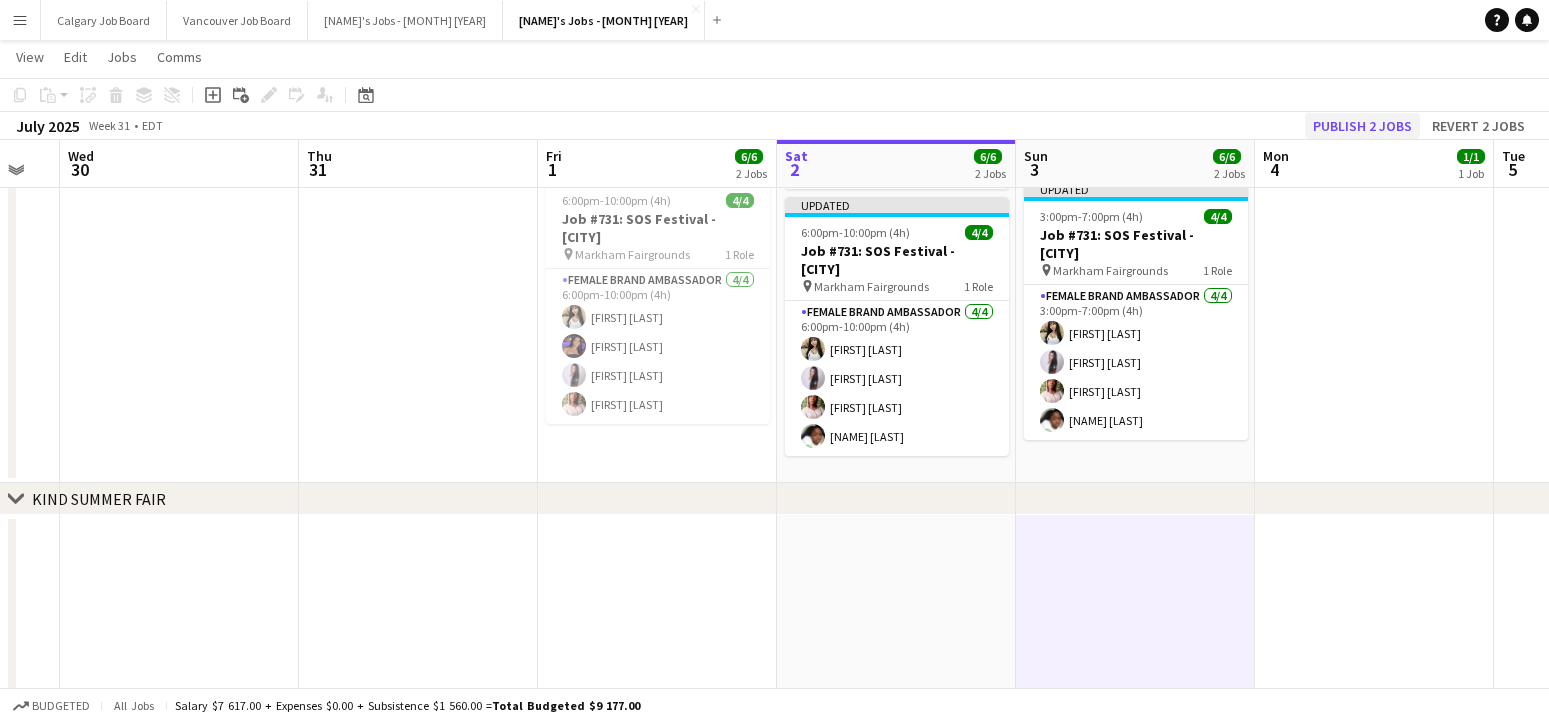 click on "Publish 2 jobs" 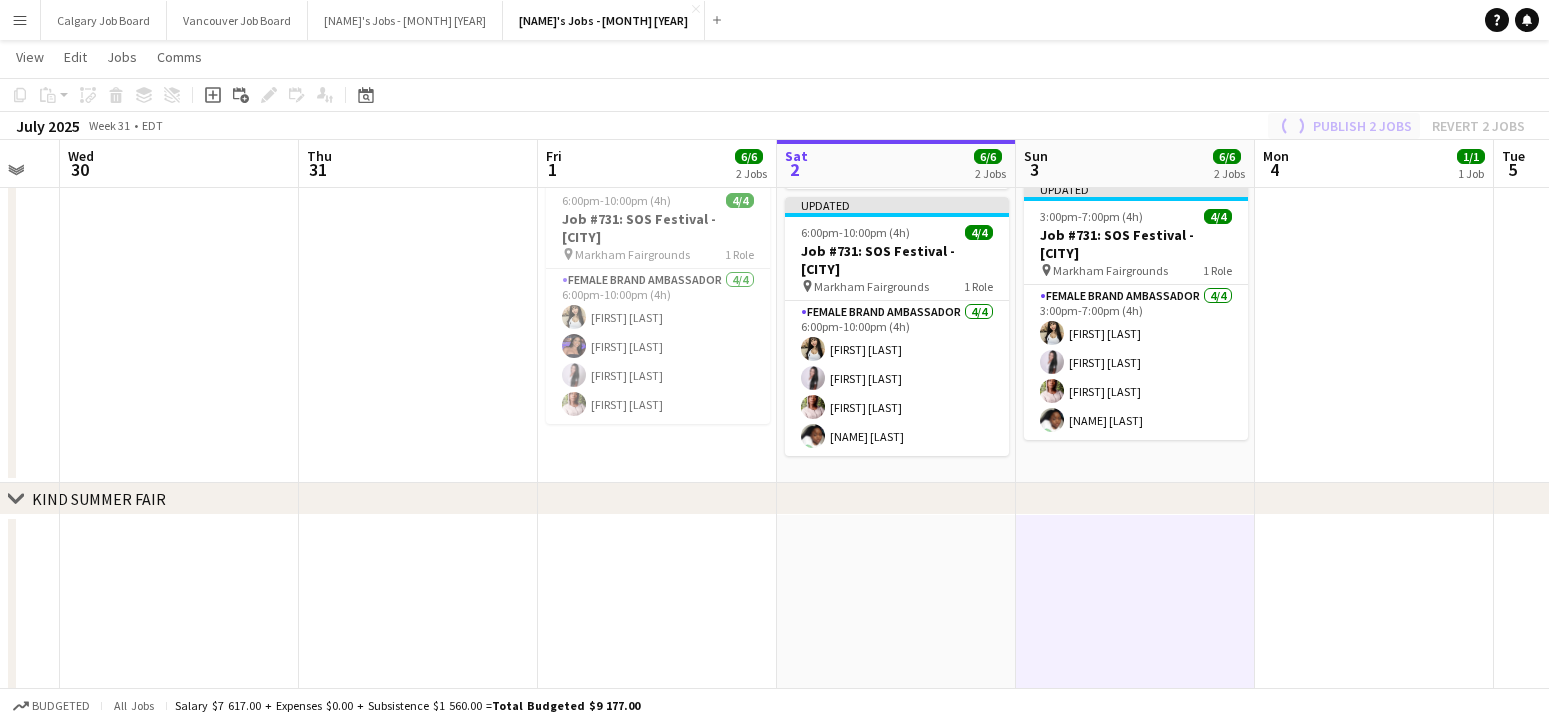 scroll, scrollTop: 283, scrollLeft: 0, axis: vertical 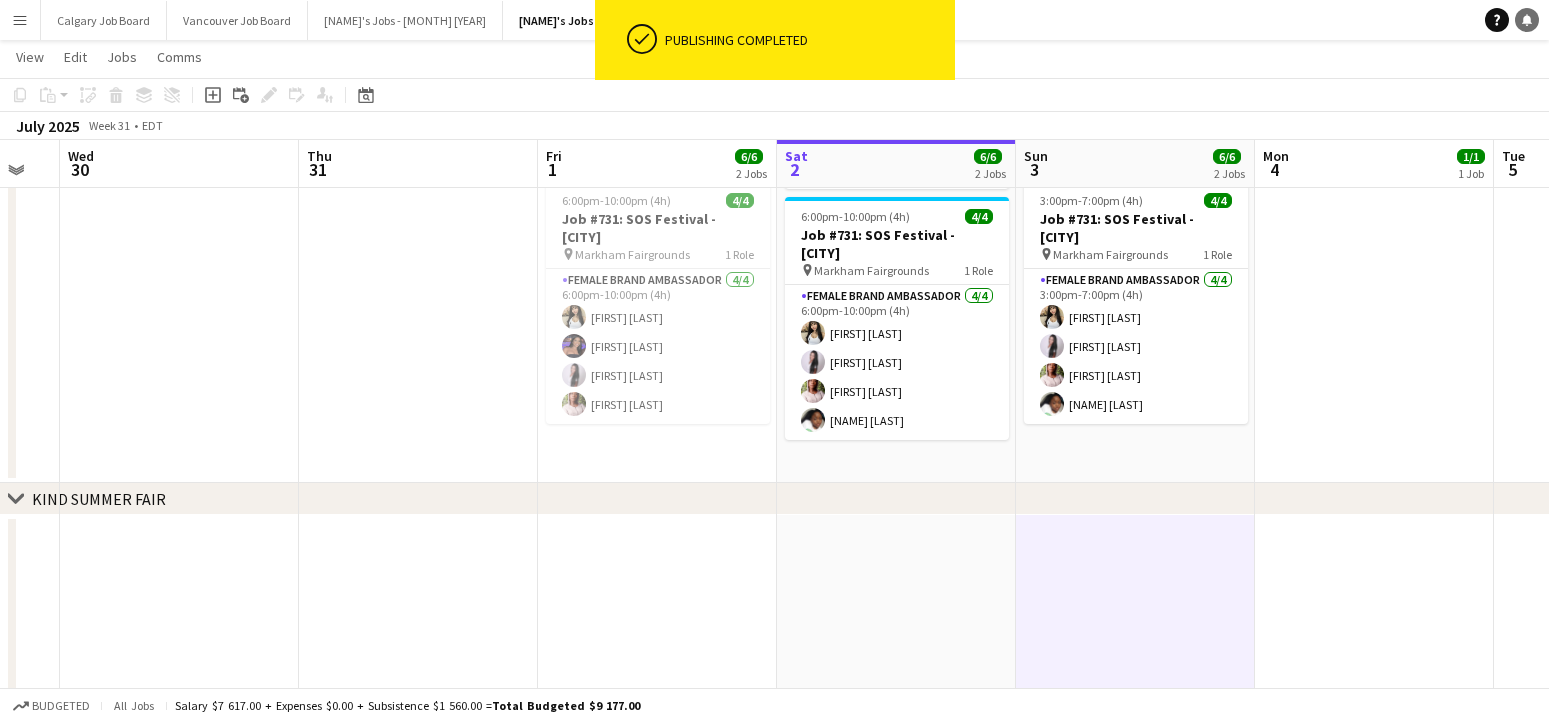 click on "Notifications" 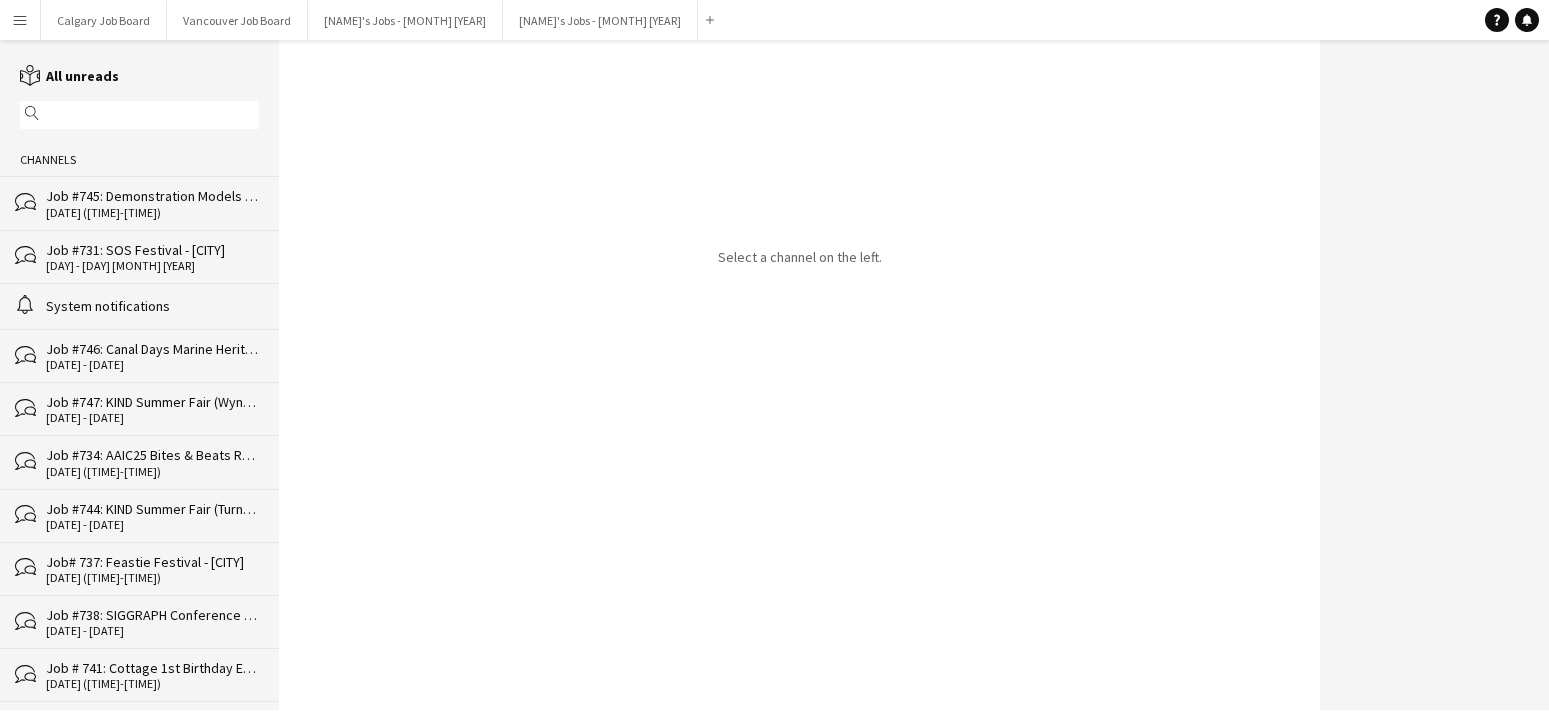 scroll 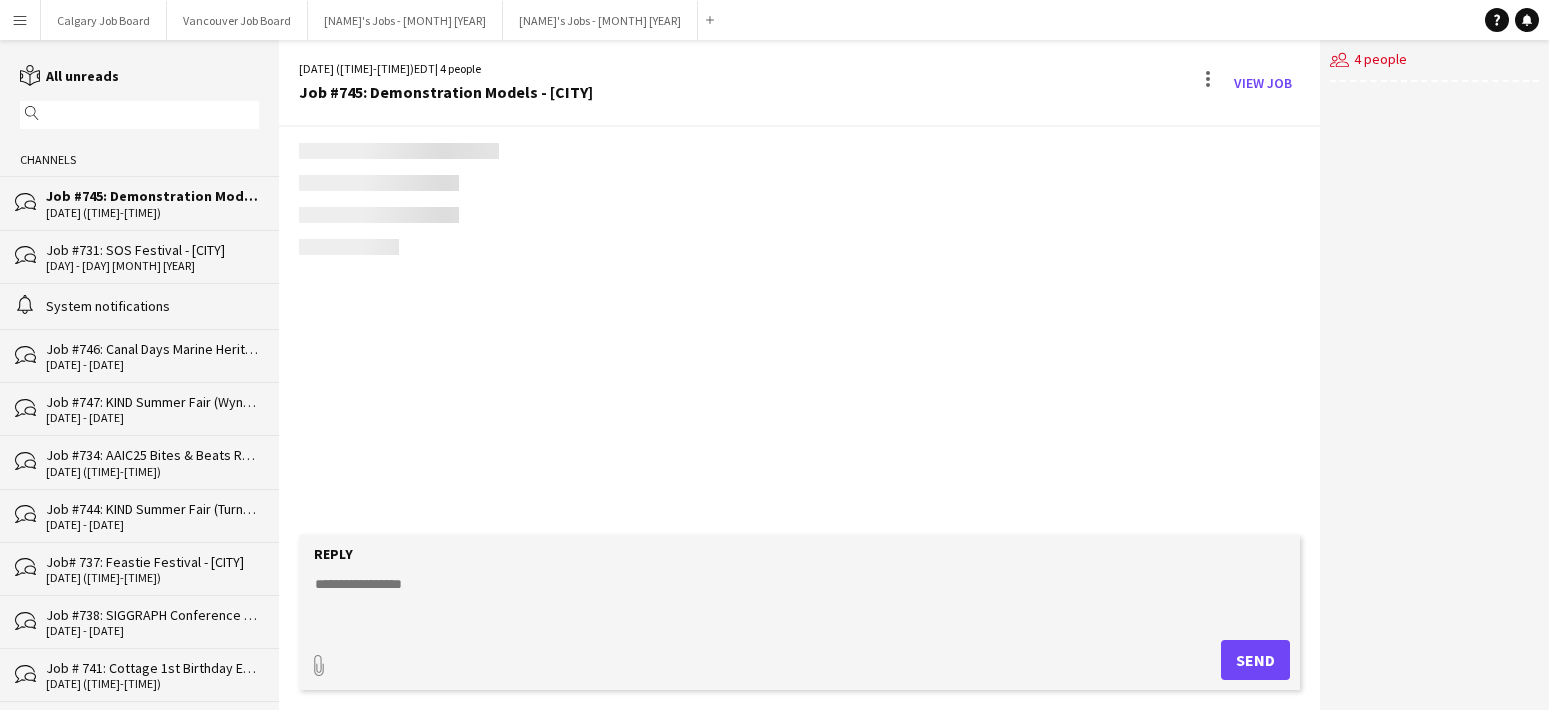 click on "Job #731: SOS Festival - [CITY]" 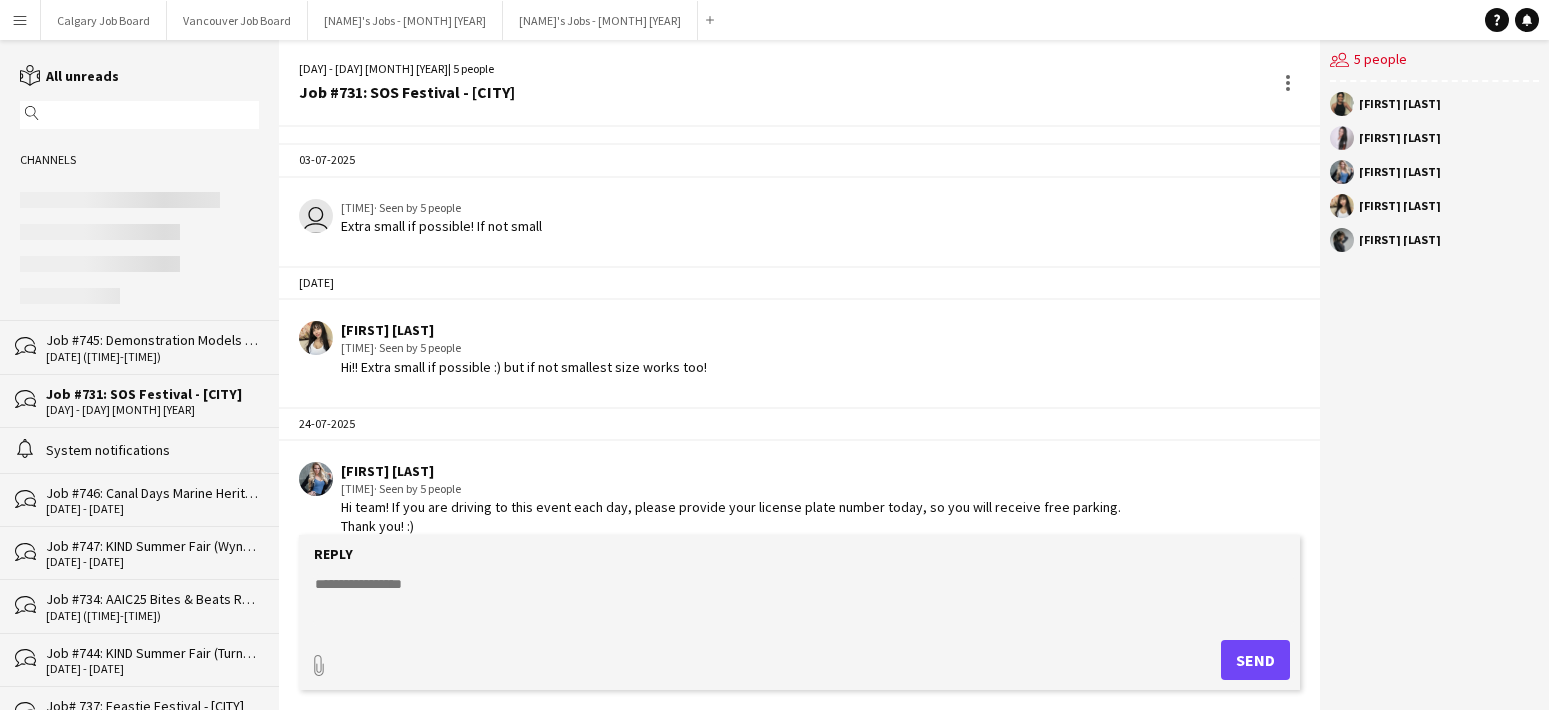 scroll, scrollTop: 0, scrollLeft: 0, axis: both 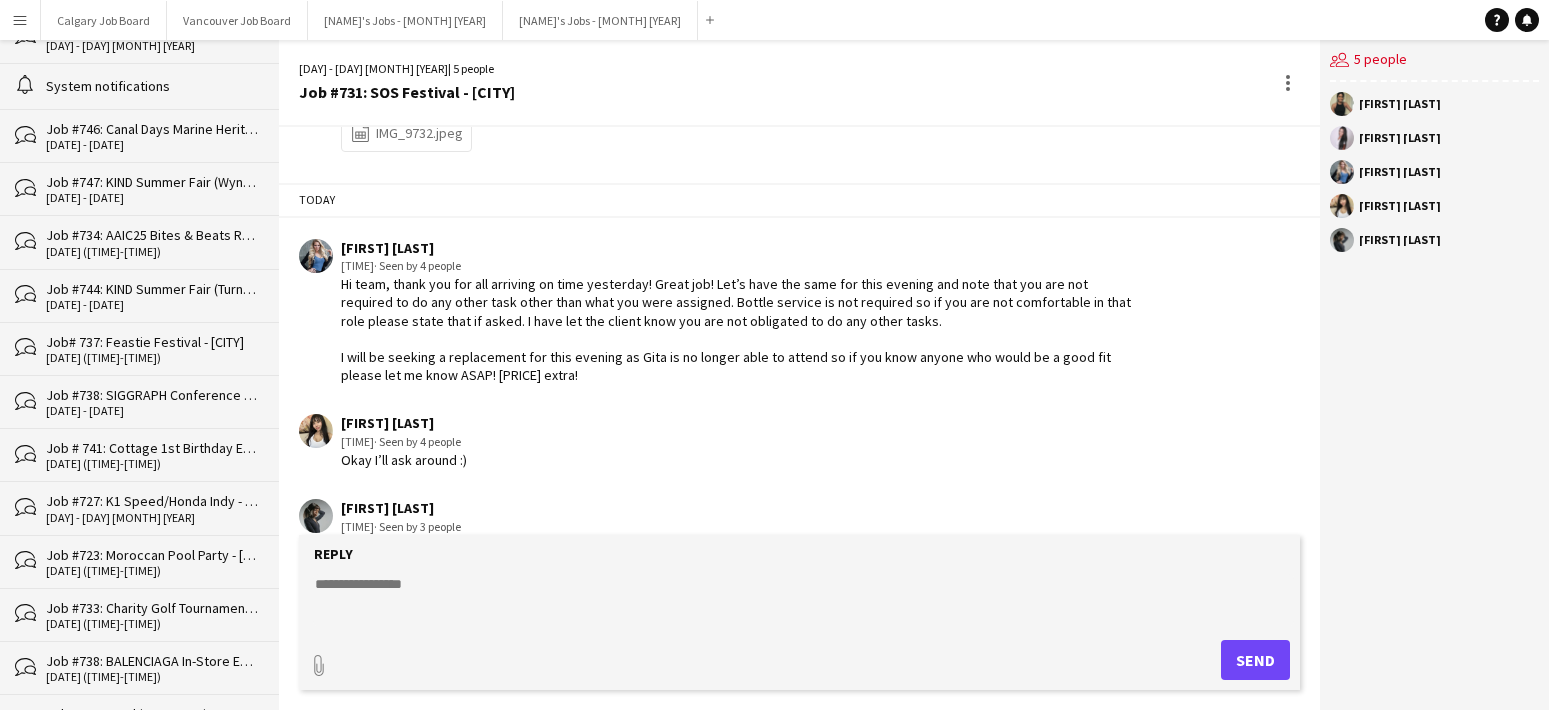 click 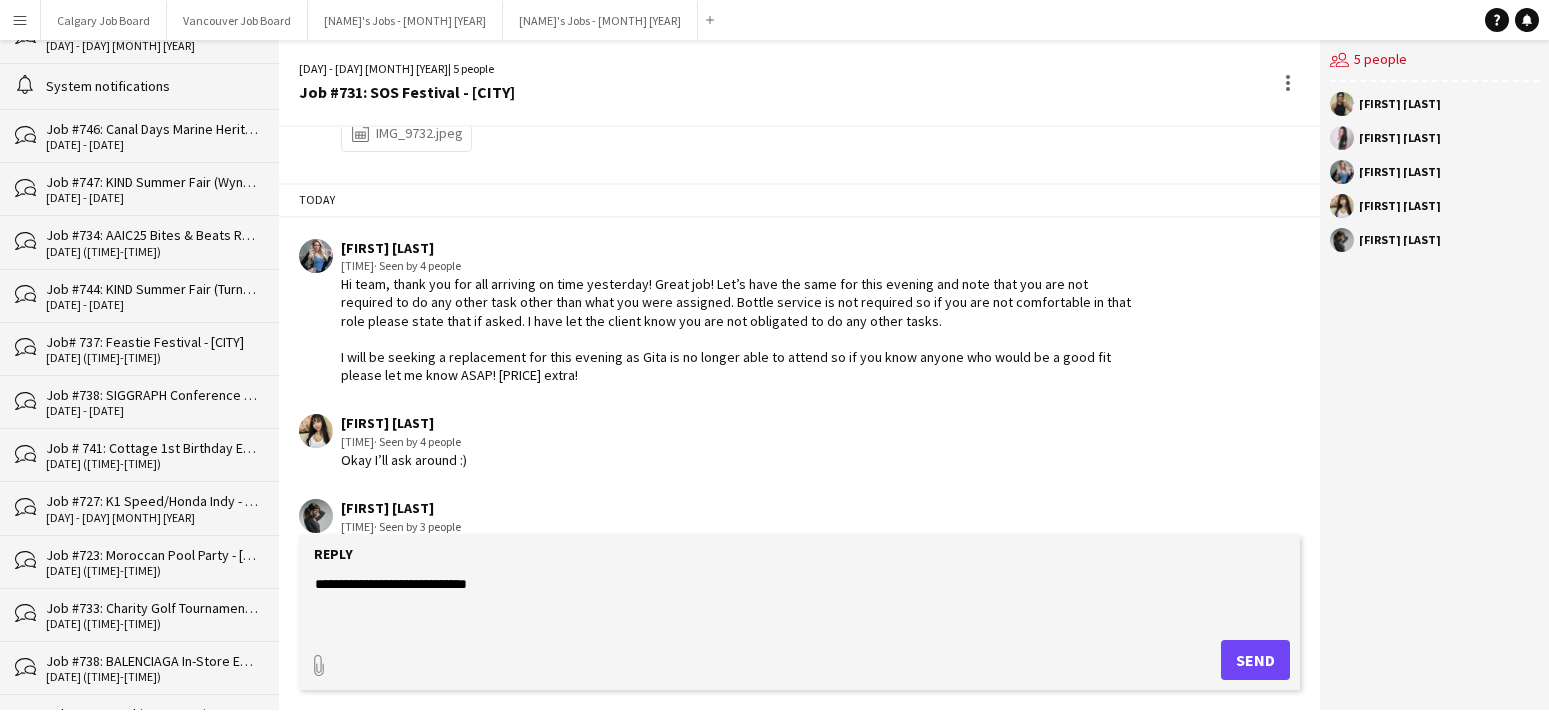 type on "**********" 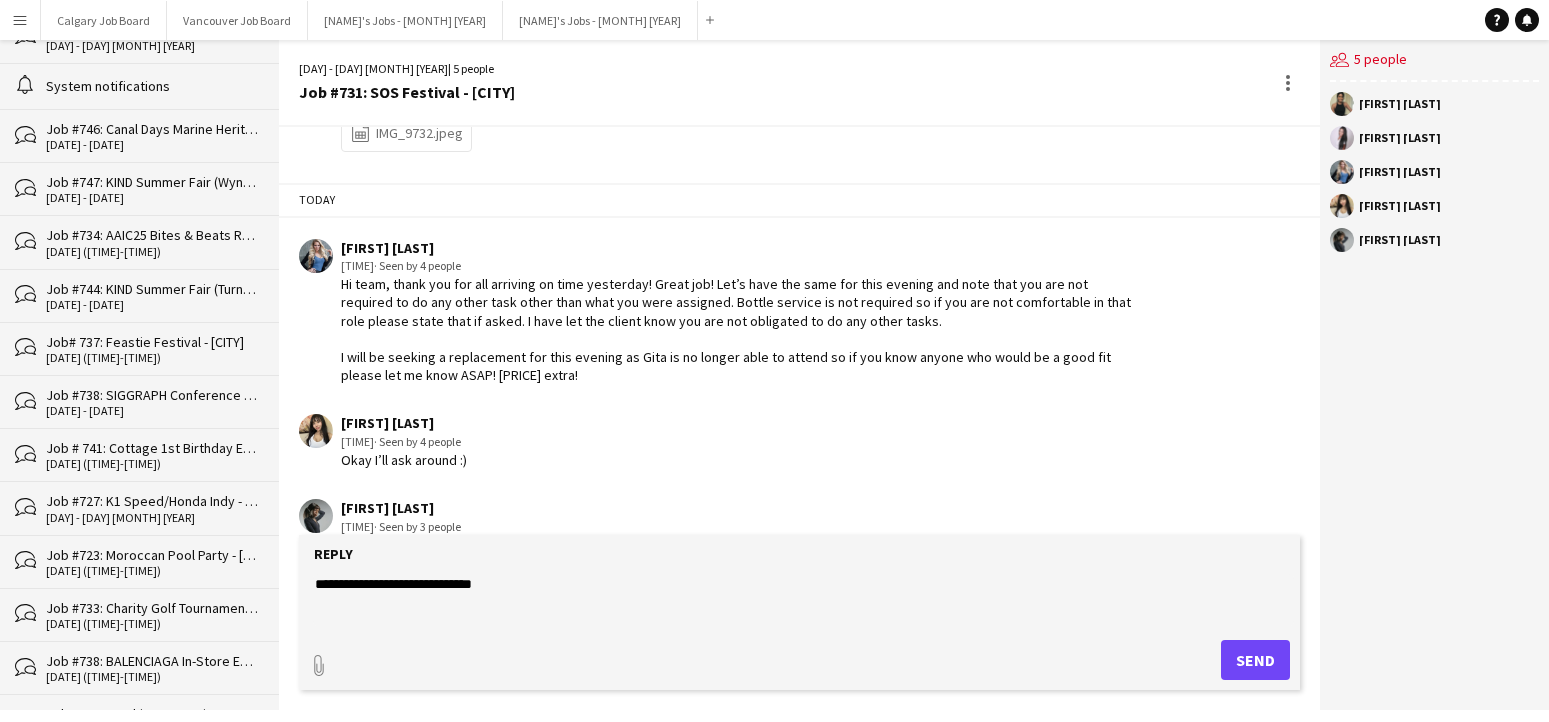 drag, startPoint x: 520, startPoint y: 582, endPoint x: 309, endPoint y: 582, distance: 211 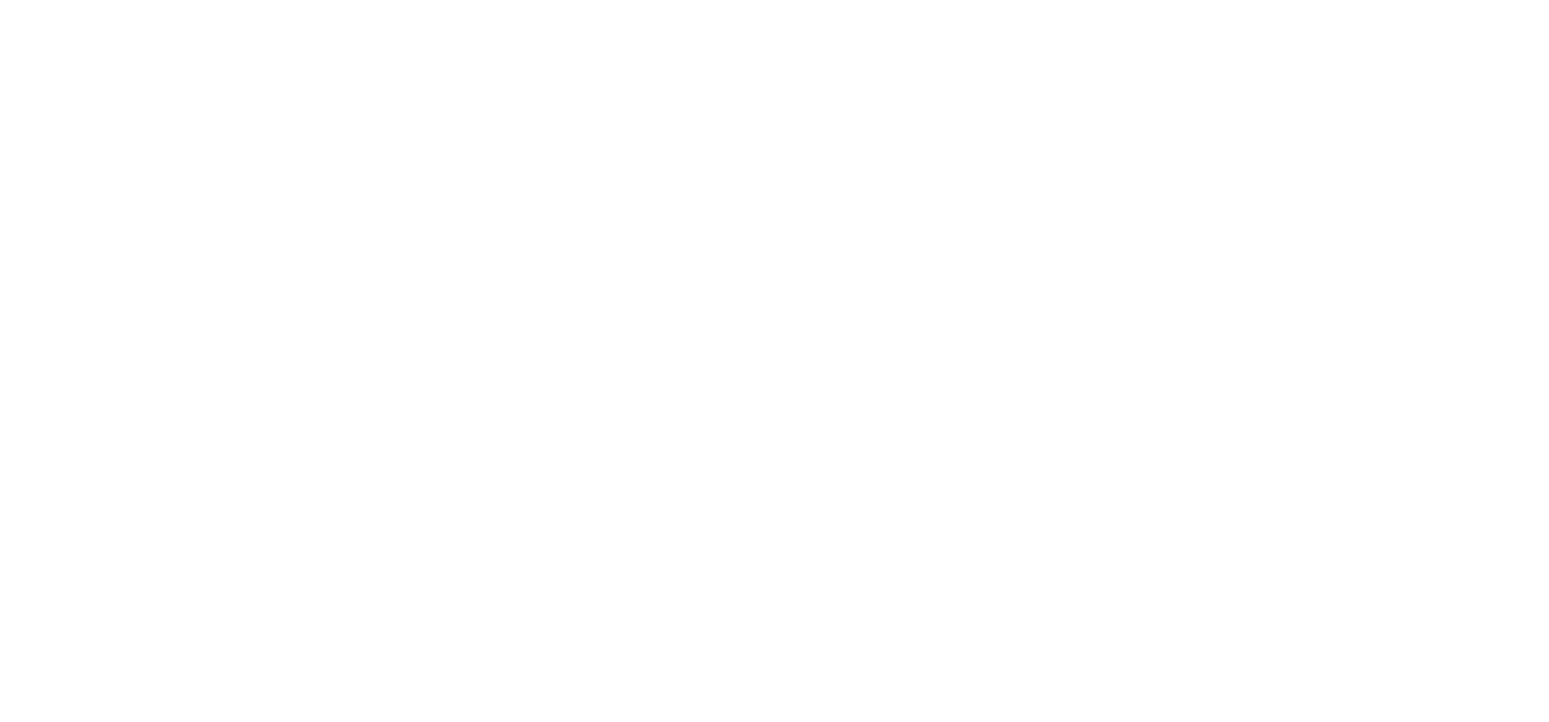 scroll, scrollTop: 0, scrollLeft: 0, axis: both 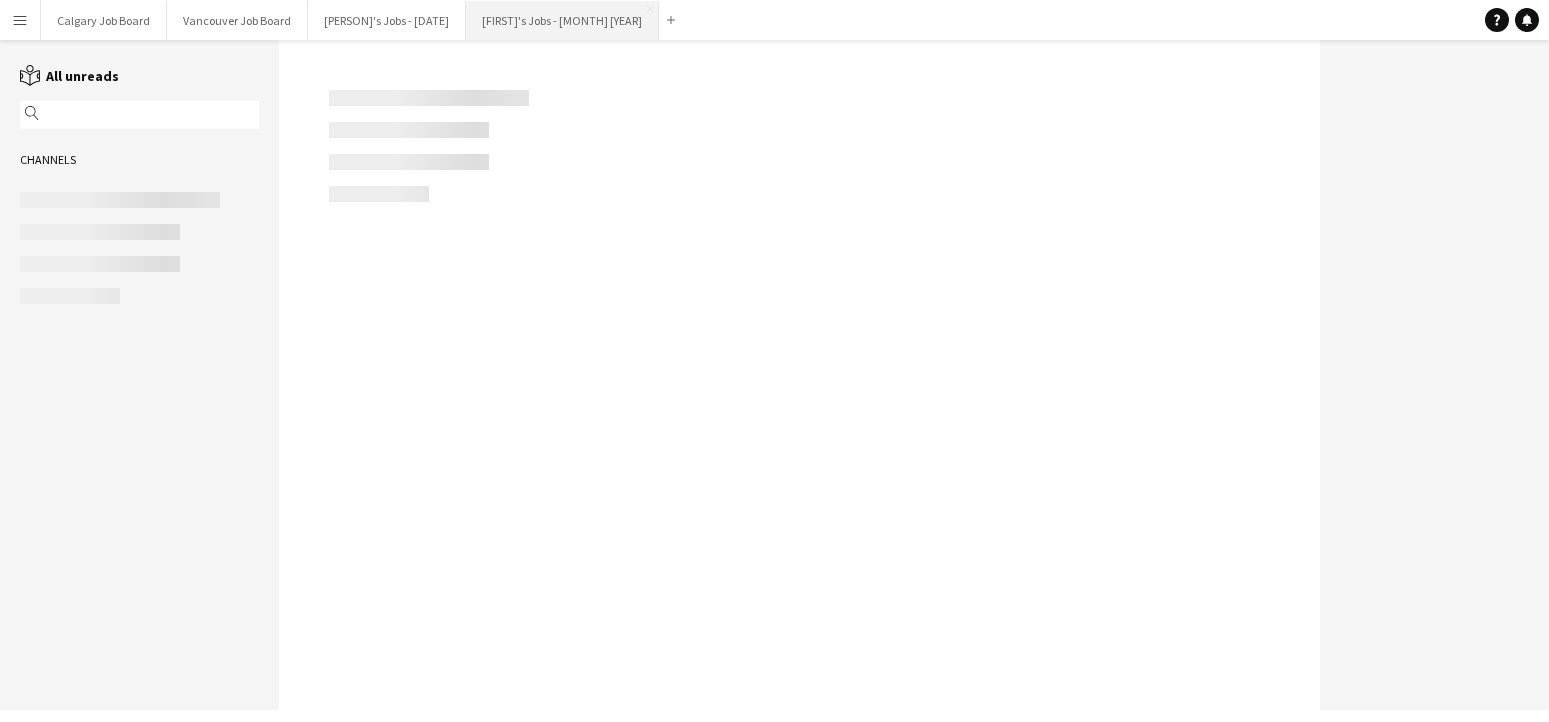 click on "[NAME]'s Jobs - [MONTH] [YEAR]
Close" at bounding box center (562, 20) 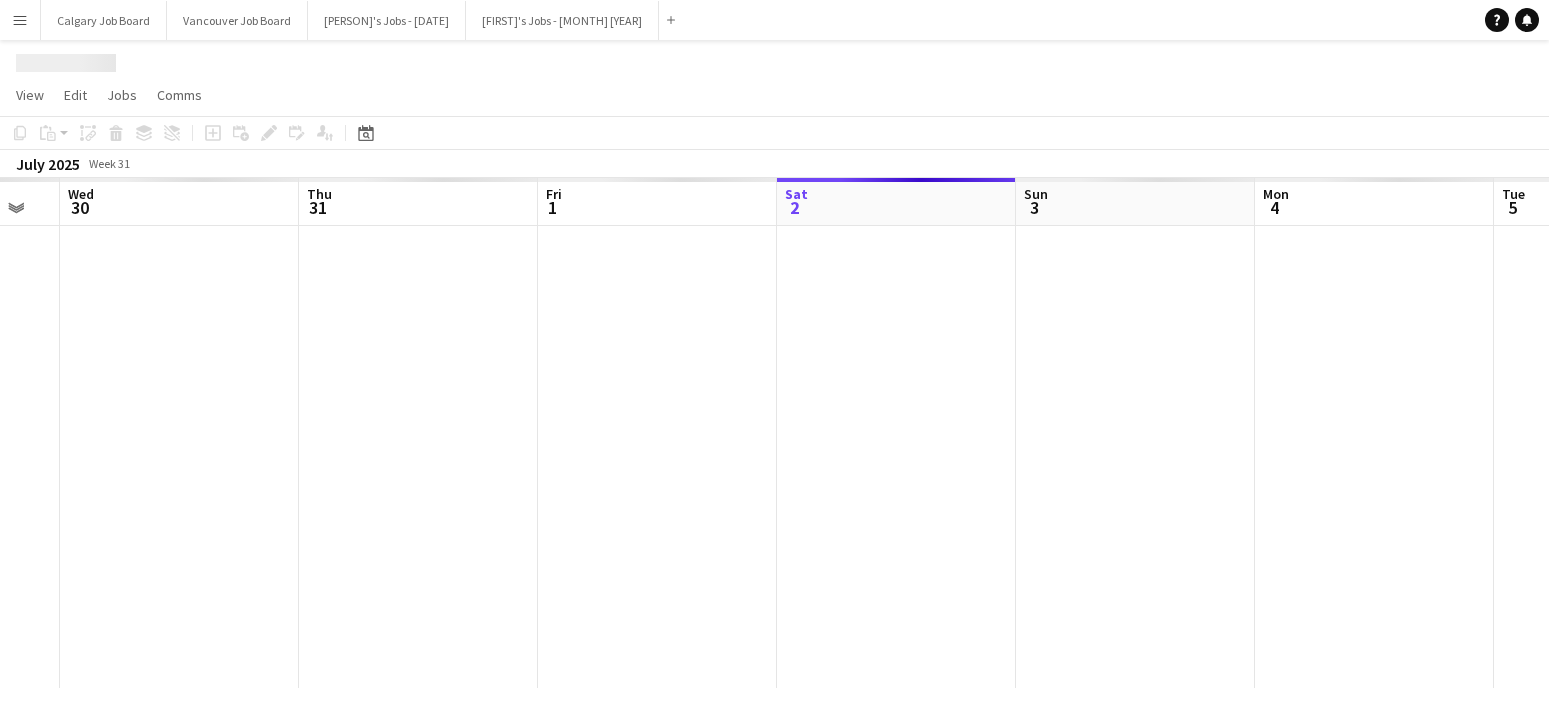 scroll, scrollTop: 0, scrollLeft: 896, axis: horizontal 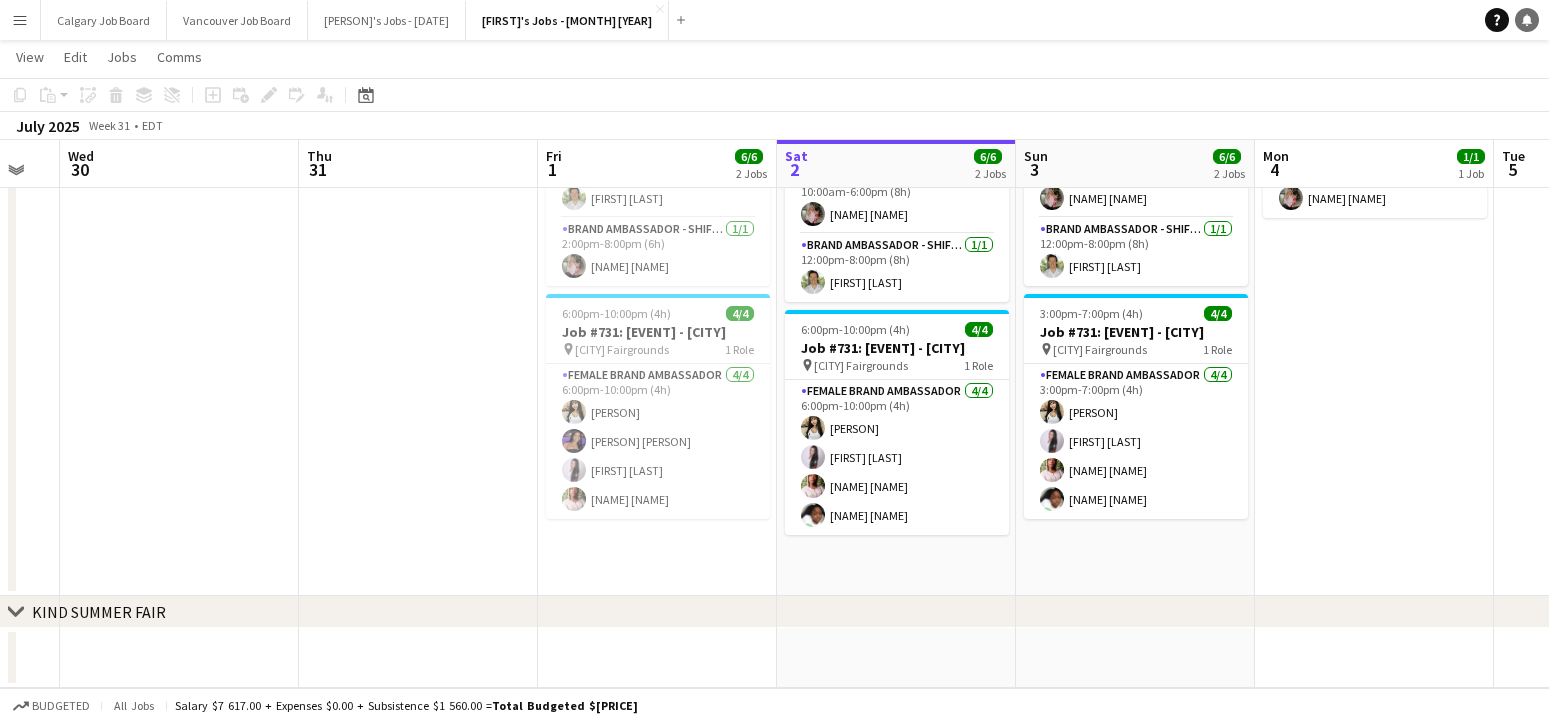 click 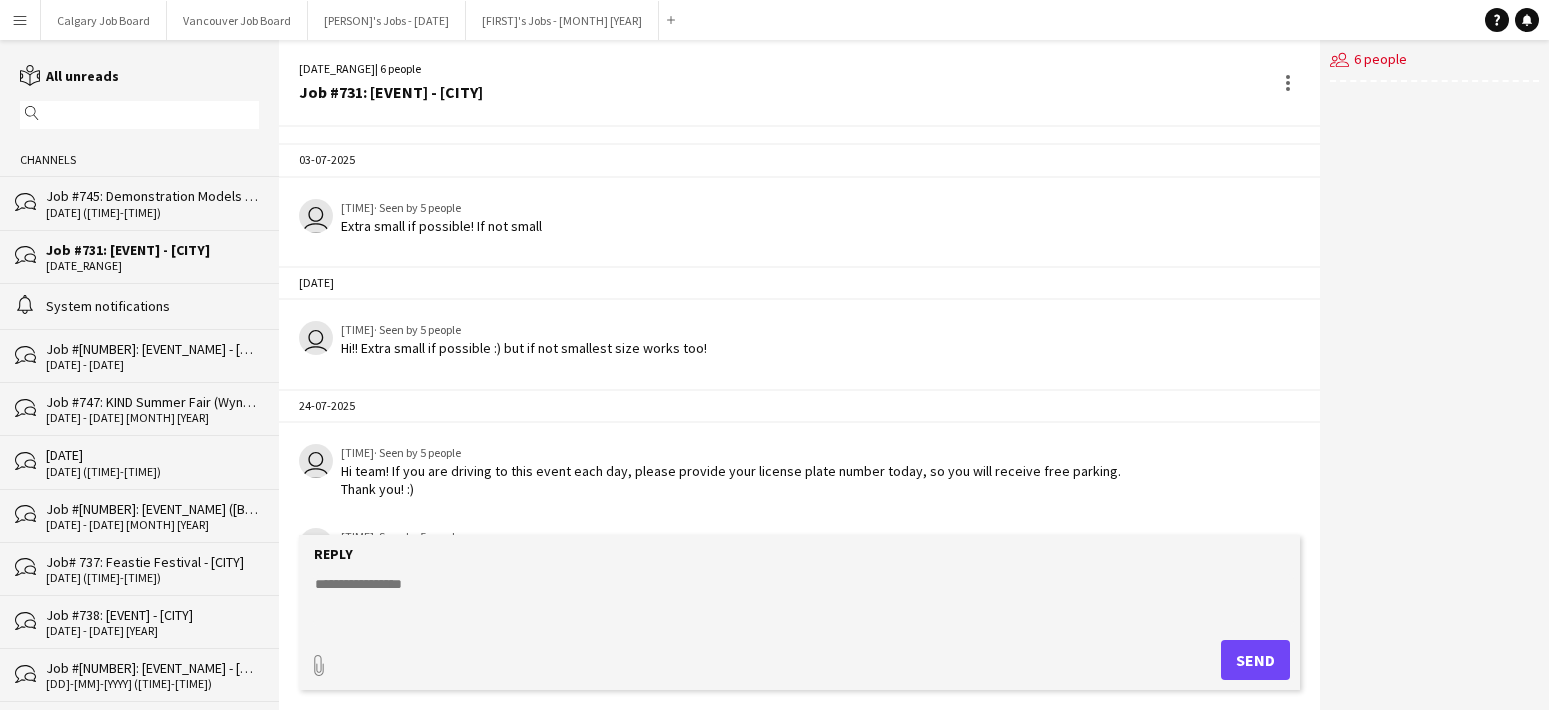 scroll, scrollTop: 0, scrollLeft: 1, axis: horizontal 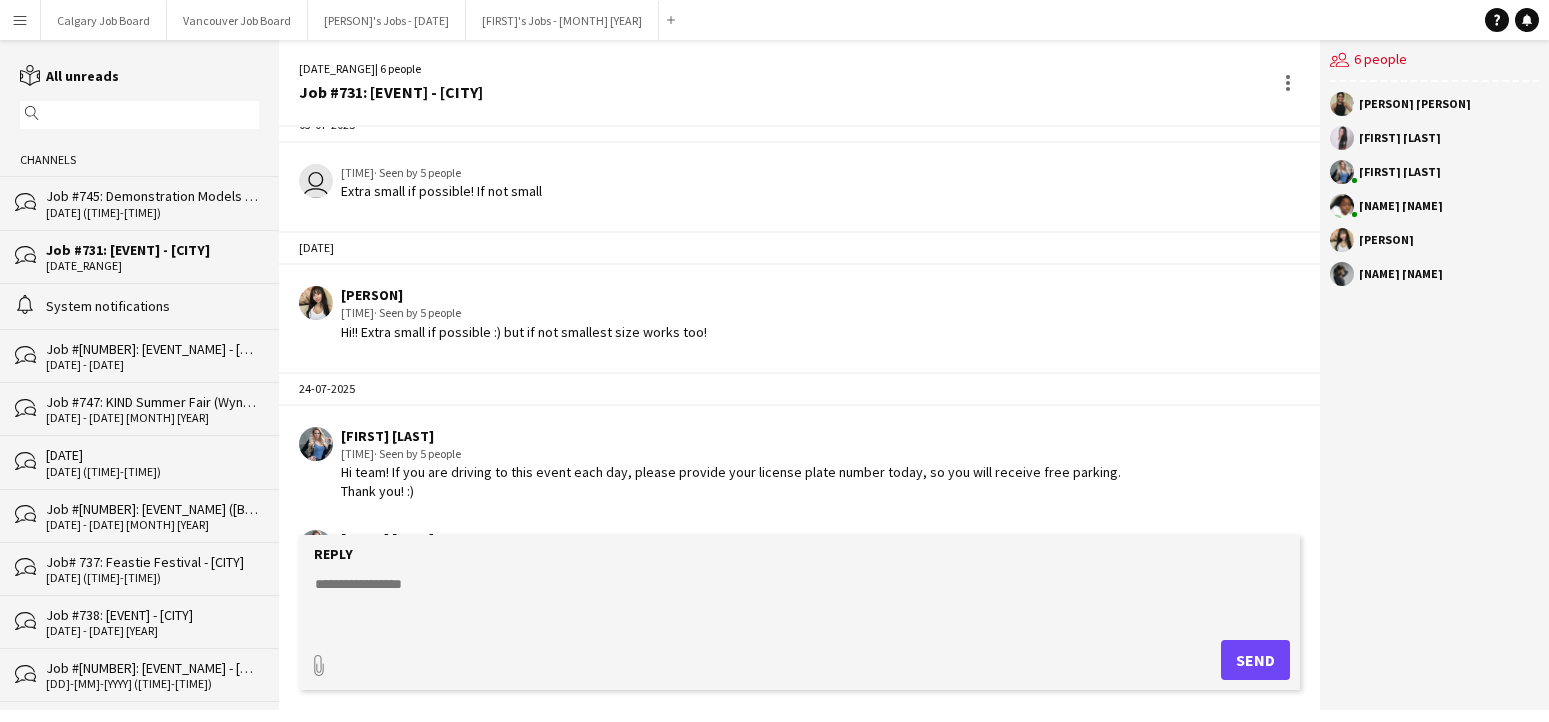 click 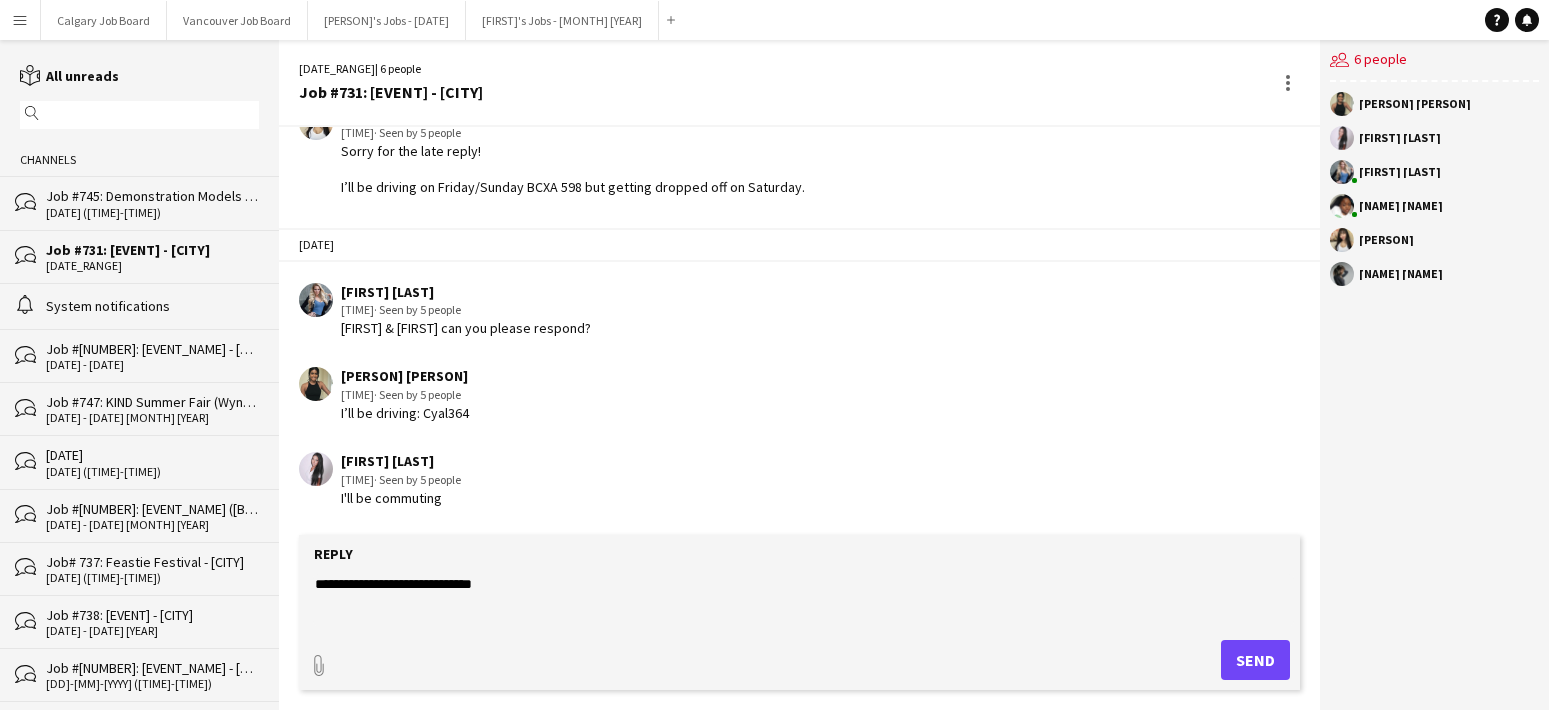 scroll, scrollTop: 753, scrollLeft: 0, axis: vertical 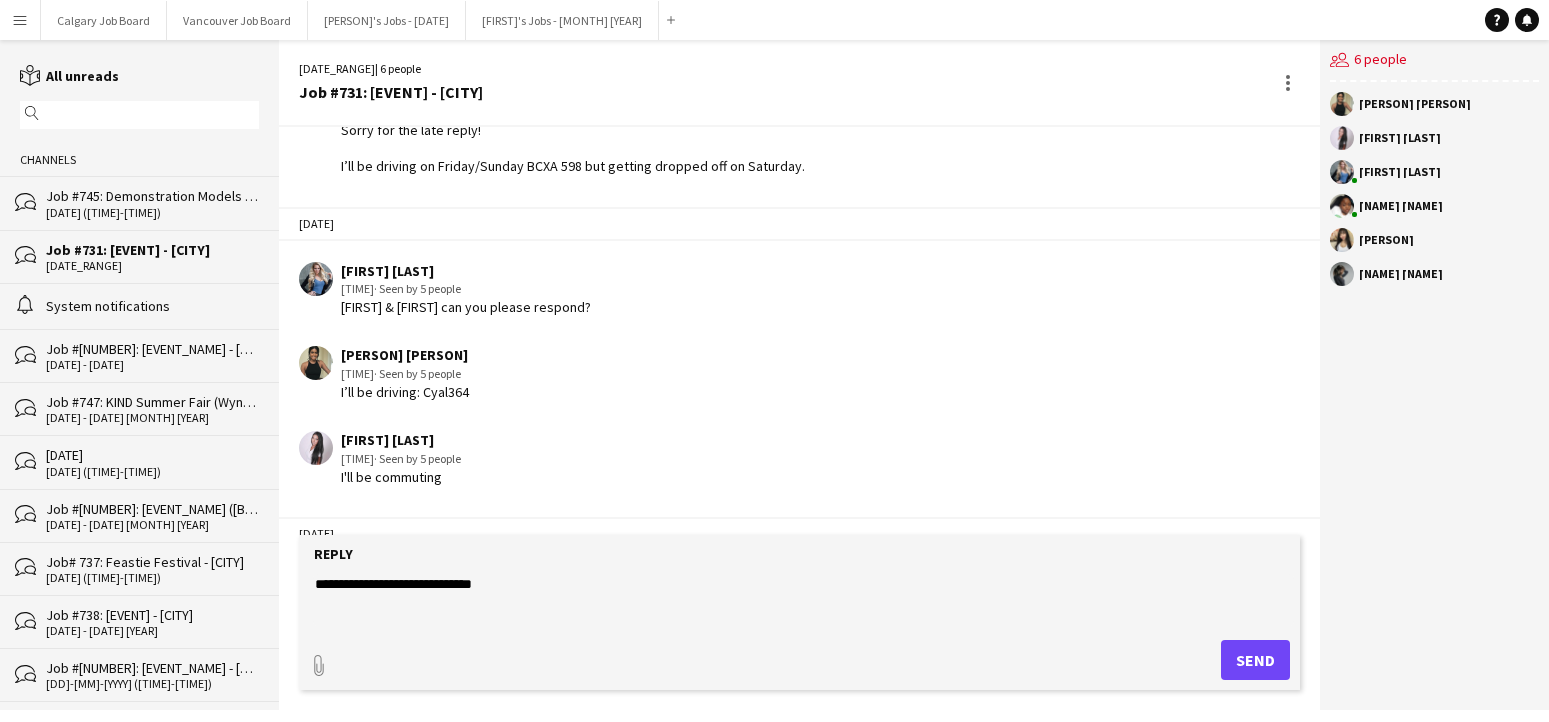 type on "**********" 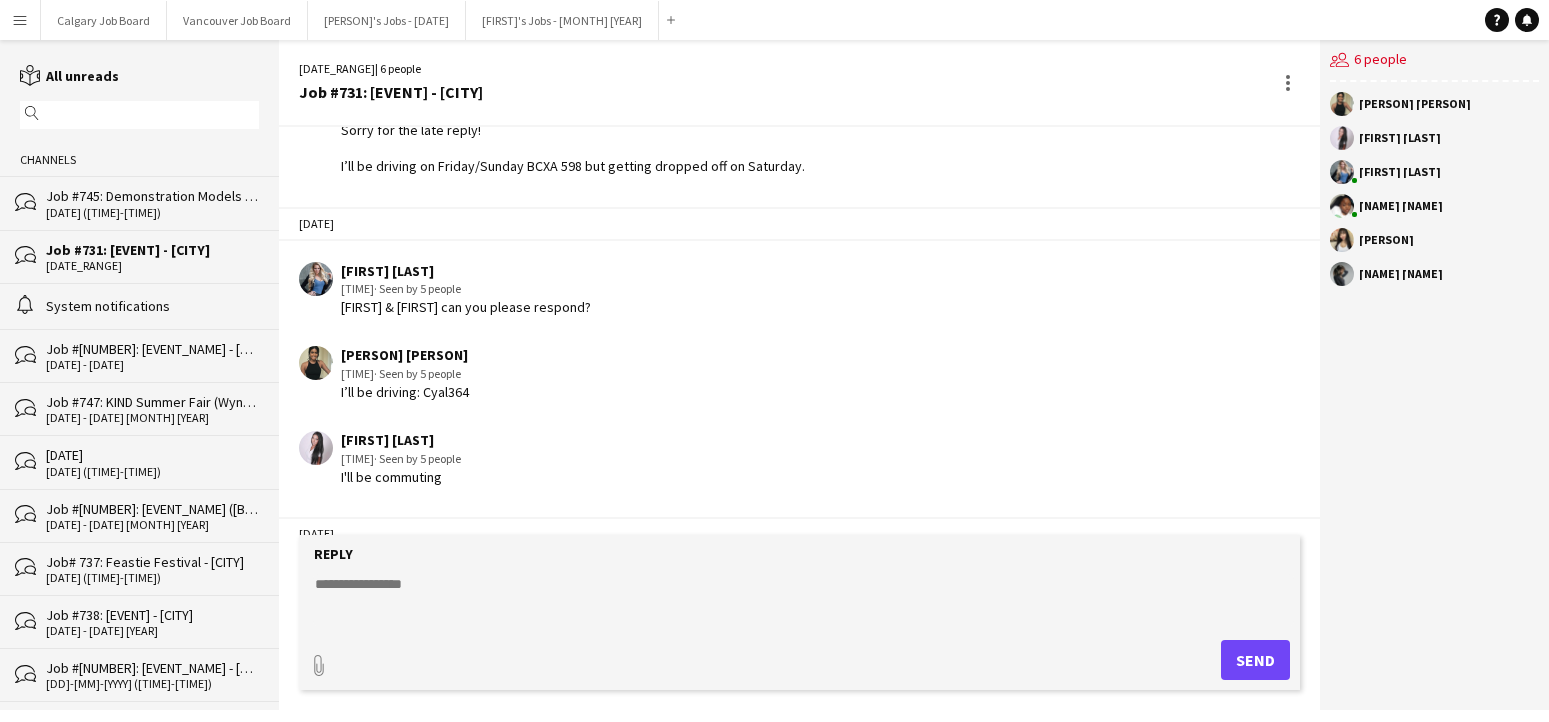 scroll, scrollTop: 3345, scrollLeft: 0, axis: vertical 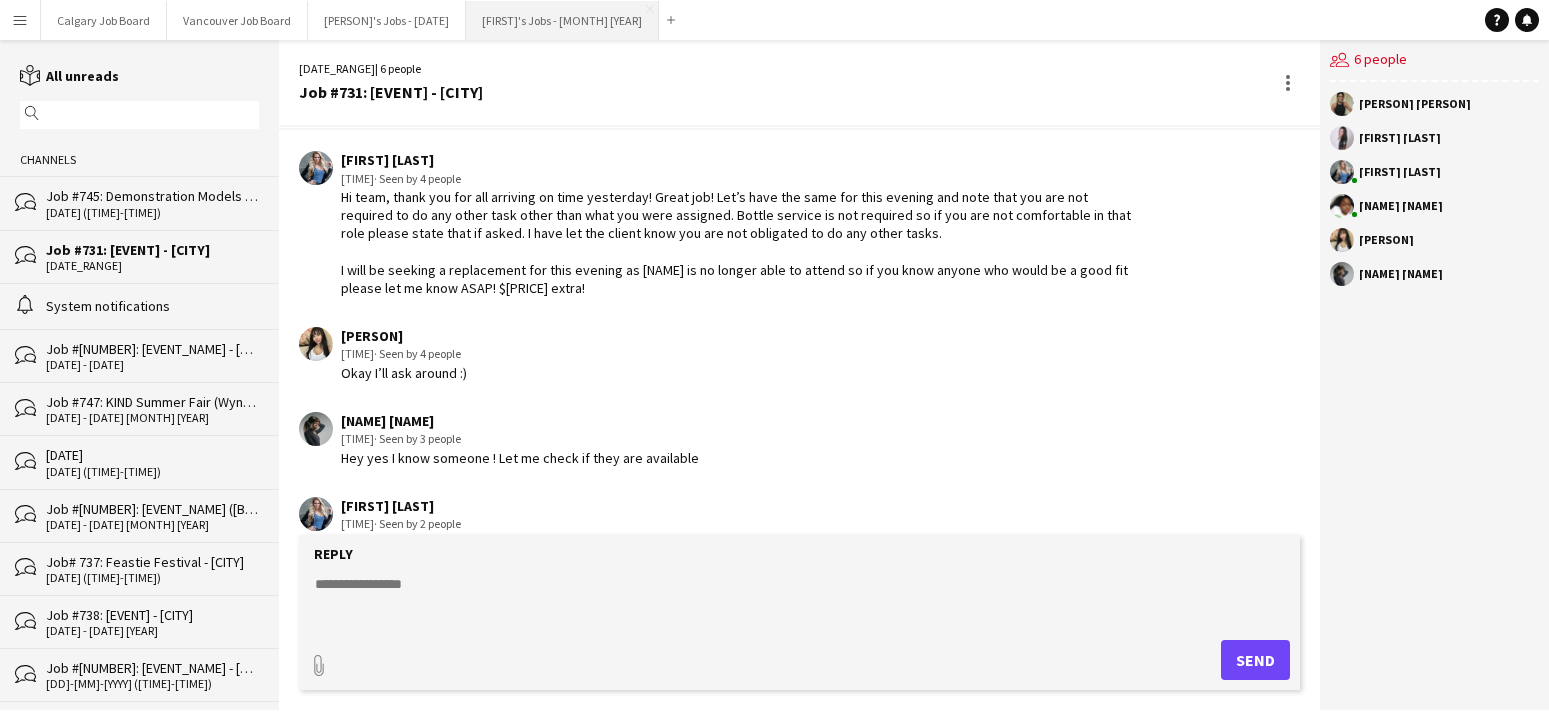 click on "Kirsten's Jobs - [MONTH] [YEAR]
Close" at bounding box center (562, 20) 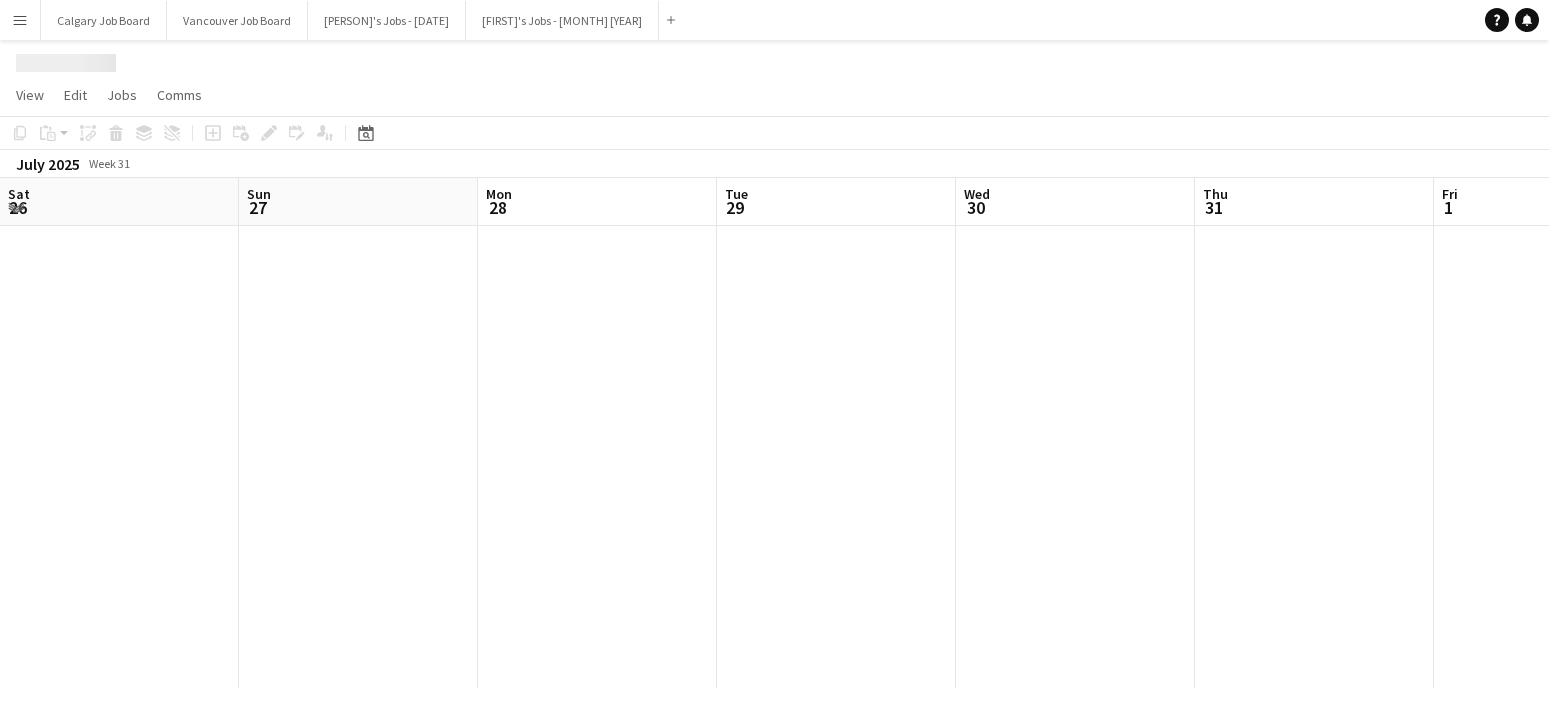 scroll, scrollTop: 0, scrollLeft: 896, axis: horizontal 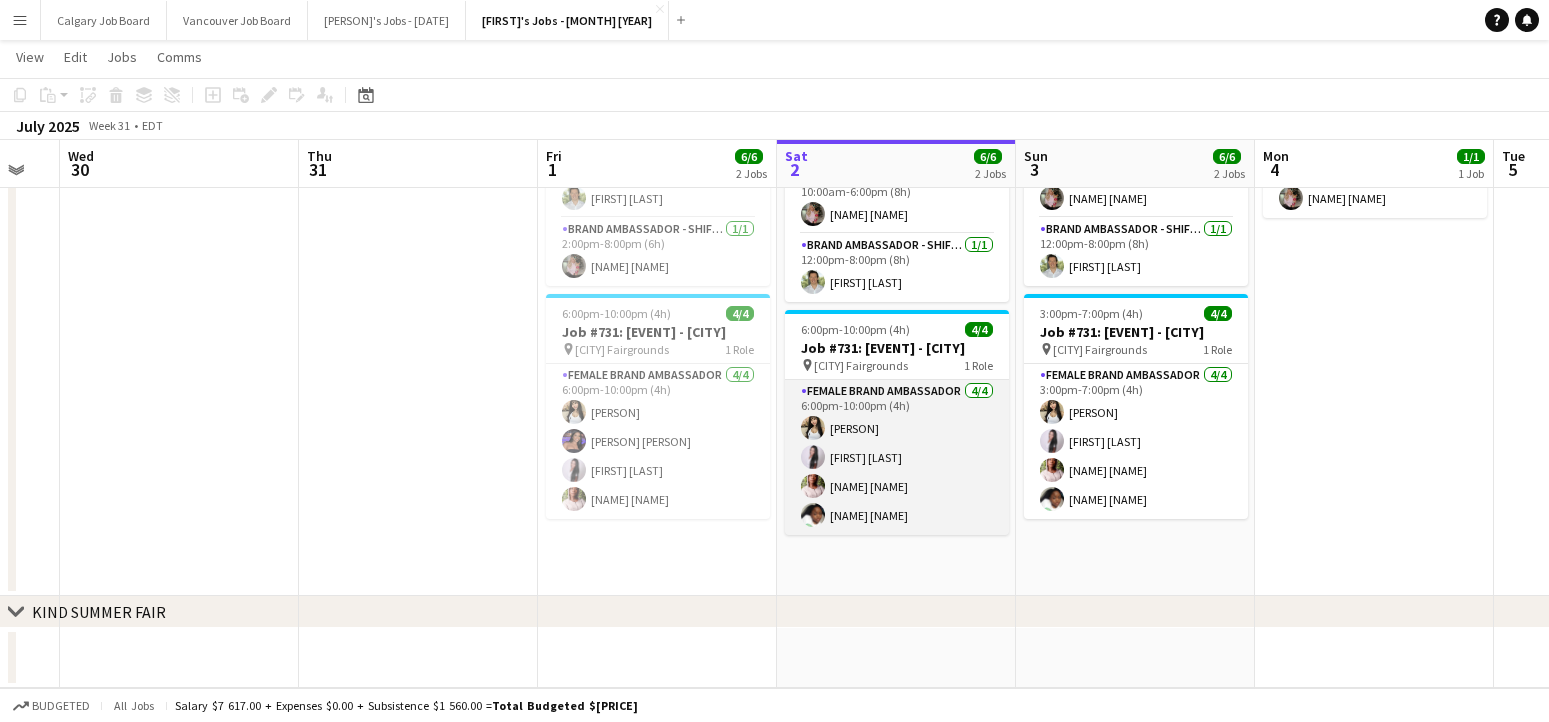 click on "Female Brand Ambassador    4/4   6:00pm-10:00pm (4h)
Reece Rabanal Tara Singh Jayy Jones Cherry Gordon" at bounding box center (897, 457) 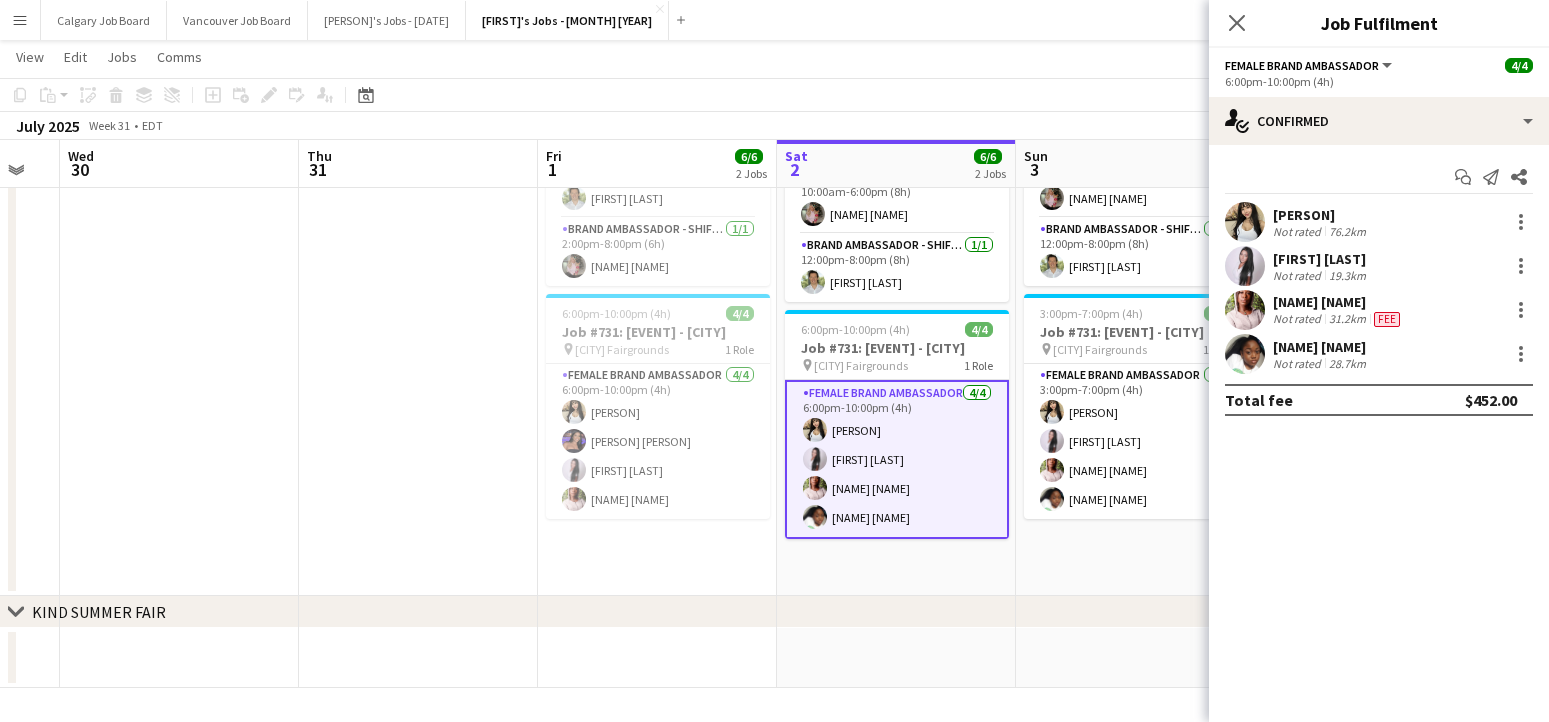 click on "[NAME] [LAST]" at bounding box center (1321, 347) 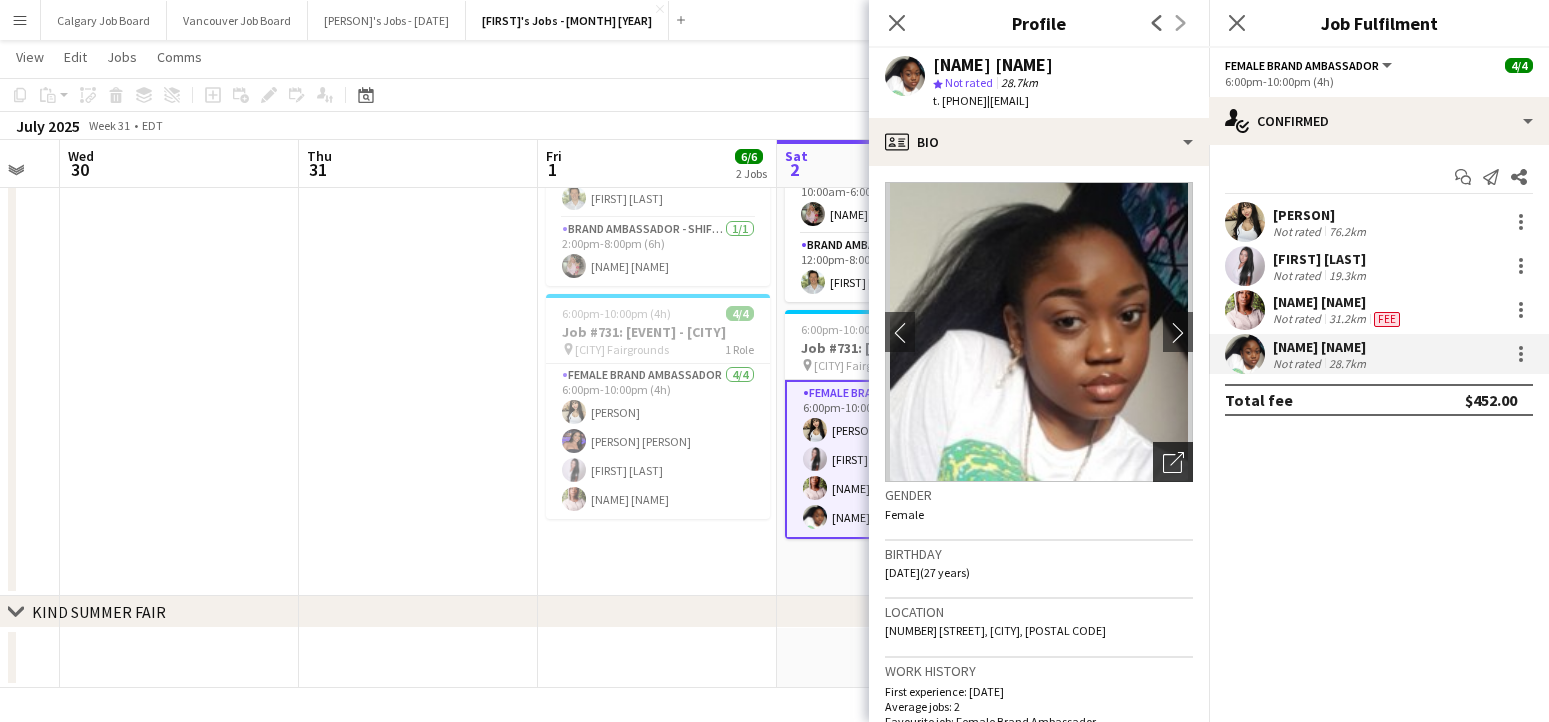 click on "Open photos pop-in" 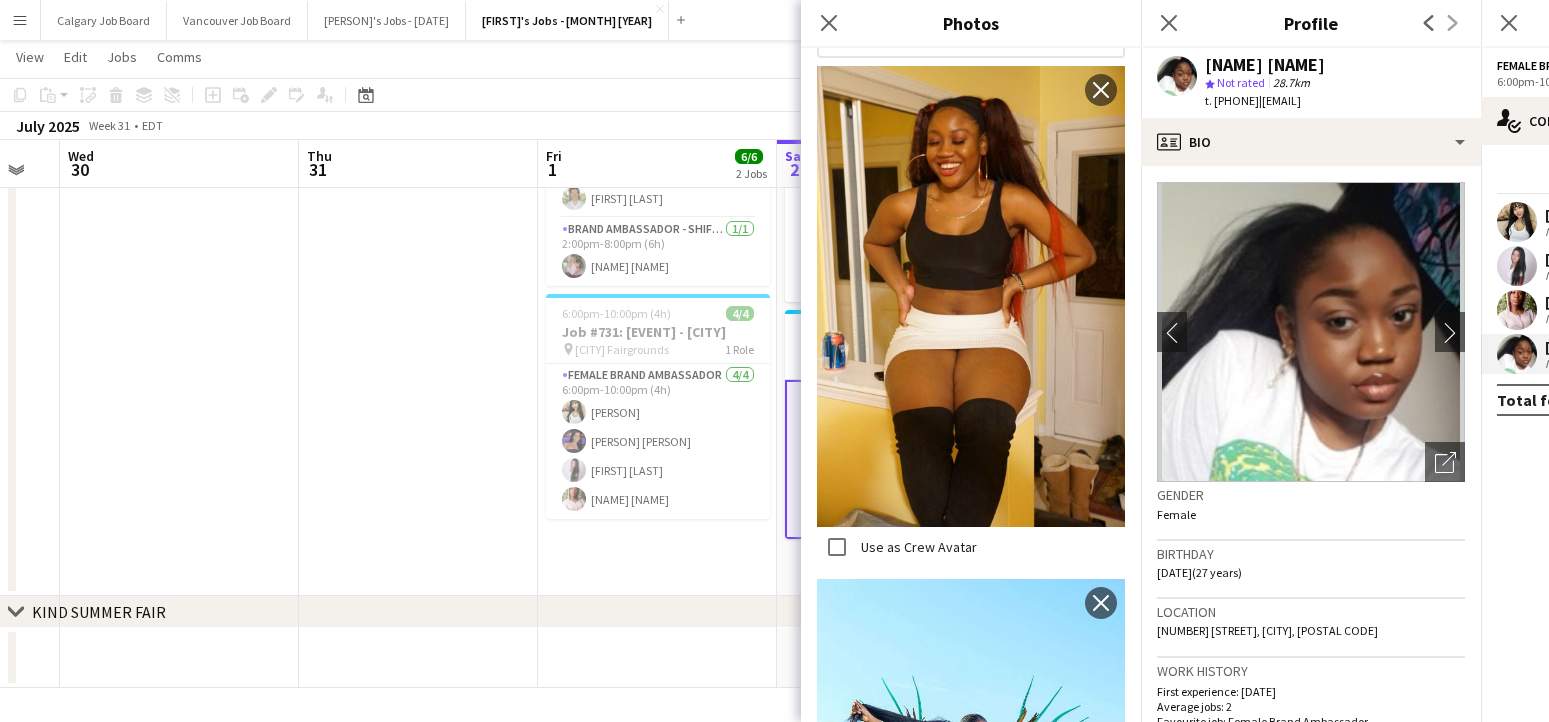 scroll, scrollTop: 415, scrollLeft: 0, axis: vertical 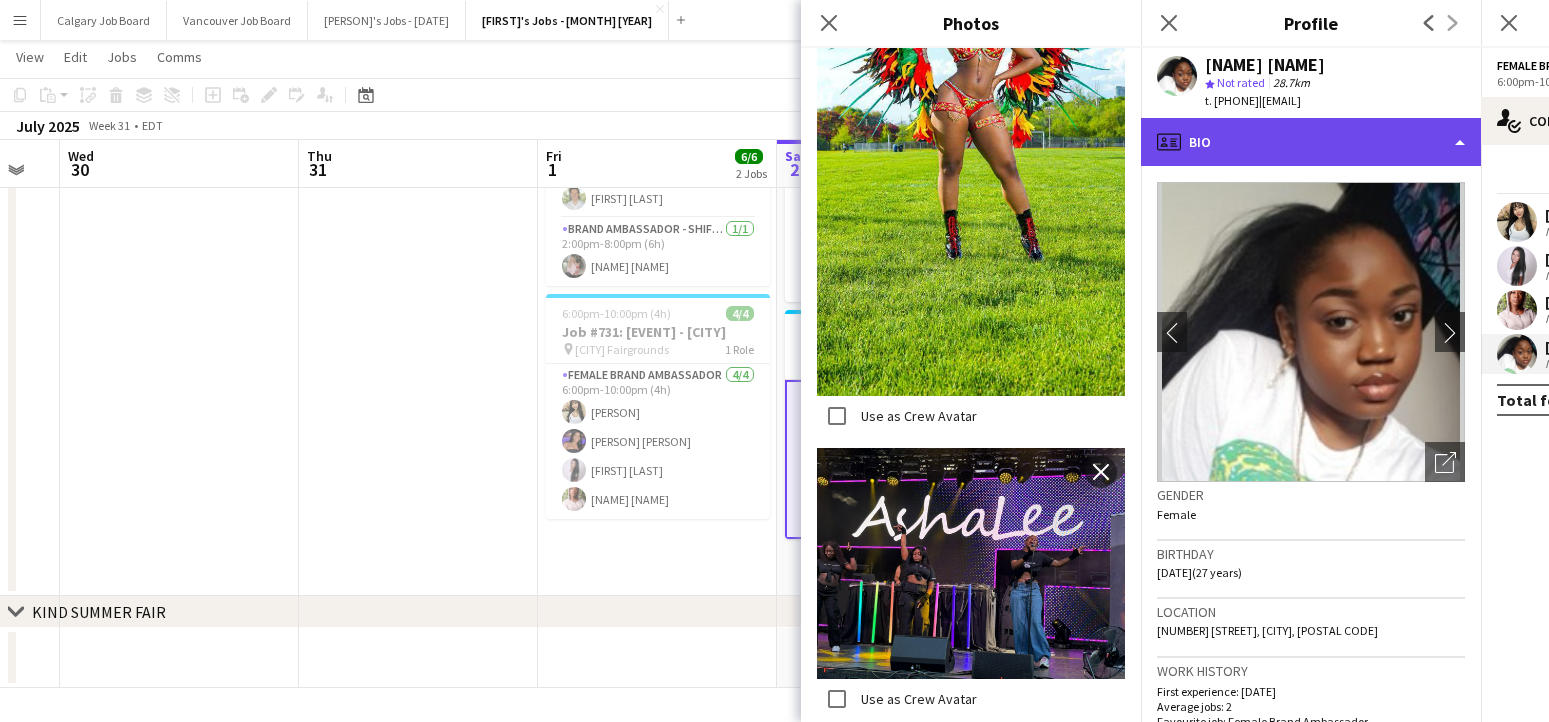 click on "profile
Bio" 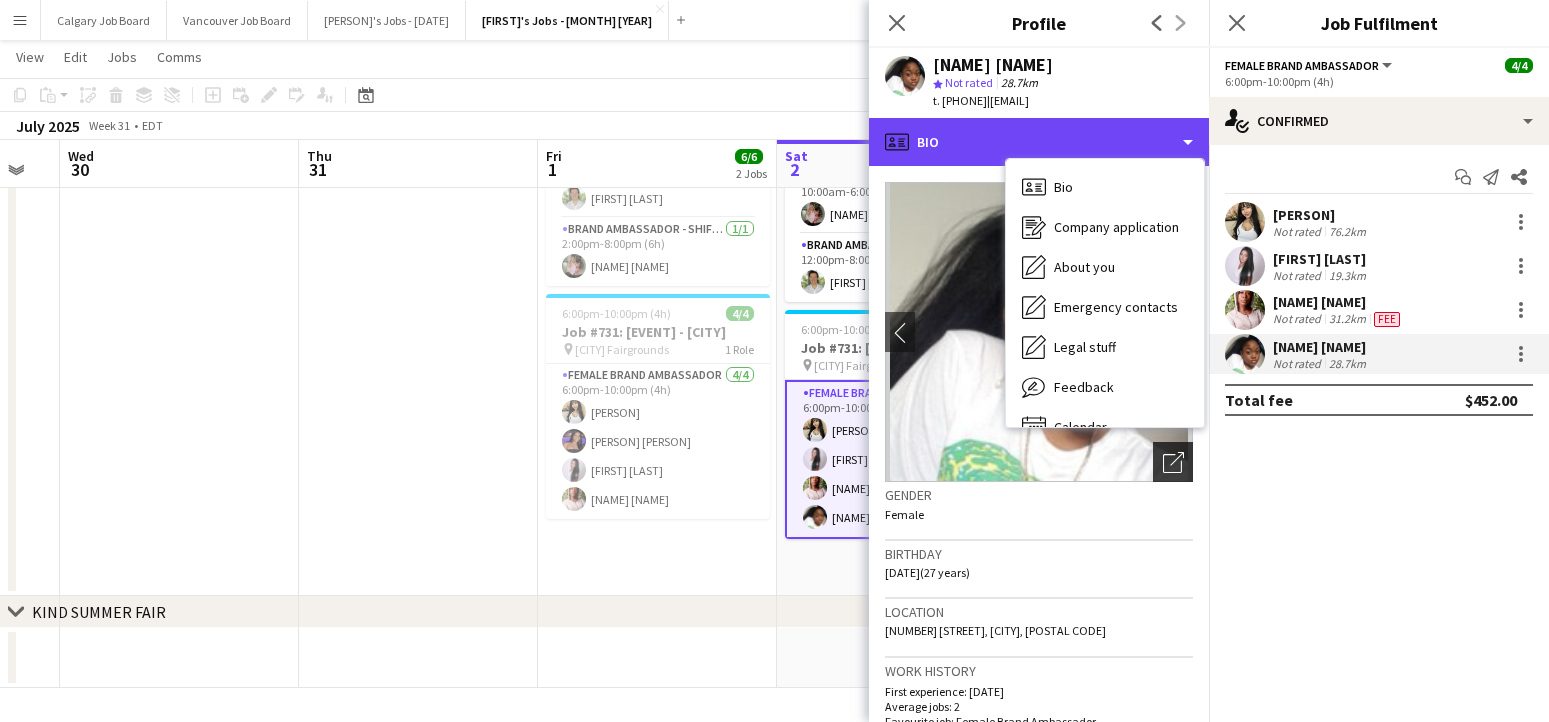 scroll, scrollTop: 170, scrollLeft: 1, axis: both 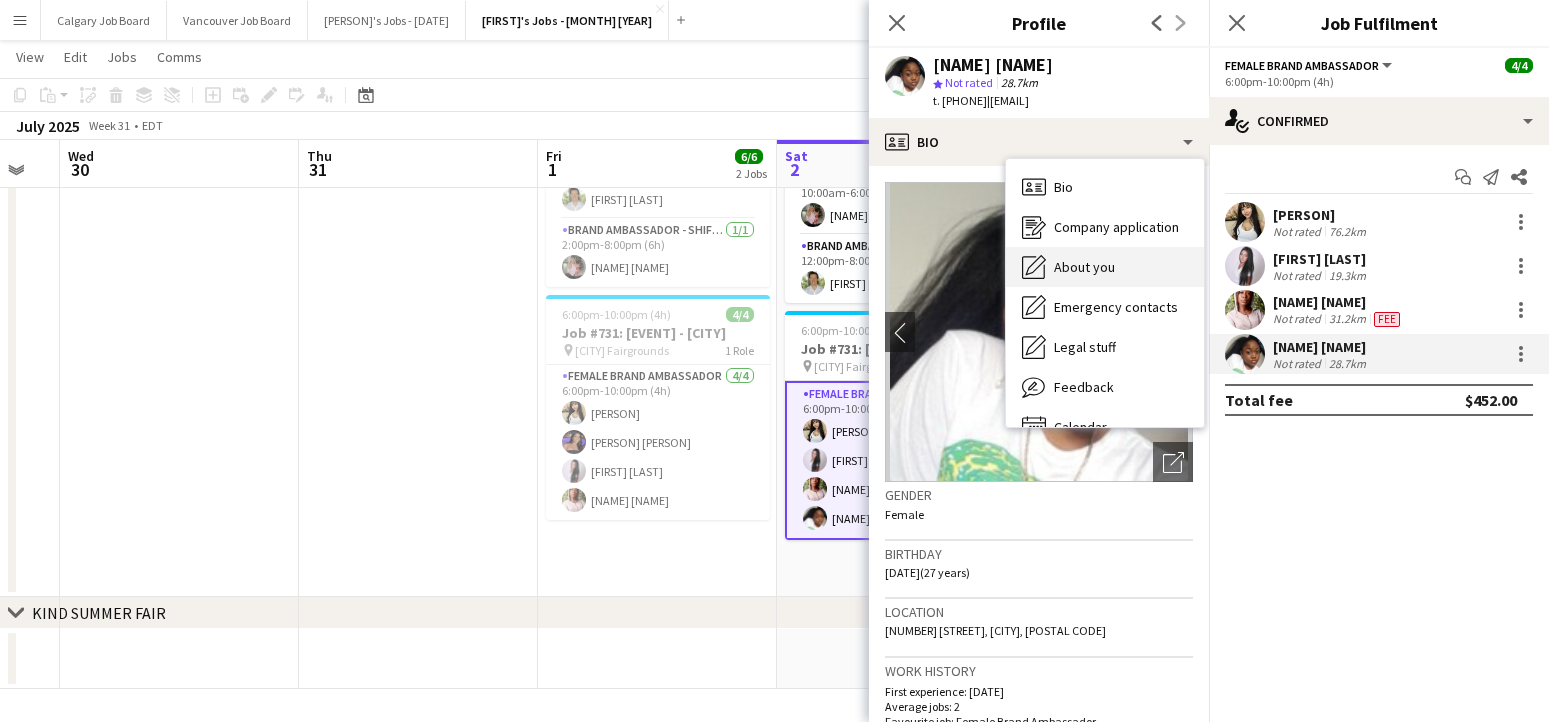 click on "About you" at bounding box center (1084, 267) 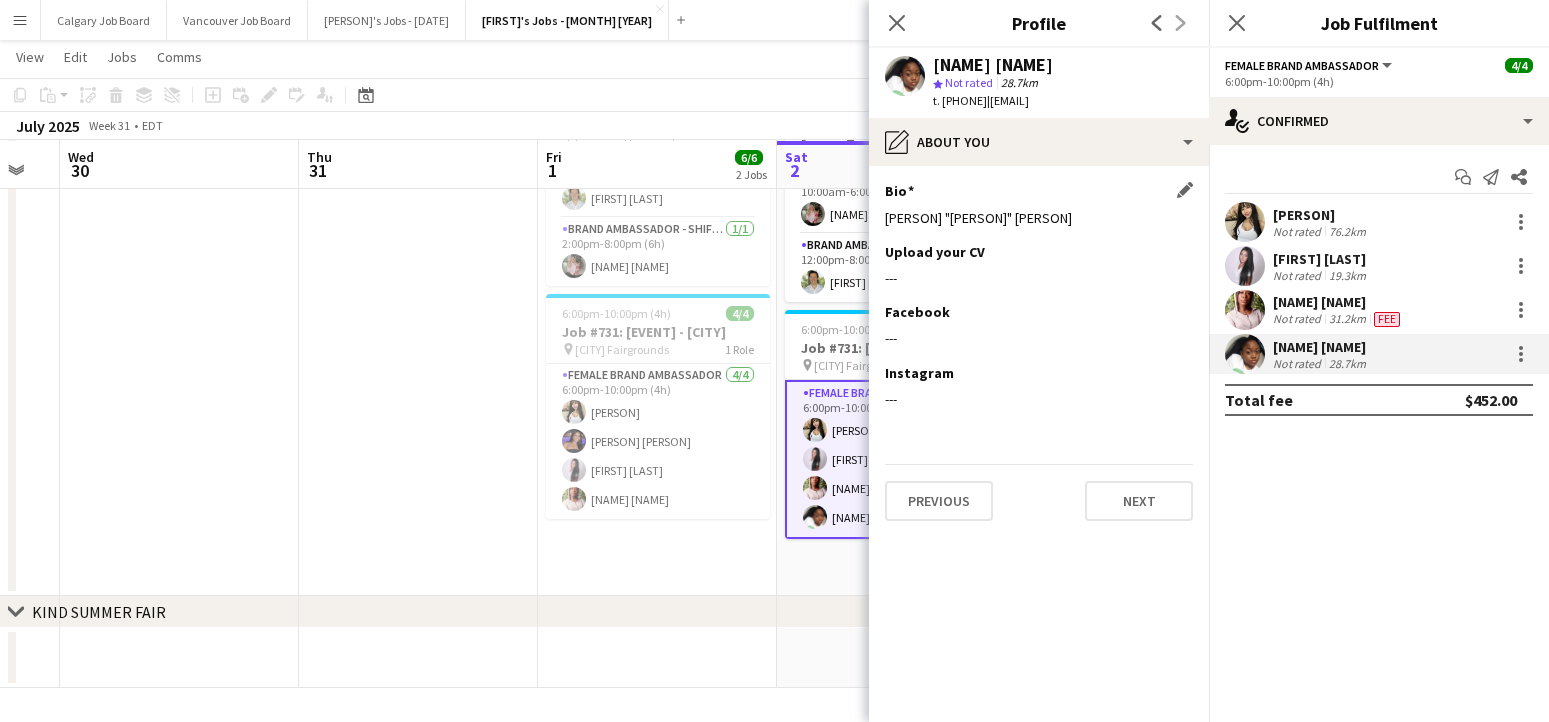 scroll, scrollTop: 170, scrollLeft: 0, axis: vertical 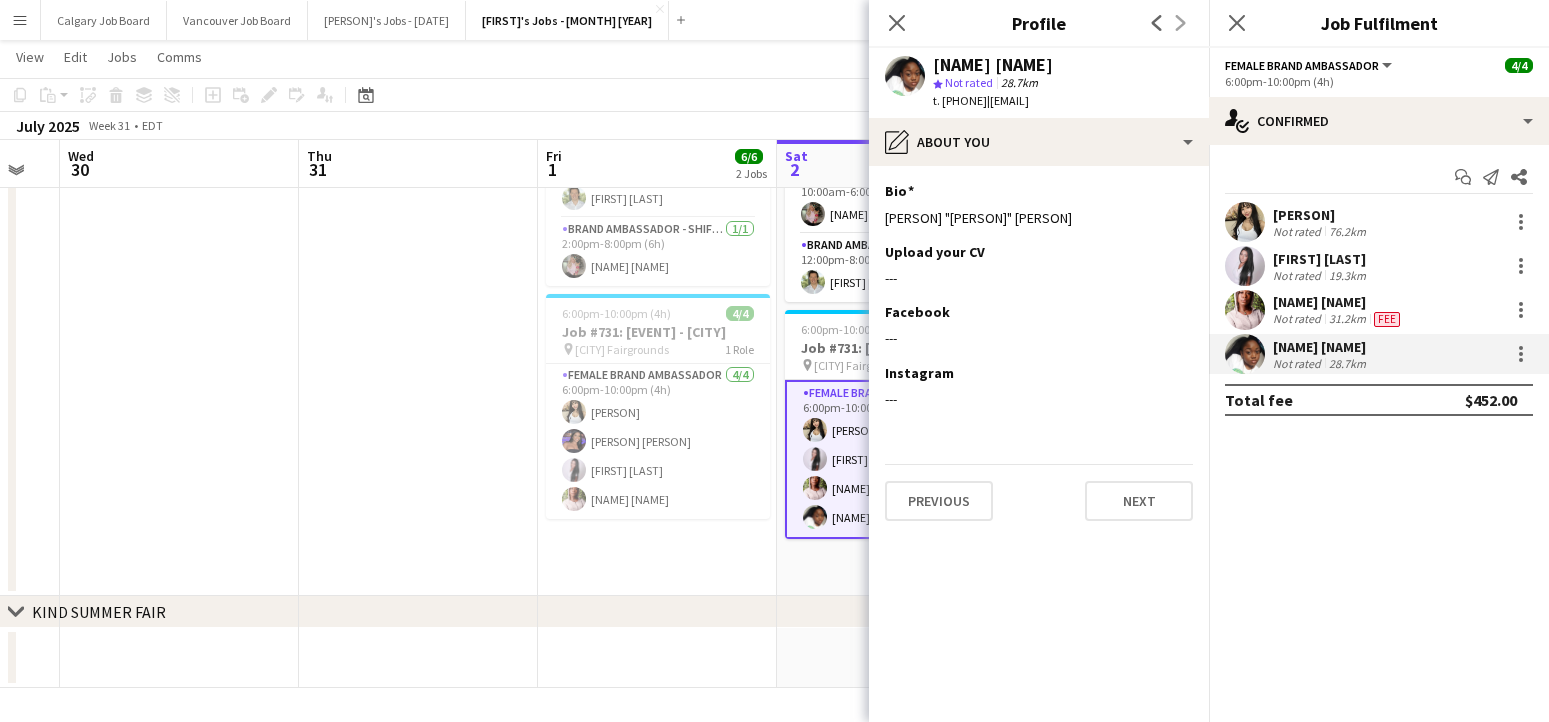 drag, startPoint x: 934, startPoint y: 63, endPoint x: 1054, endPoint y: 60, distance: 120.03749 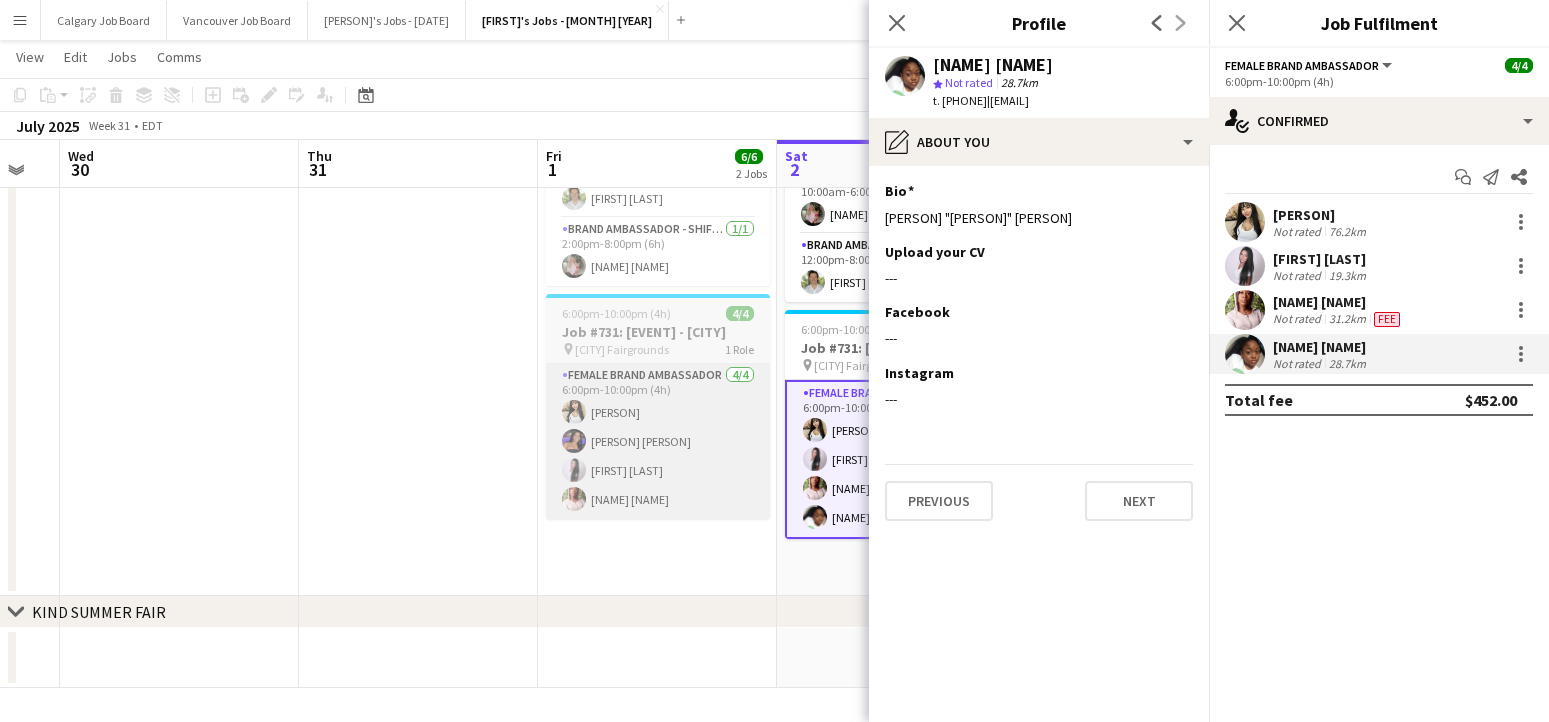 copy on "[NAME] [LAST]" 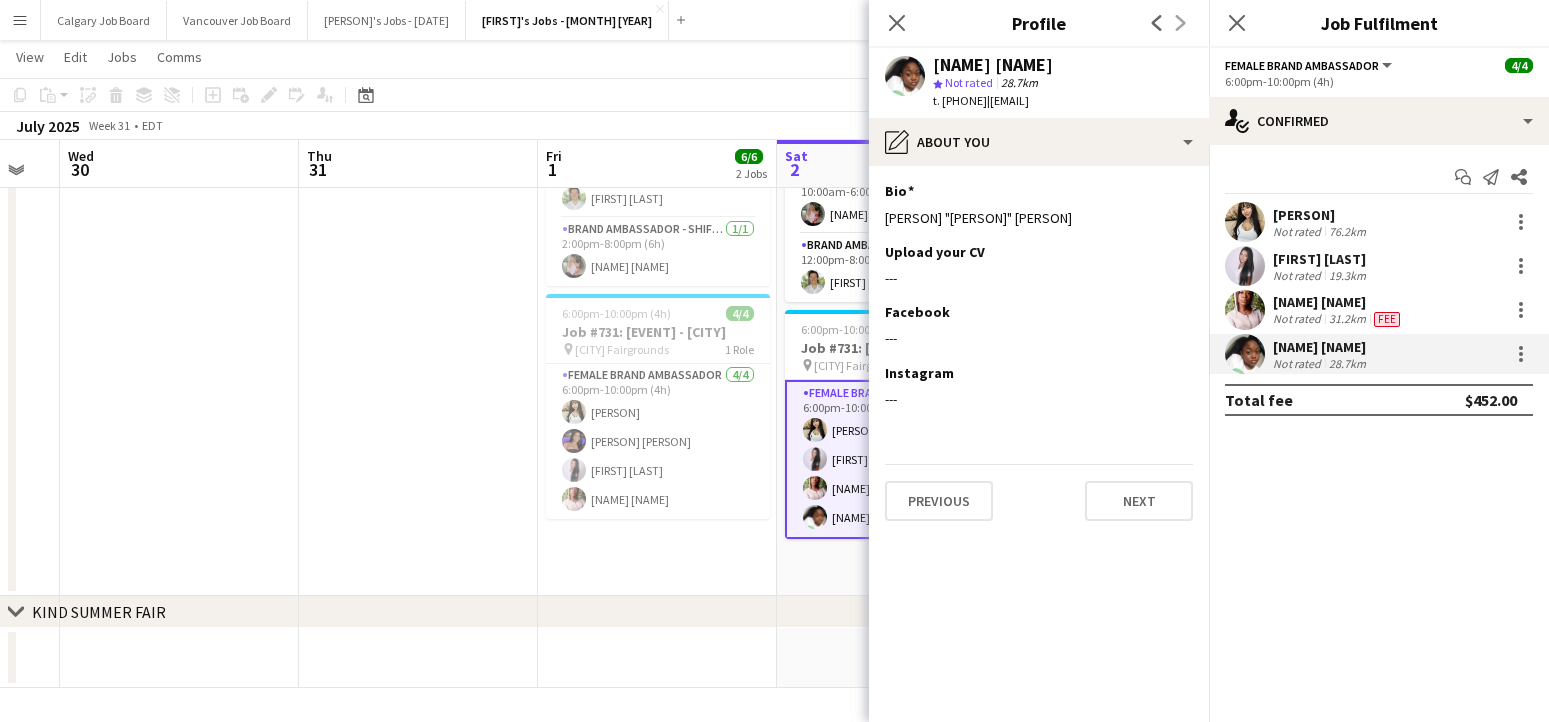 click on "Cherry Gordon   Not rated   28.7km" at bounding box center (1379, 354) 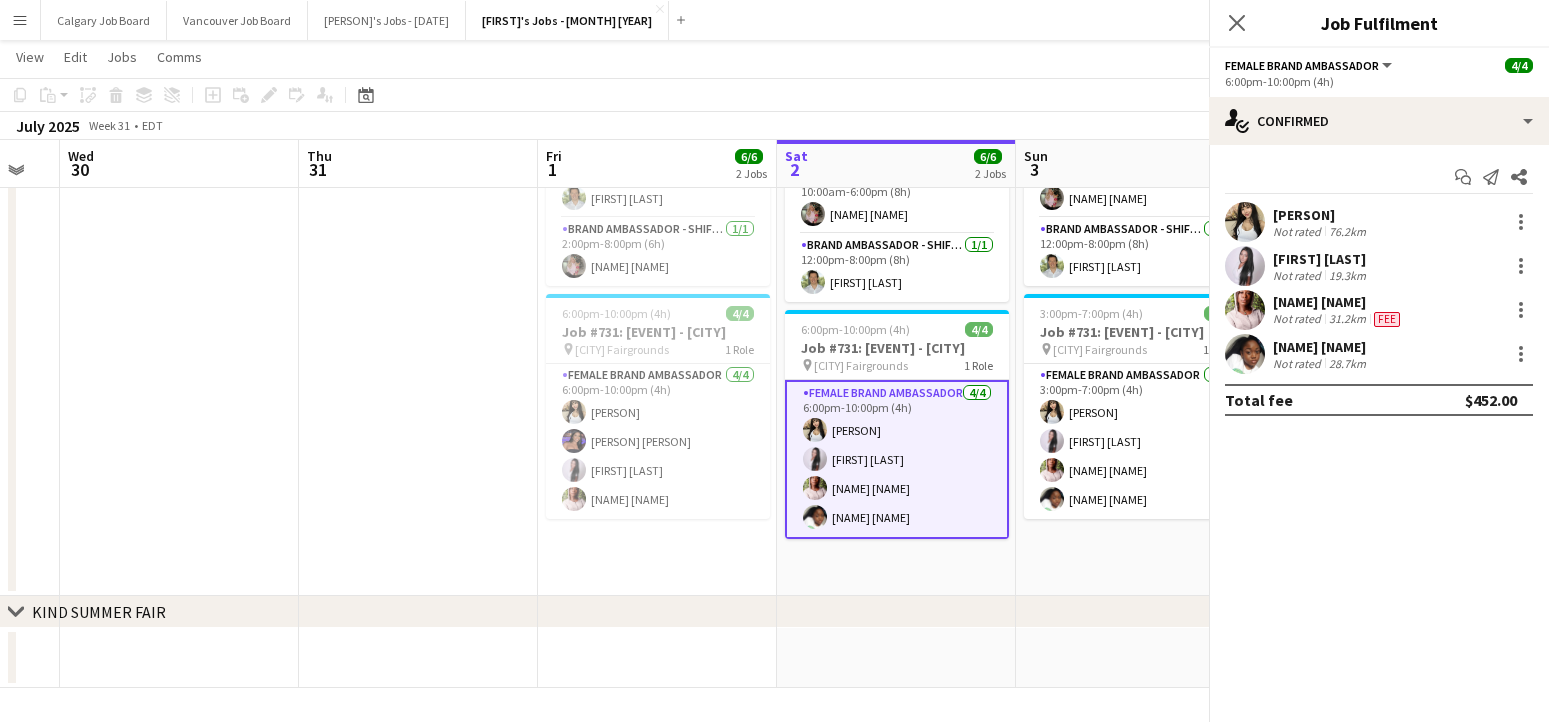 click on "Cherry Gordon   Not rated   28.7km" at bounding box center (1379, 354) 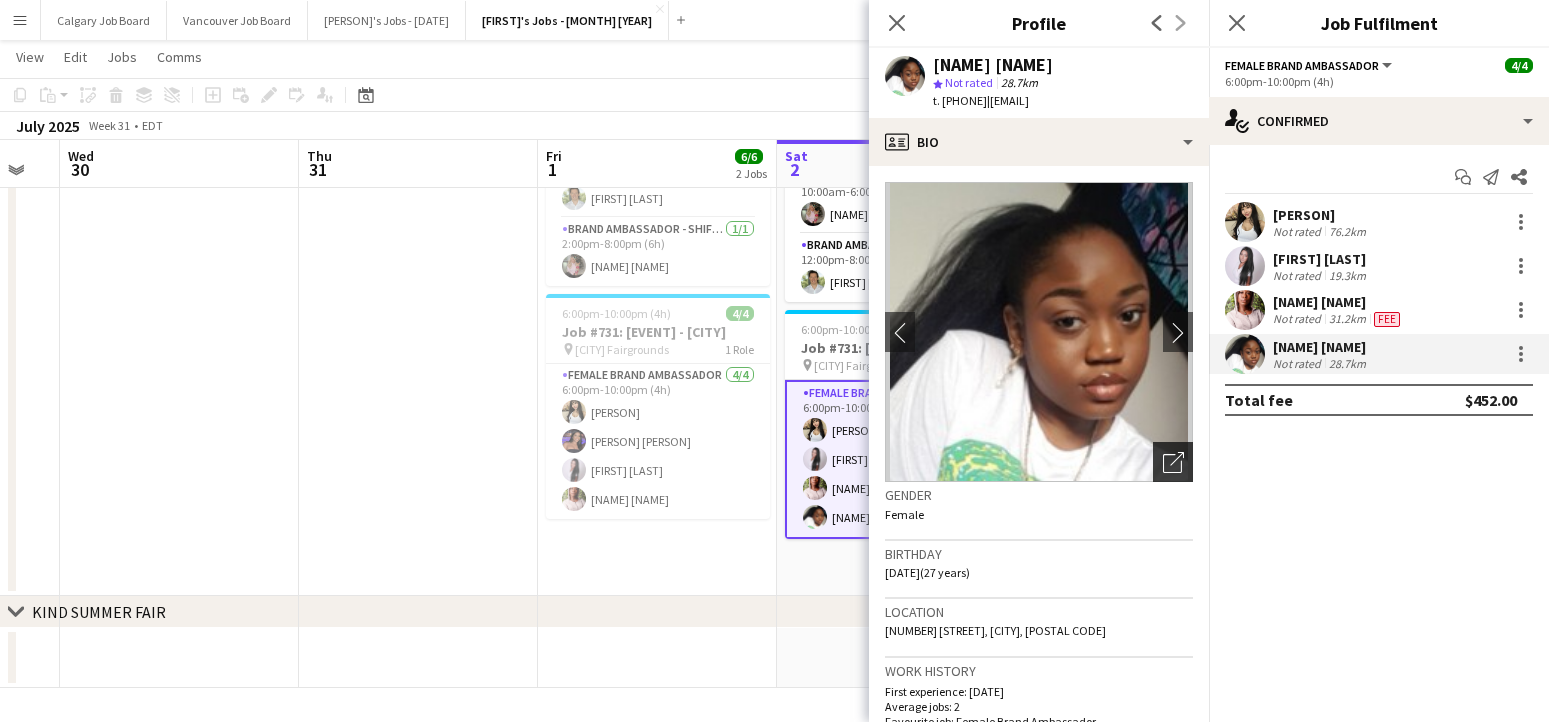 click on "Open photos pop-in" 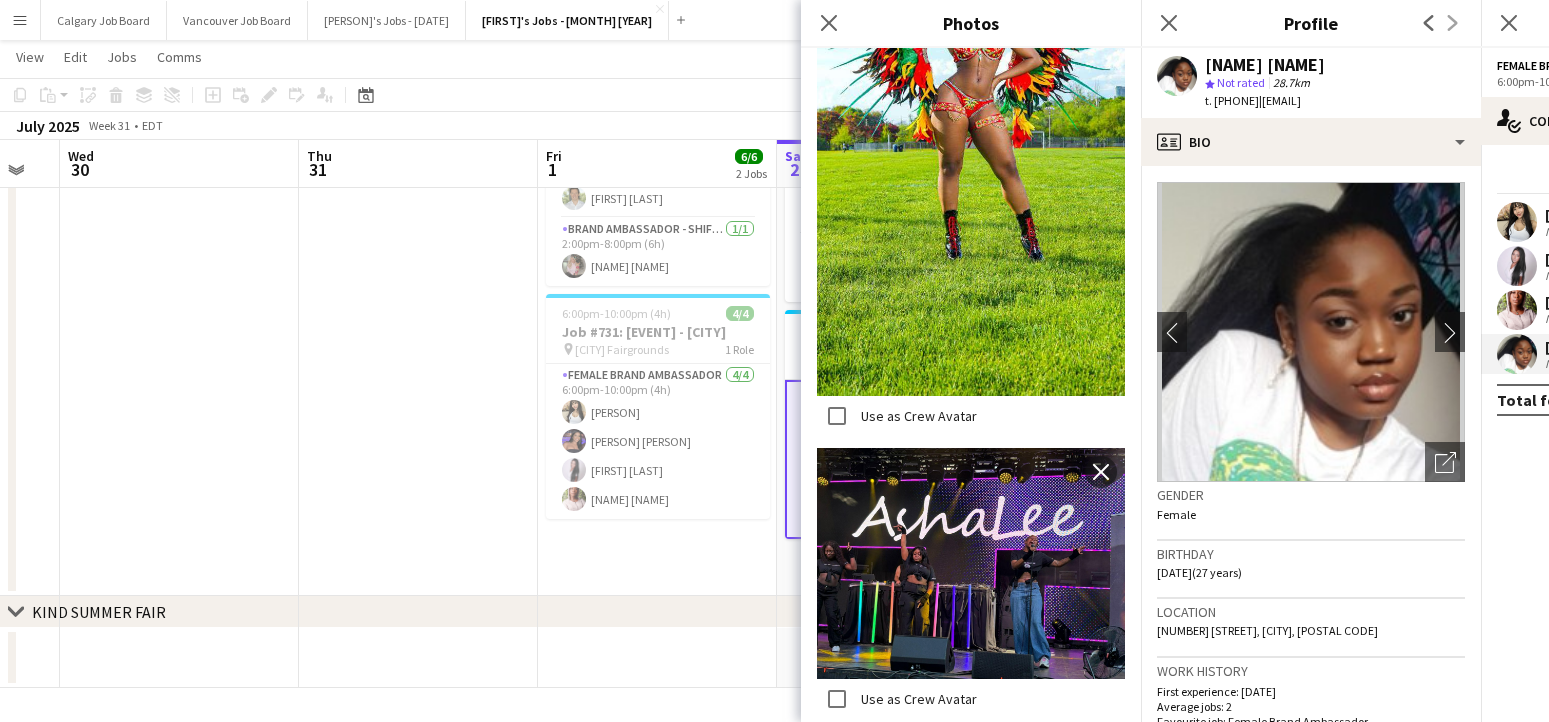 scroll, scrollTop: 1121, scrollLeft: 0, axis: vertical 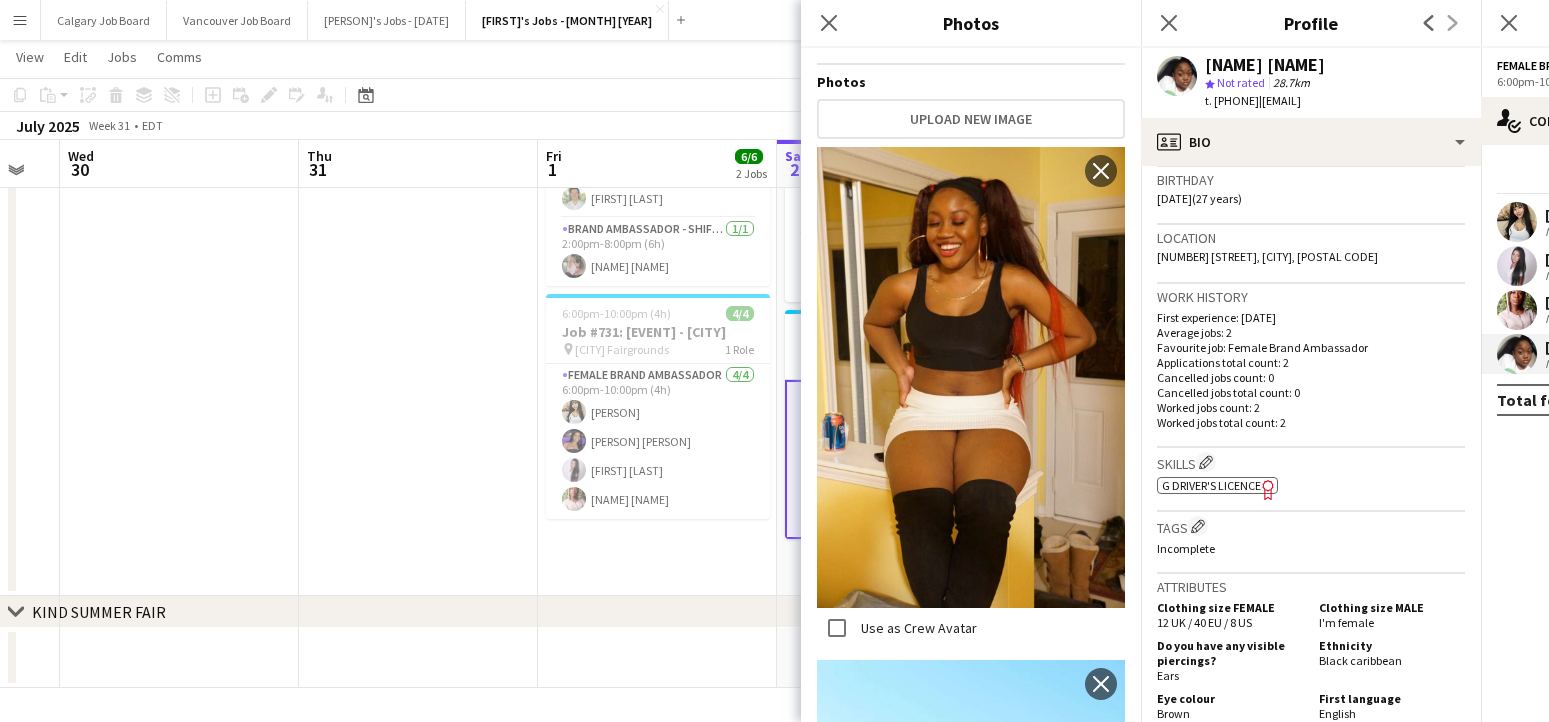 click on "Copy
Paste
Paste
Command
V Paste with crew
Command
Shift
V
Paste linked Job
Delete
Group
Ungroup
Add job
Add linked Job
Edit
Edit linked Job
Applicants
Date picker
AUG 2025 AUG 2025 Monday M Tuesday T Wednesday W Thursday T Friday F Saturday S Sunday S  AUG   1   2   3   4   5   6   7   8   9   10   11   12   13   14   15   16   17   18   19   20   21   22   23   24   25" 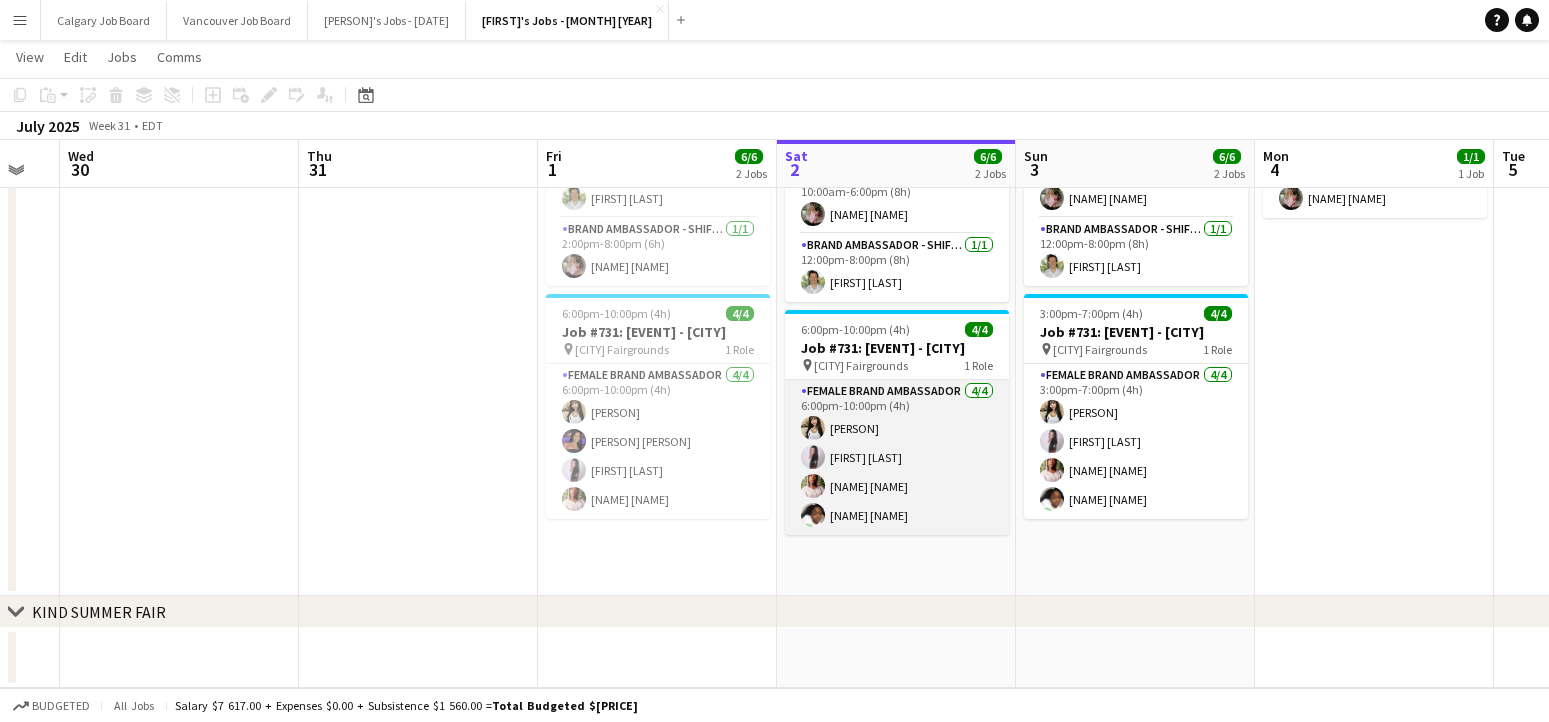 click on "Female Brand Ambassador    4/4   6:00pm-10:00pm (4h)
Reece Rabanal Tara Singh Jayy Jones Cherry Gordon" at bounding box center (897, 457) 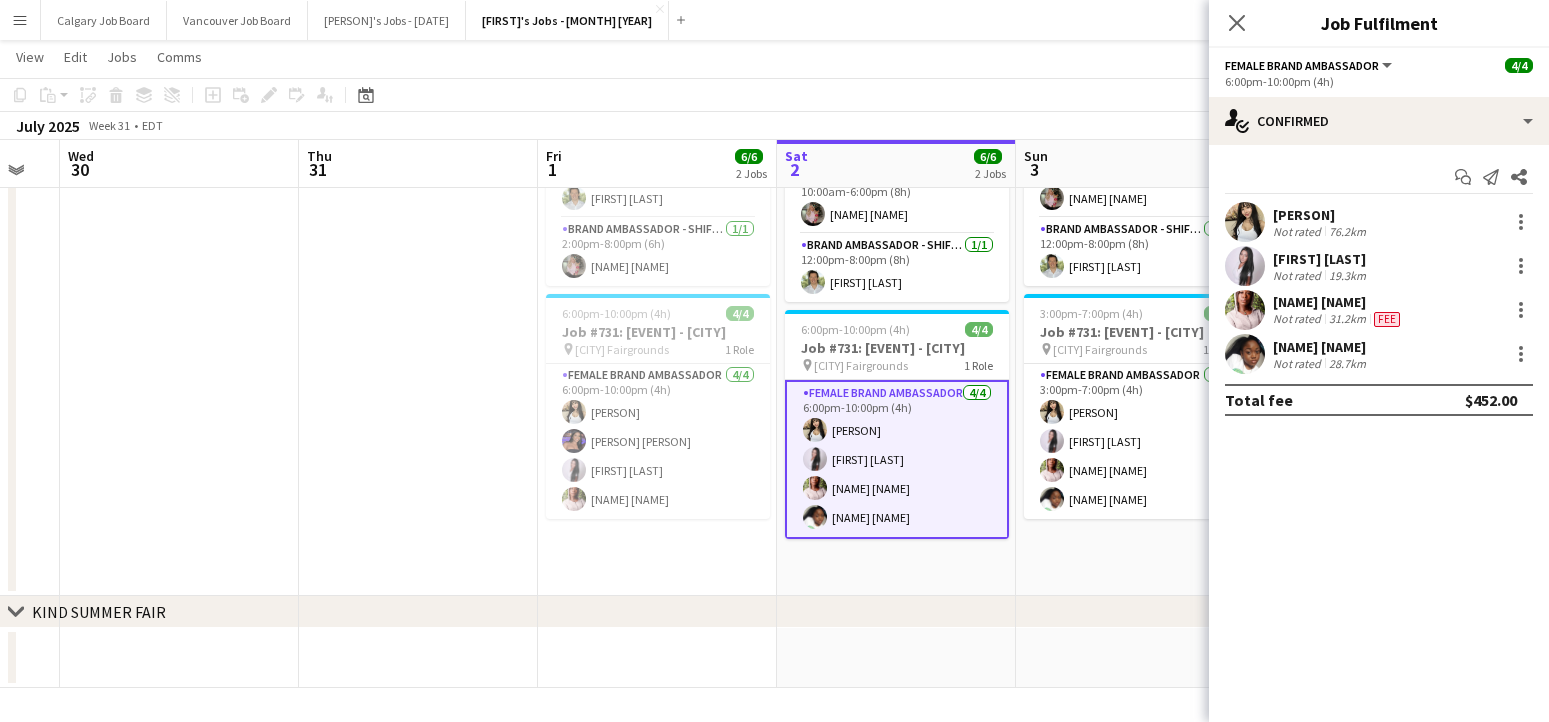 drag, startPoint x: 1307, startPoint y: 349, endPoint x: 1297, endPoint y: 378, distance: 30.675724 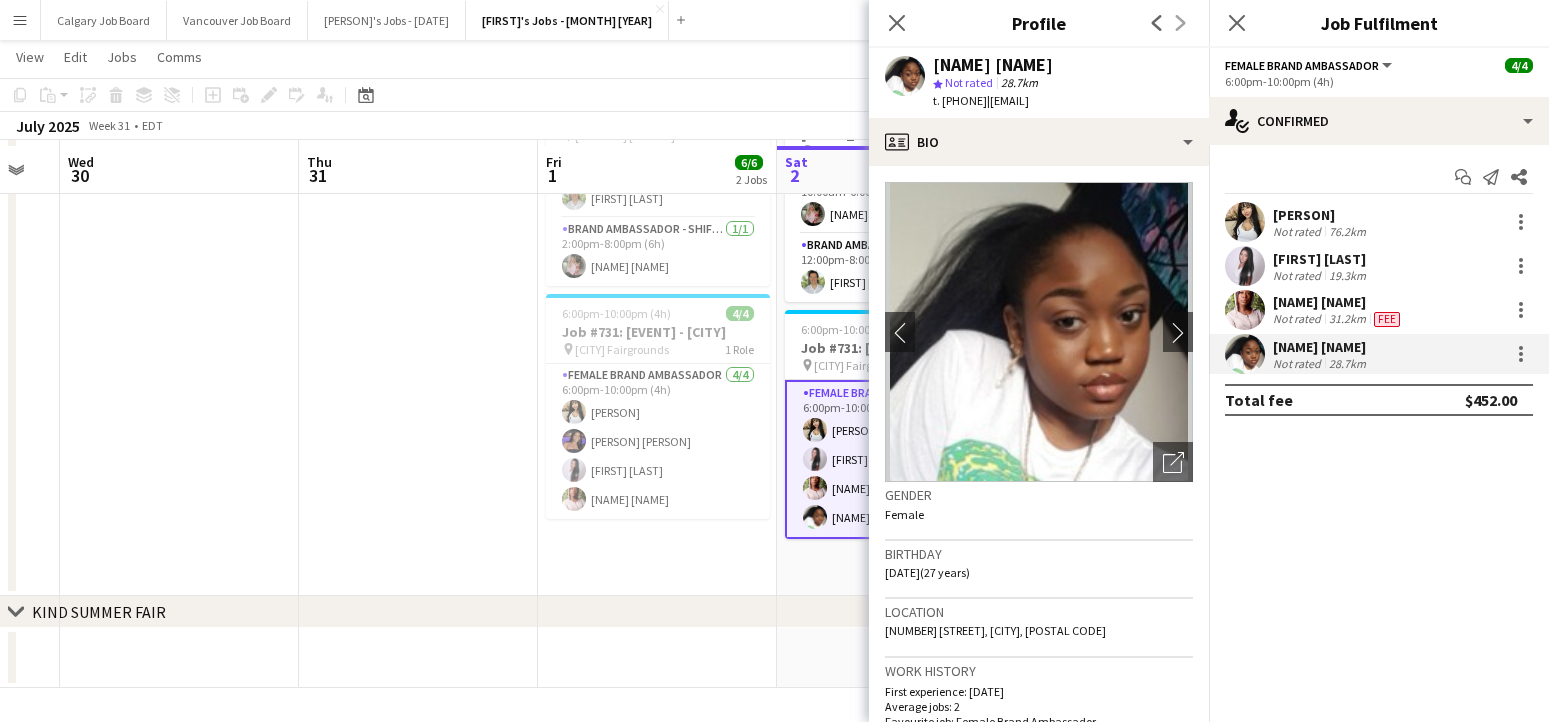 scroll, scrollTop: 172, scrollLeft: 0, axis: vertical 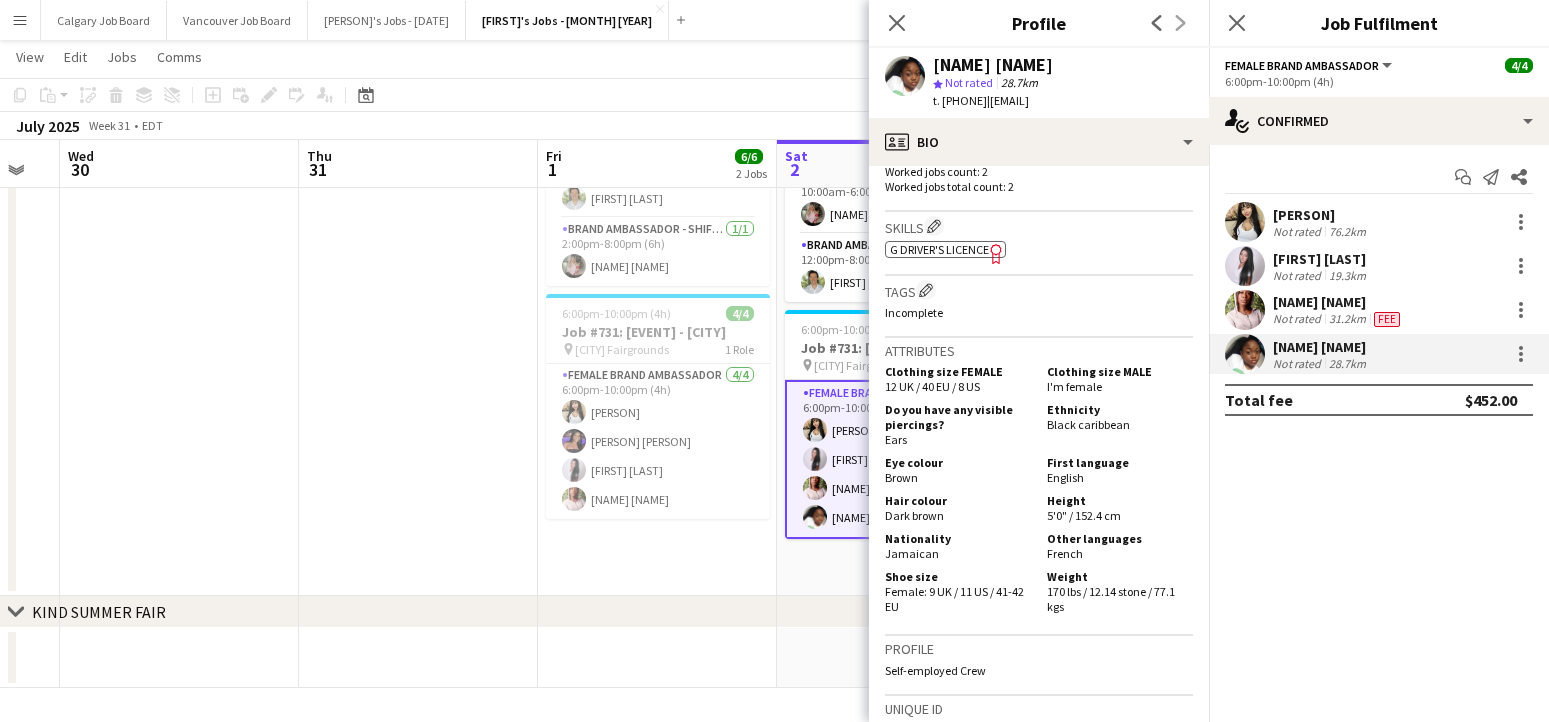 click on "[FIRST] [LAST]" at bounding box center [1338, 302] 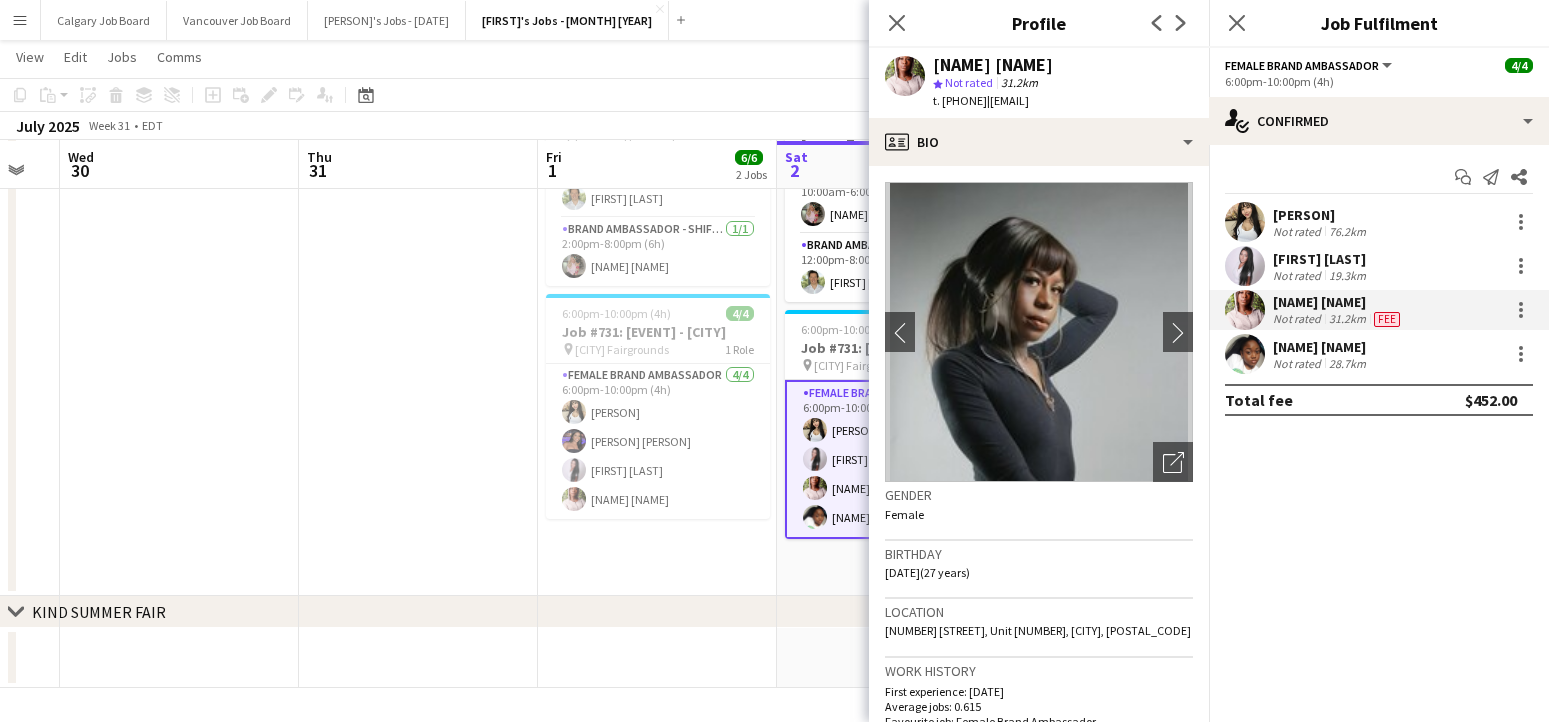 scroll, scrollTop: 170, scrollLeft: 0, axis: vertical 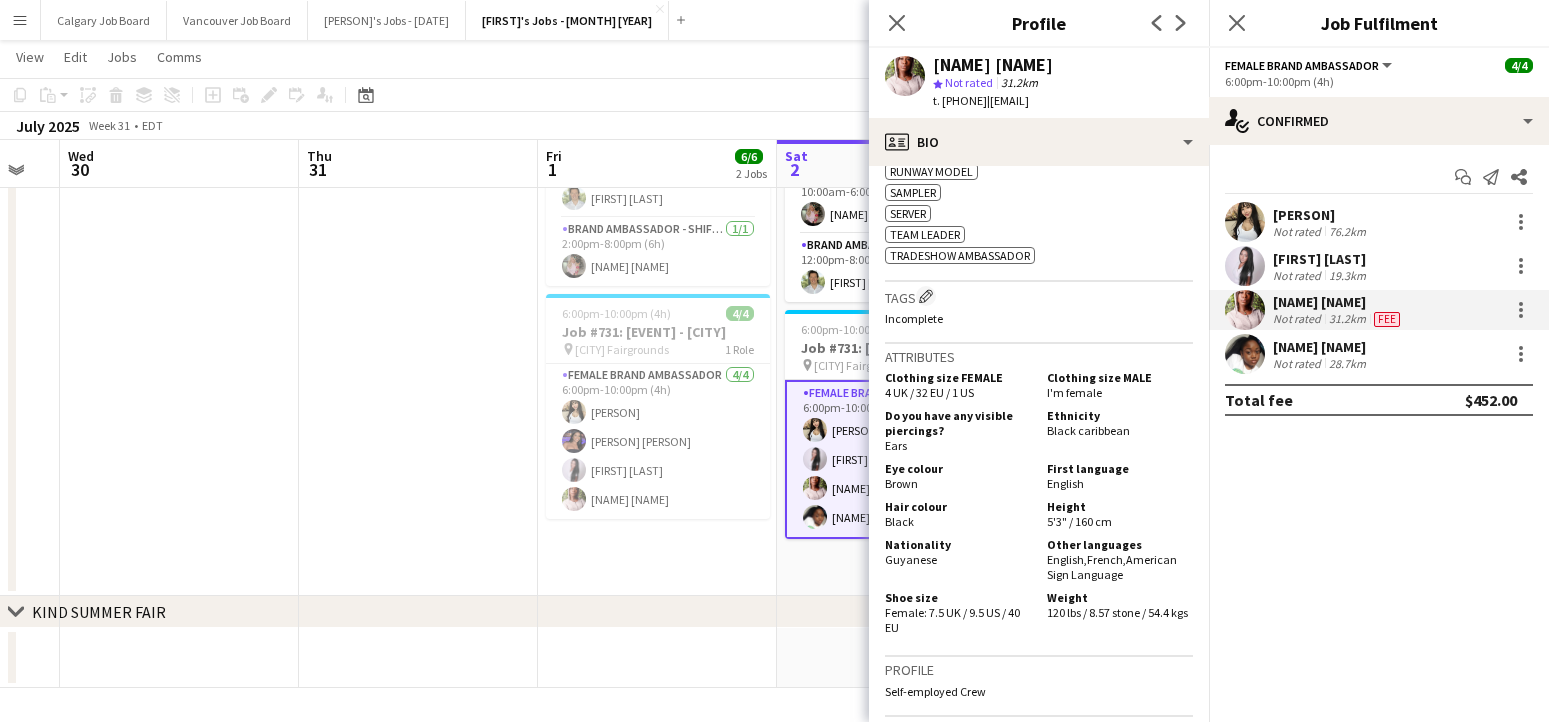 click on "Not rated" at bounding box center (1299, 275) 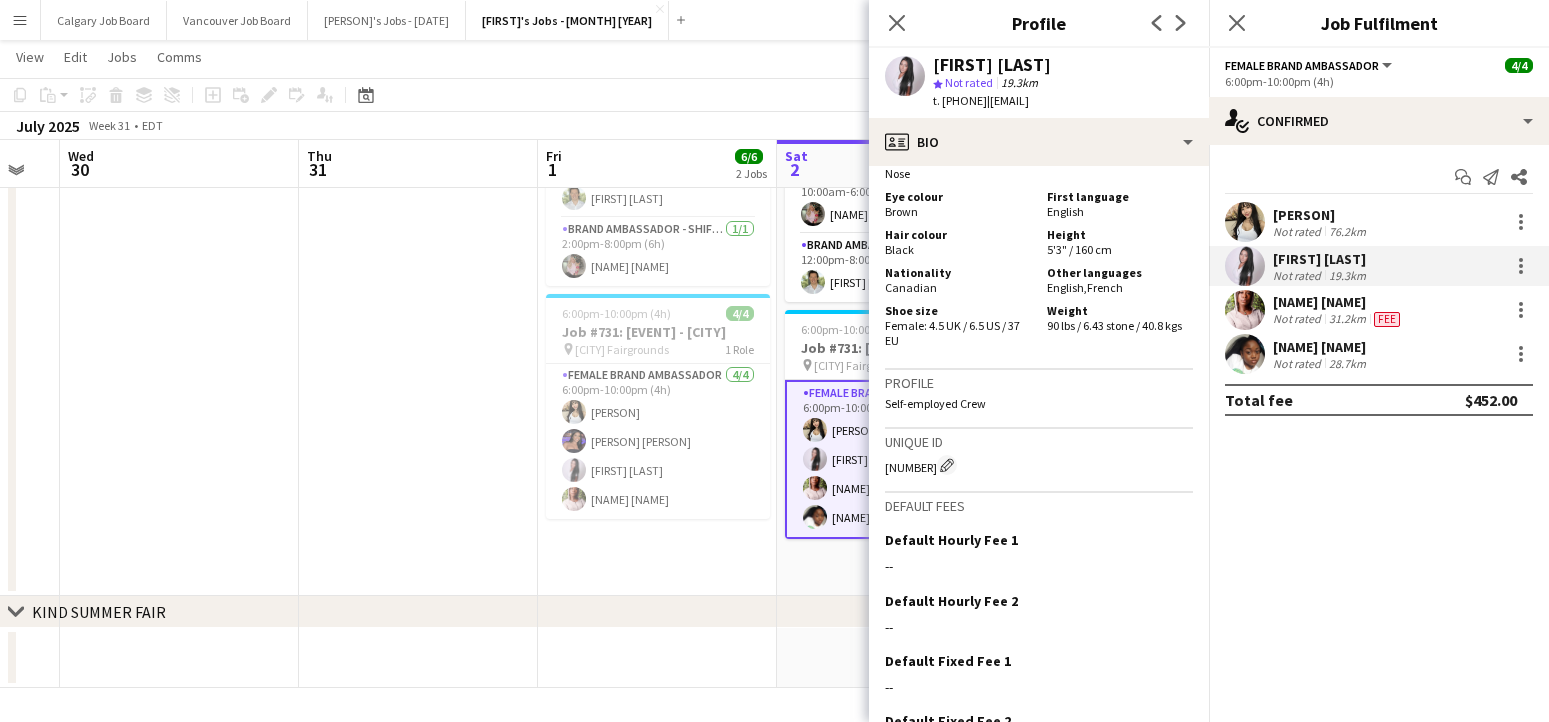 scroll, scrollTop: 1133, scrollLeft: 0, axis: vertical 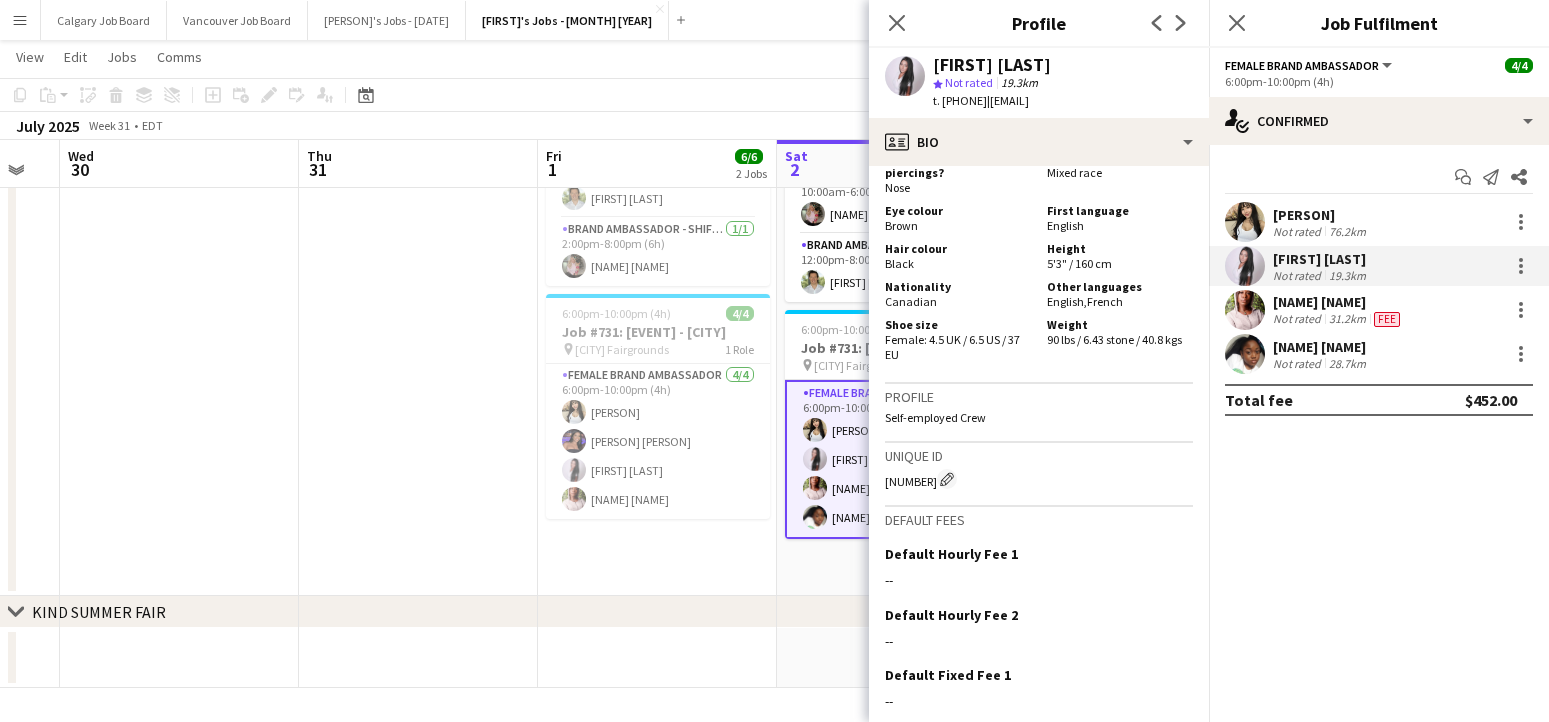 click on "[FIRST] [LAST]" at bounding box center [1321, 215] 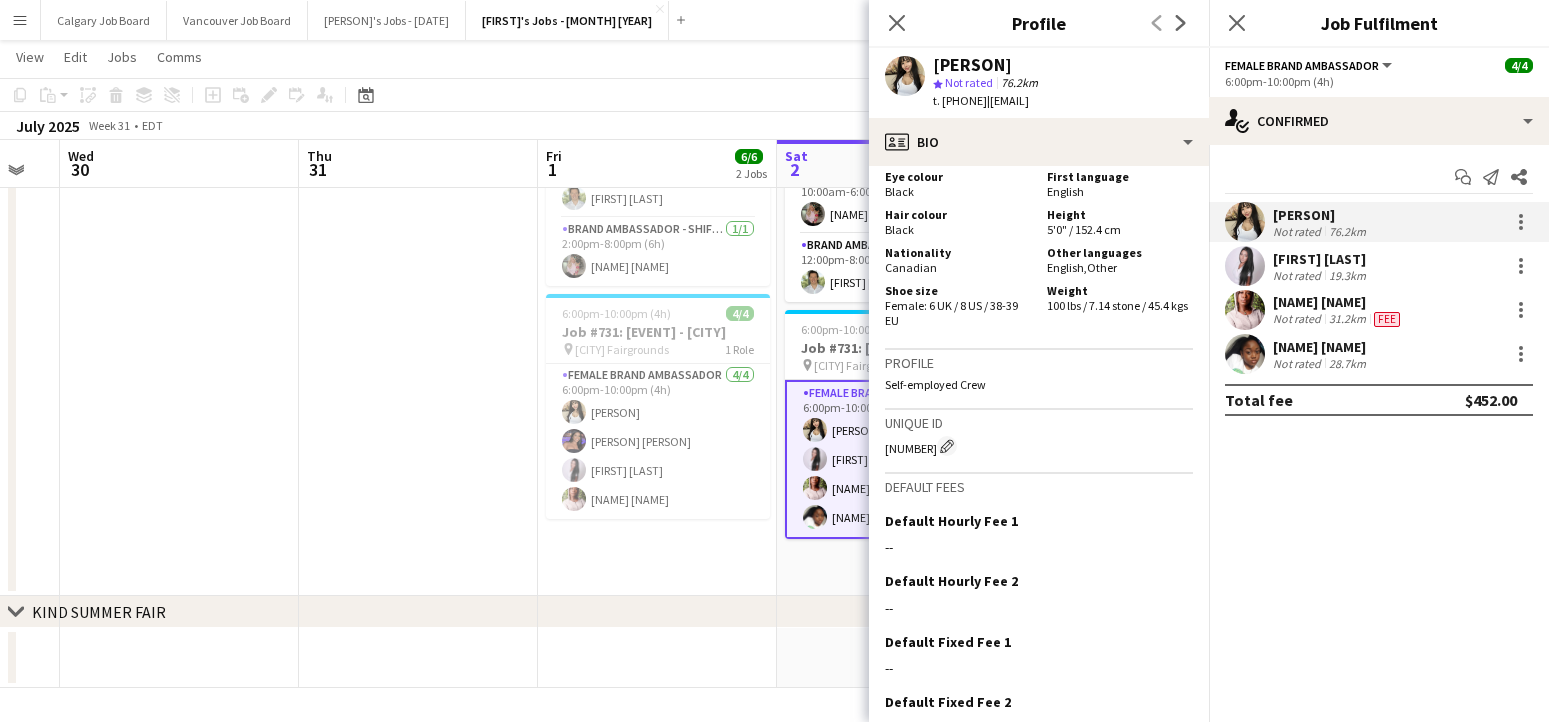 scroll, scrollTop: 1068, scrollLeft: 0, axis: vertical 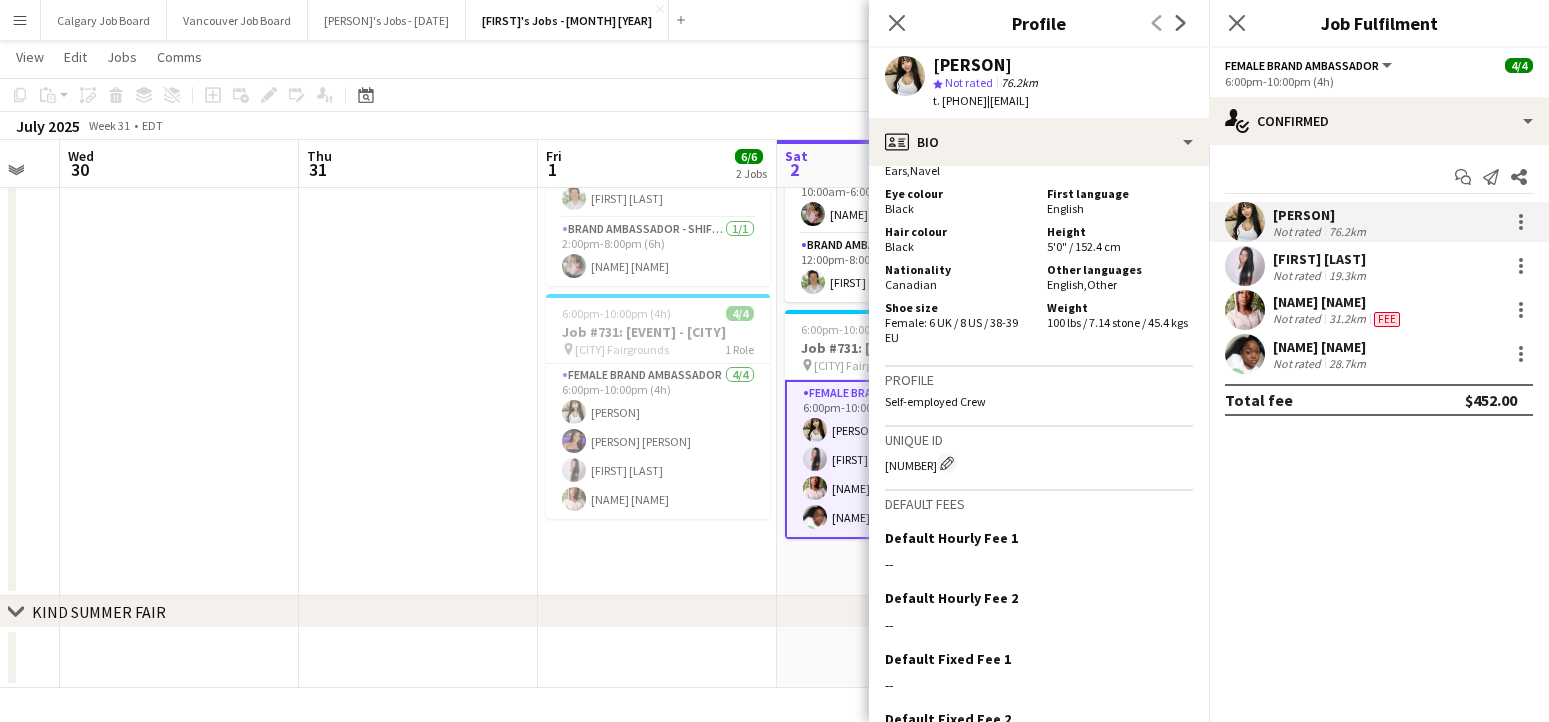 click on "Not rated" at bounding box center [1299, 363] 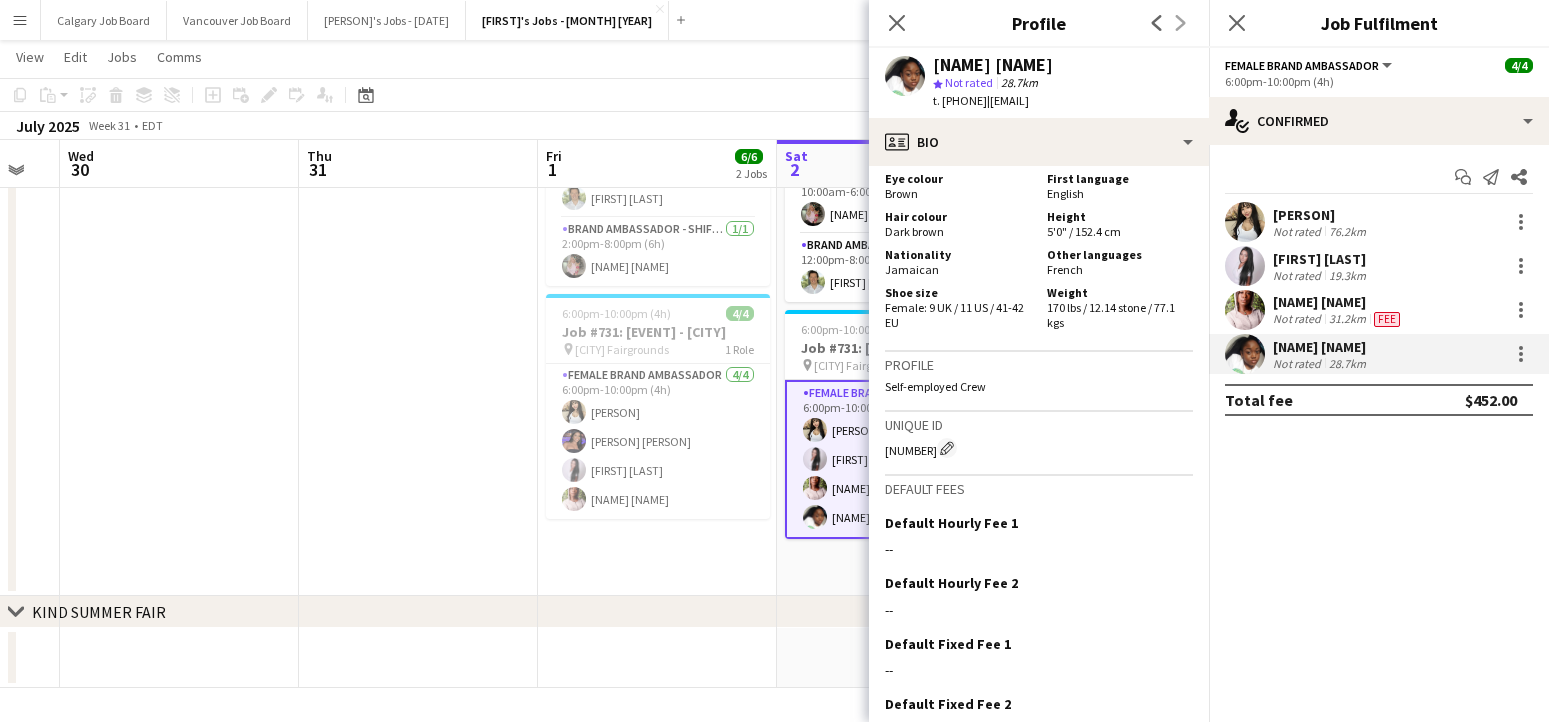 scroll, scrollTop: 919, scrollLeft: 0, axis: vertical 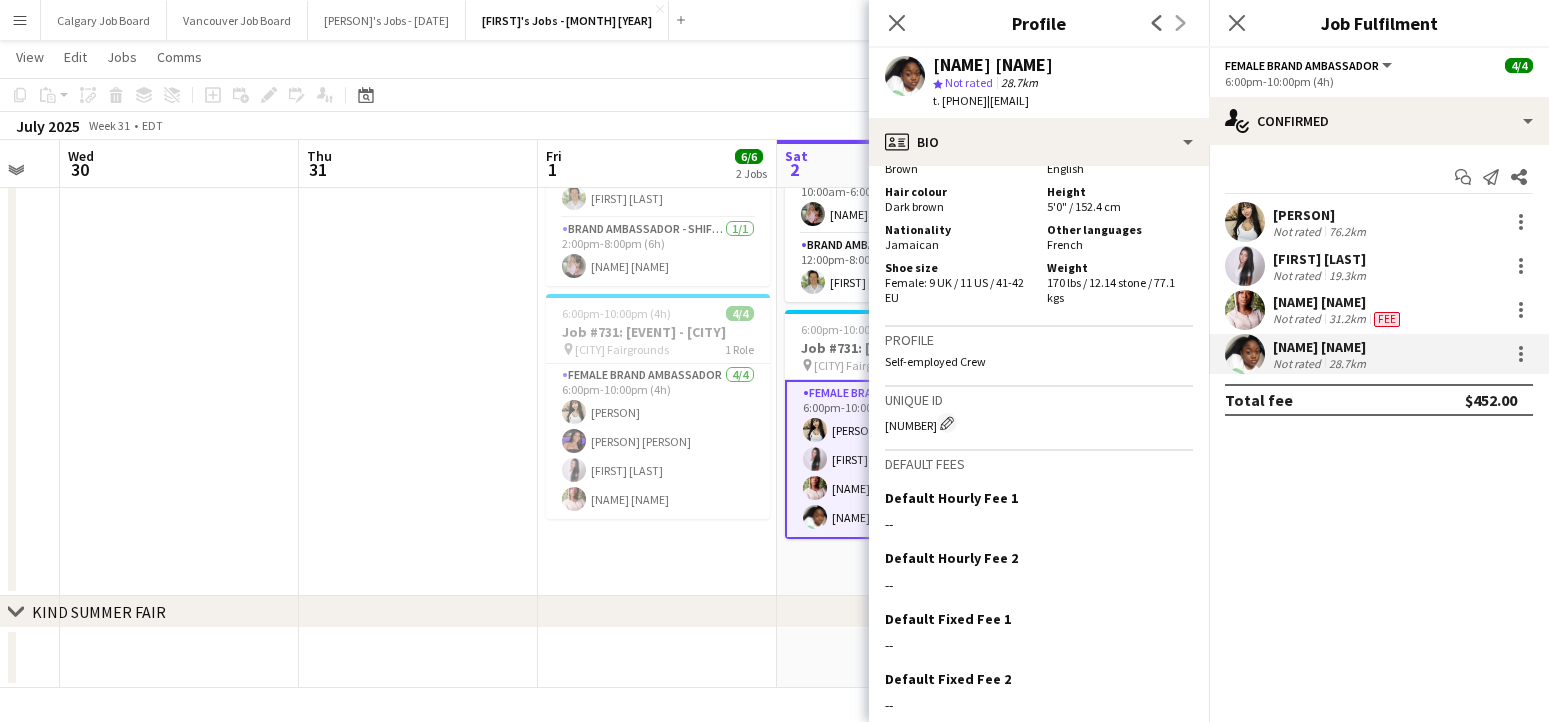 click on "Cherry Gordon   Not rated   28.7km" at bounding box center (1379, 354) 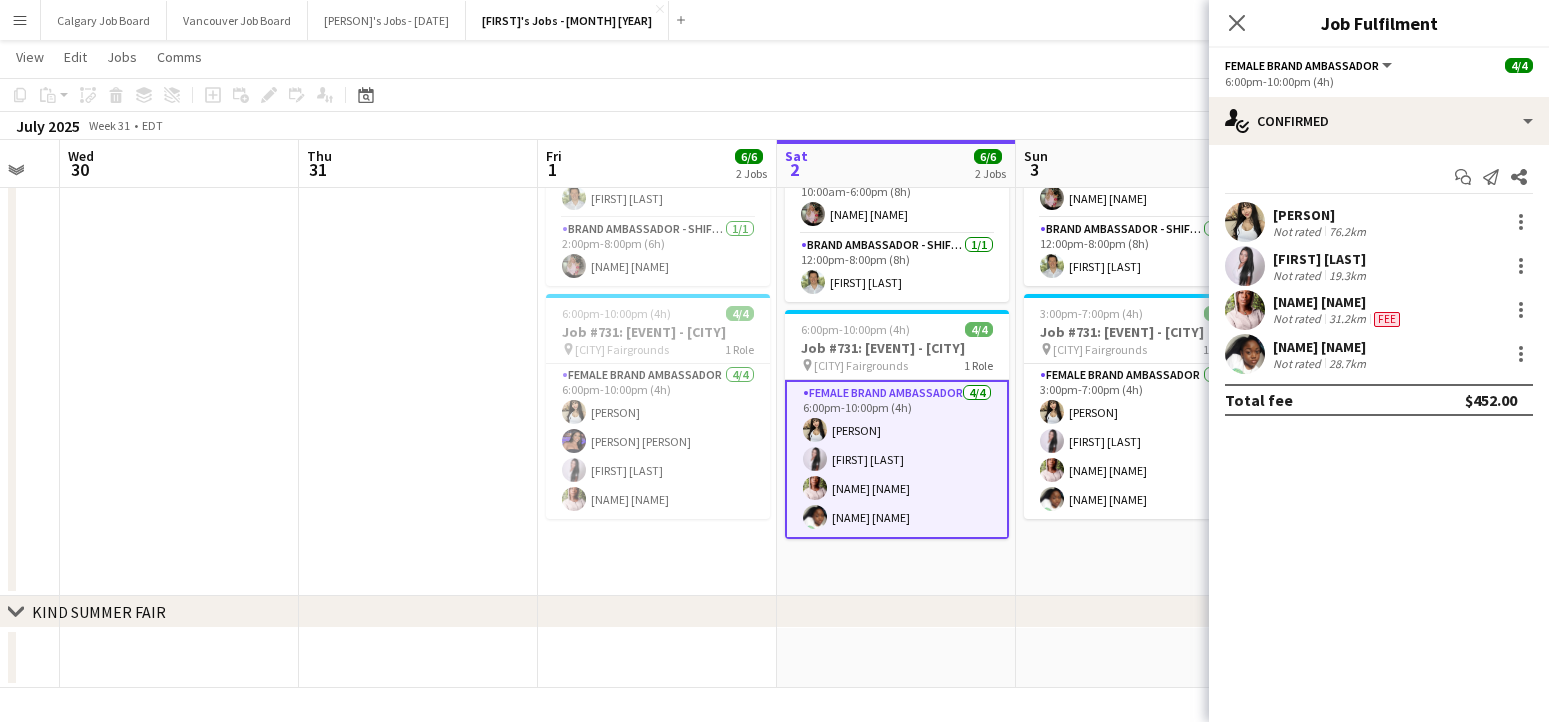 click on "Cherry Gordon   Not rated   28.7km" at bounding box center [1379, 354] 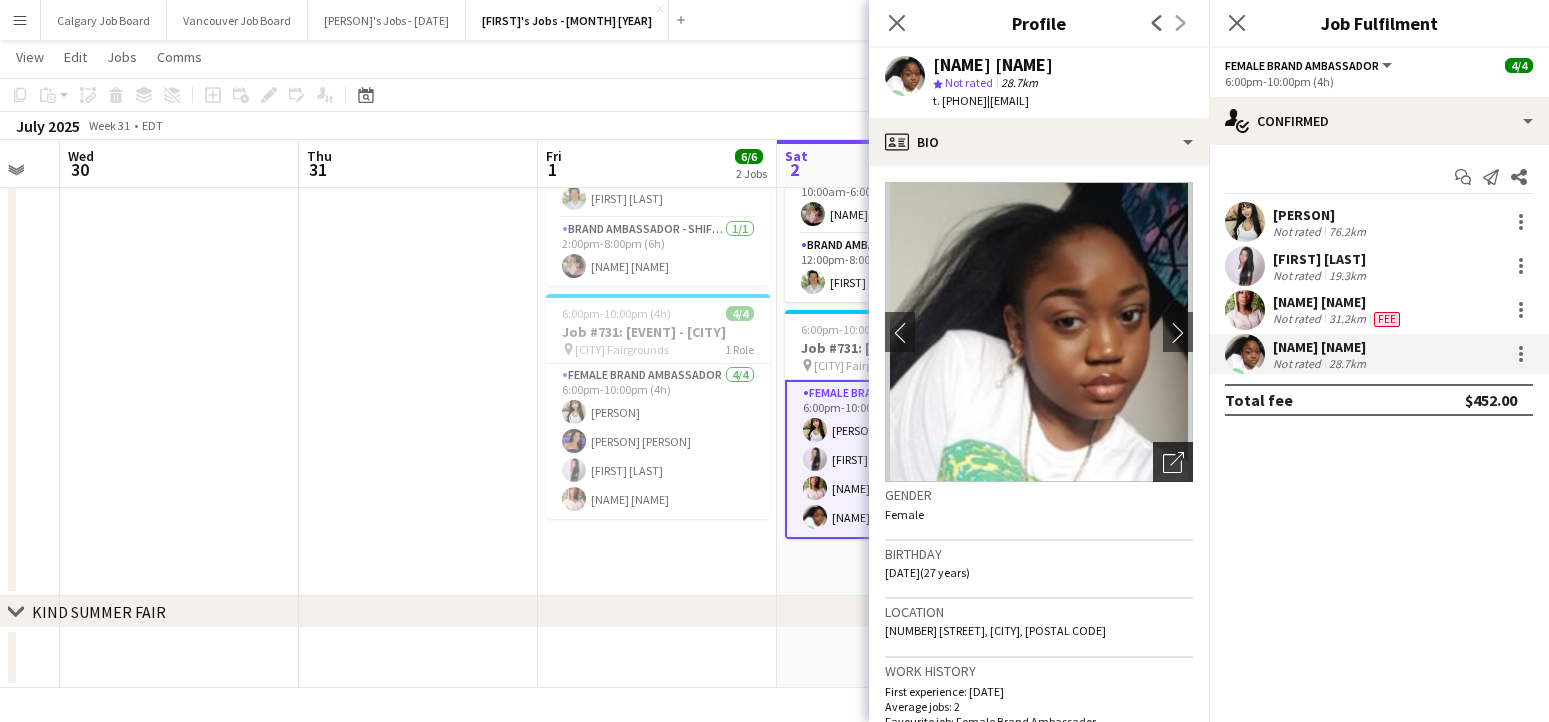 click on "Open photos pop-in" 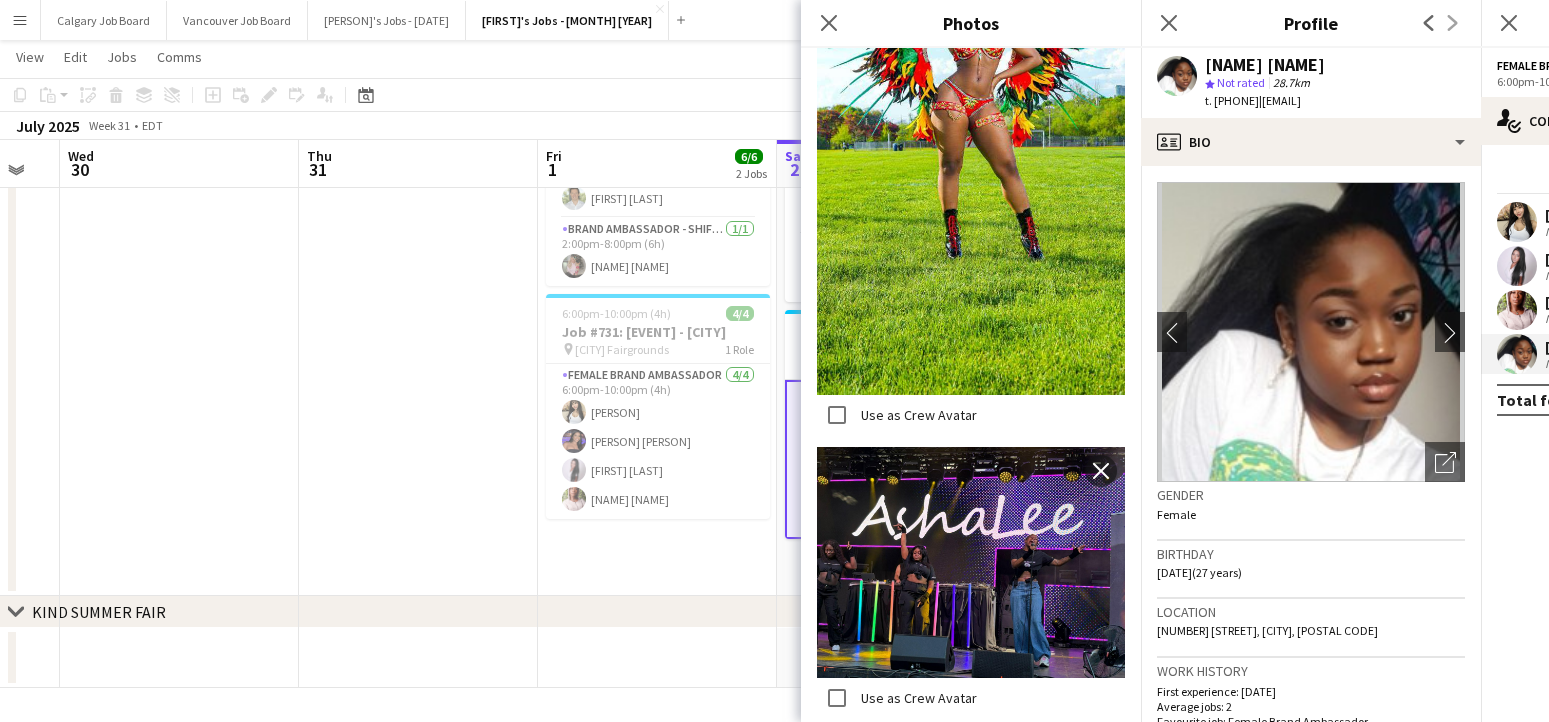 scroll, scrollTop: 1147, scrollLeft: 0, axis: vertical 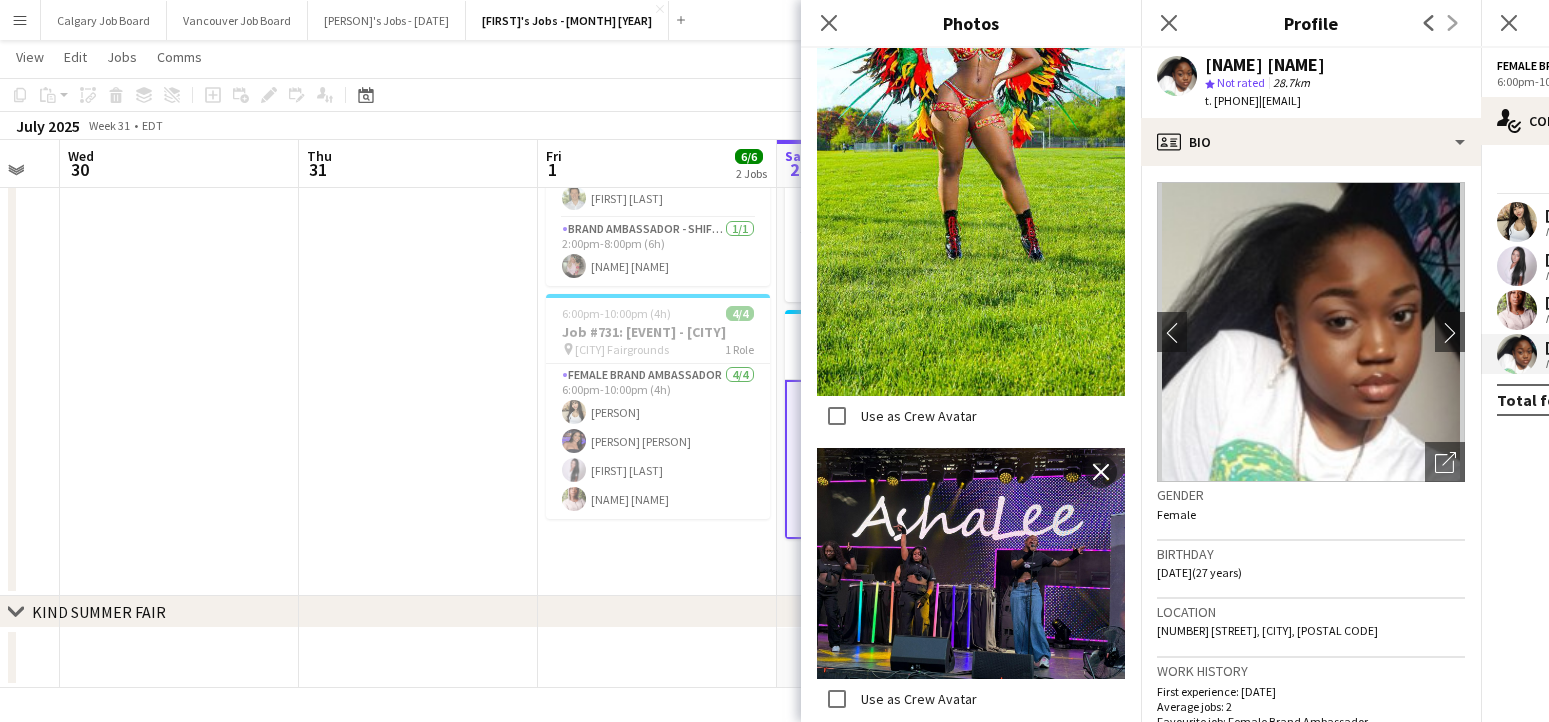 click on "Gender   Female" 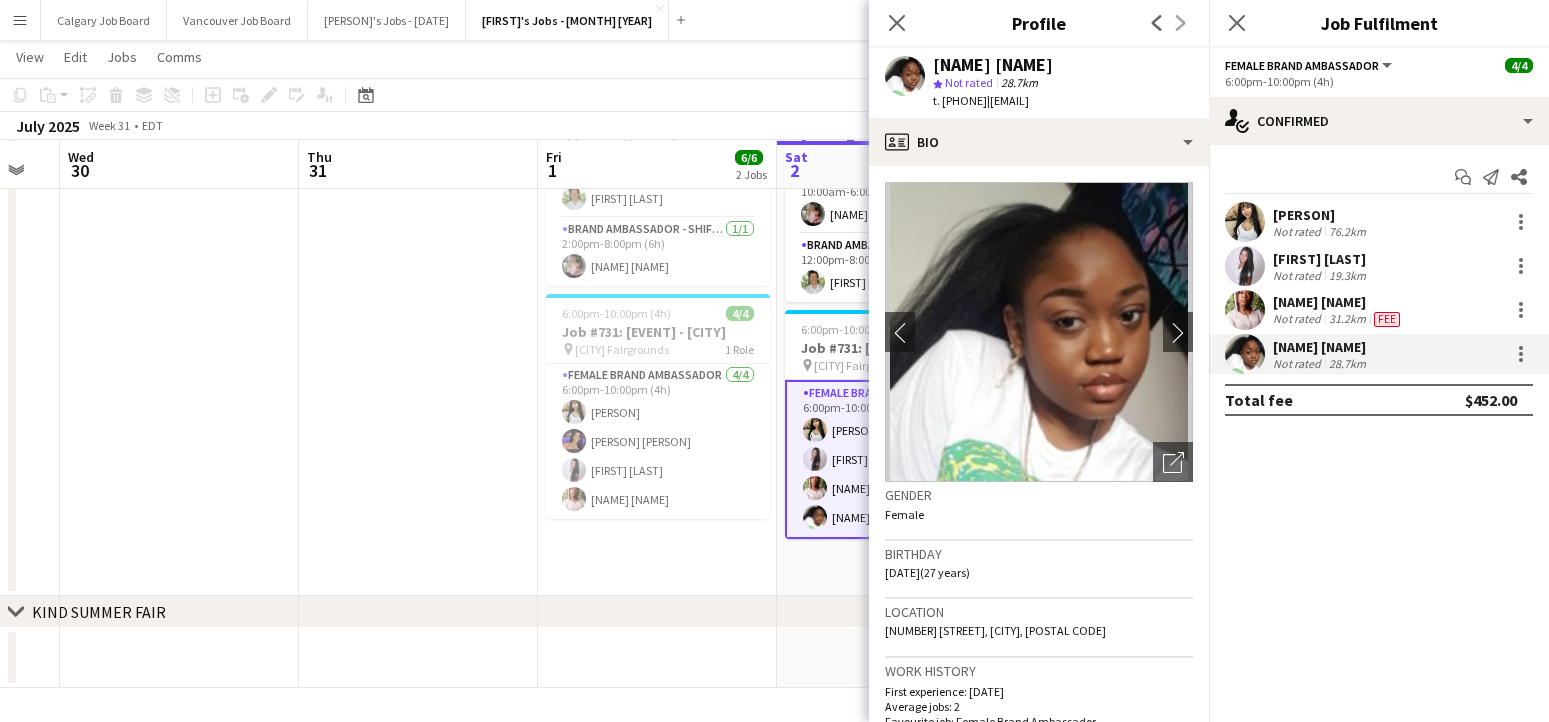 scroll, scrollTop: 170, scrollLeft: 0, axis: vertical 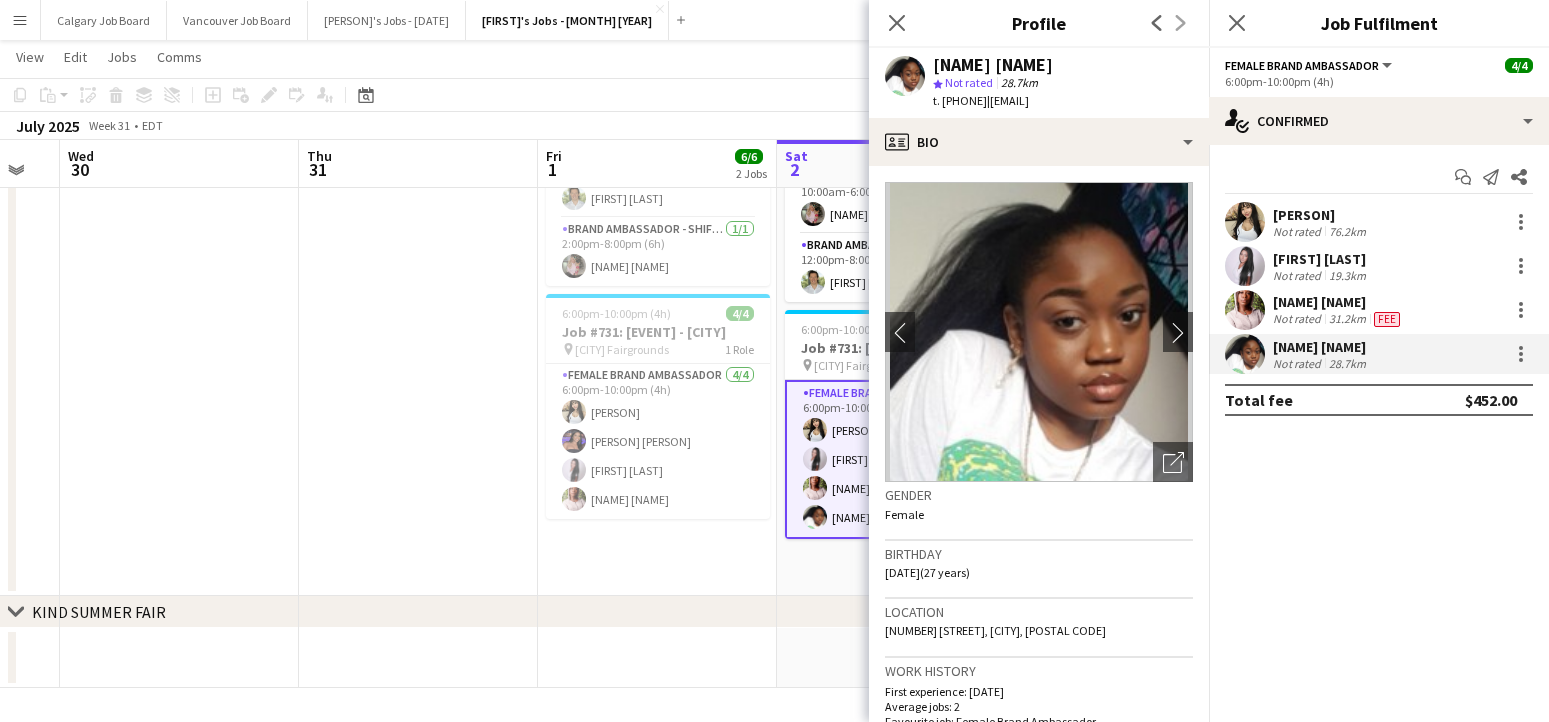click on "[FIRST] [LAST]" at bounding box center (1338, 302) 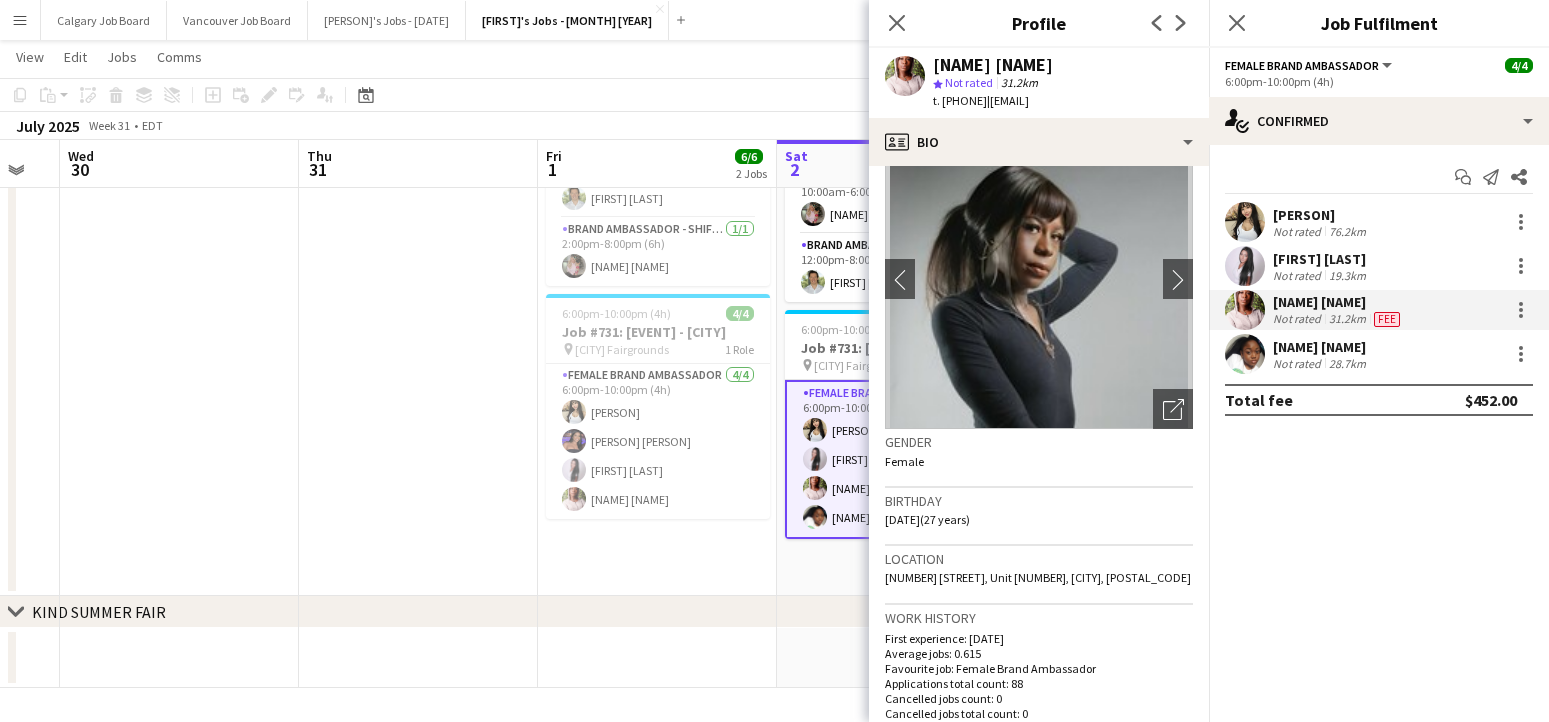 scroll, scrollTop: 51, scrollLeft: 0, axis: vertical 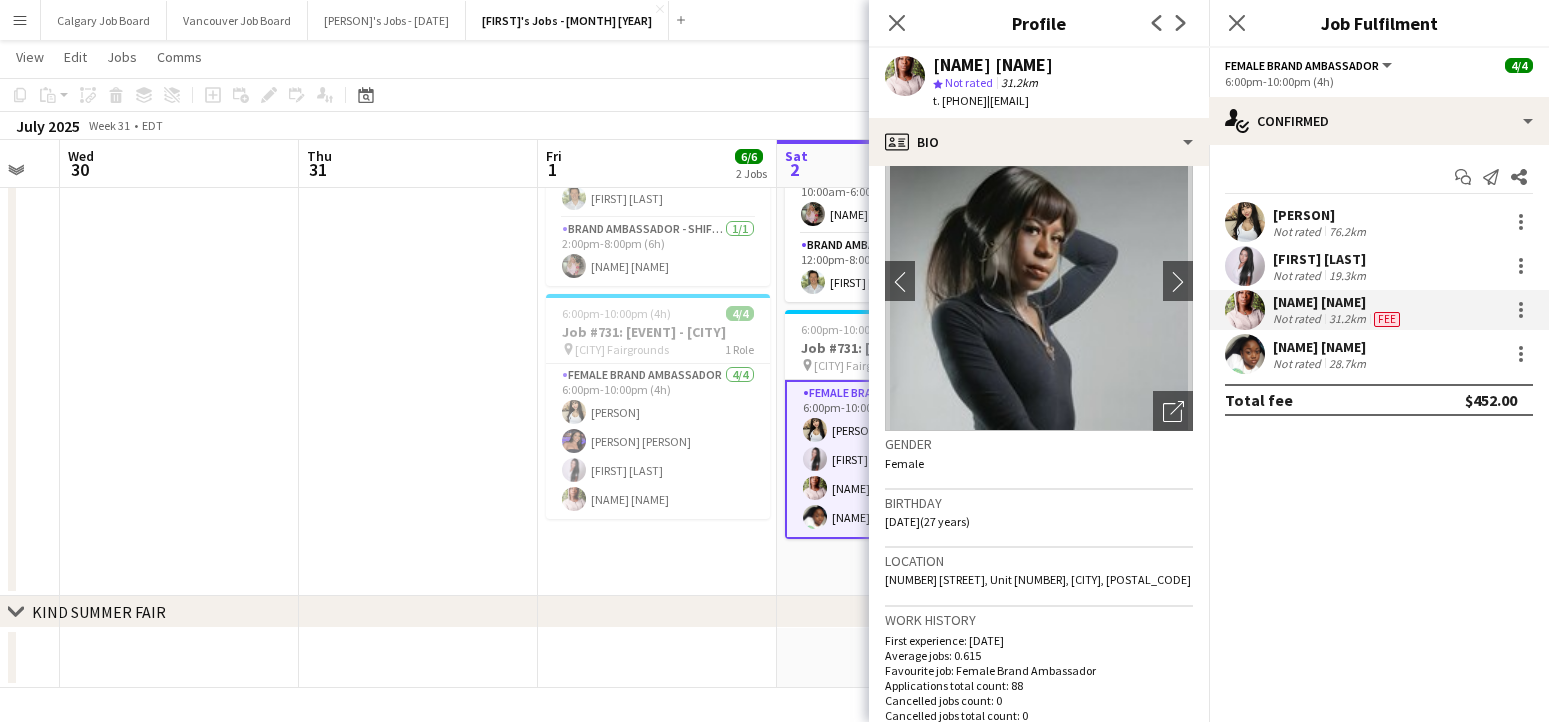 click on "[NAME] [LAST]" at bounding box center [1321, 347] 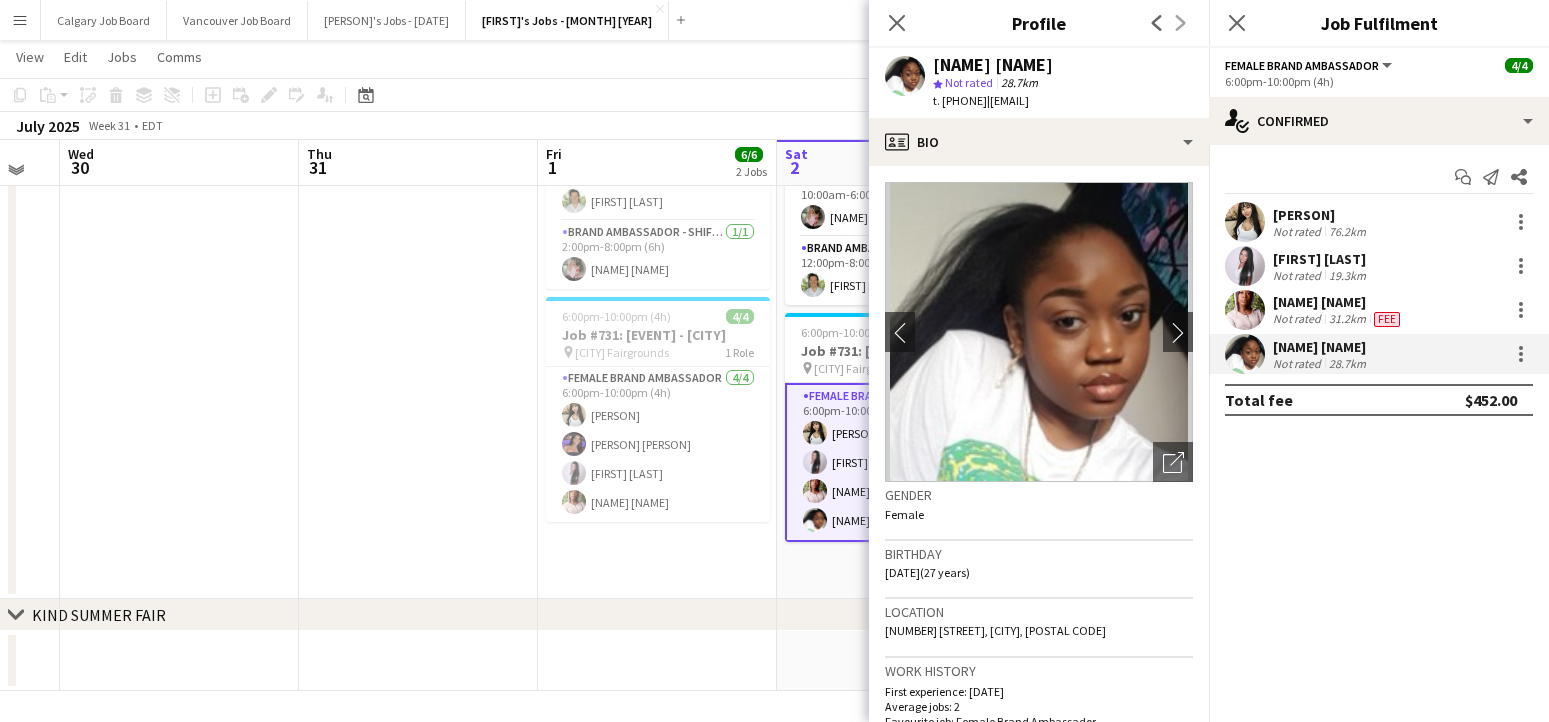 scroll, scrollTop: 163, scrollLeft: 0, axis: vertical 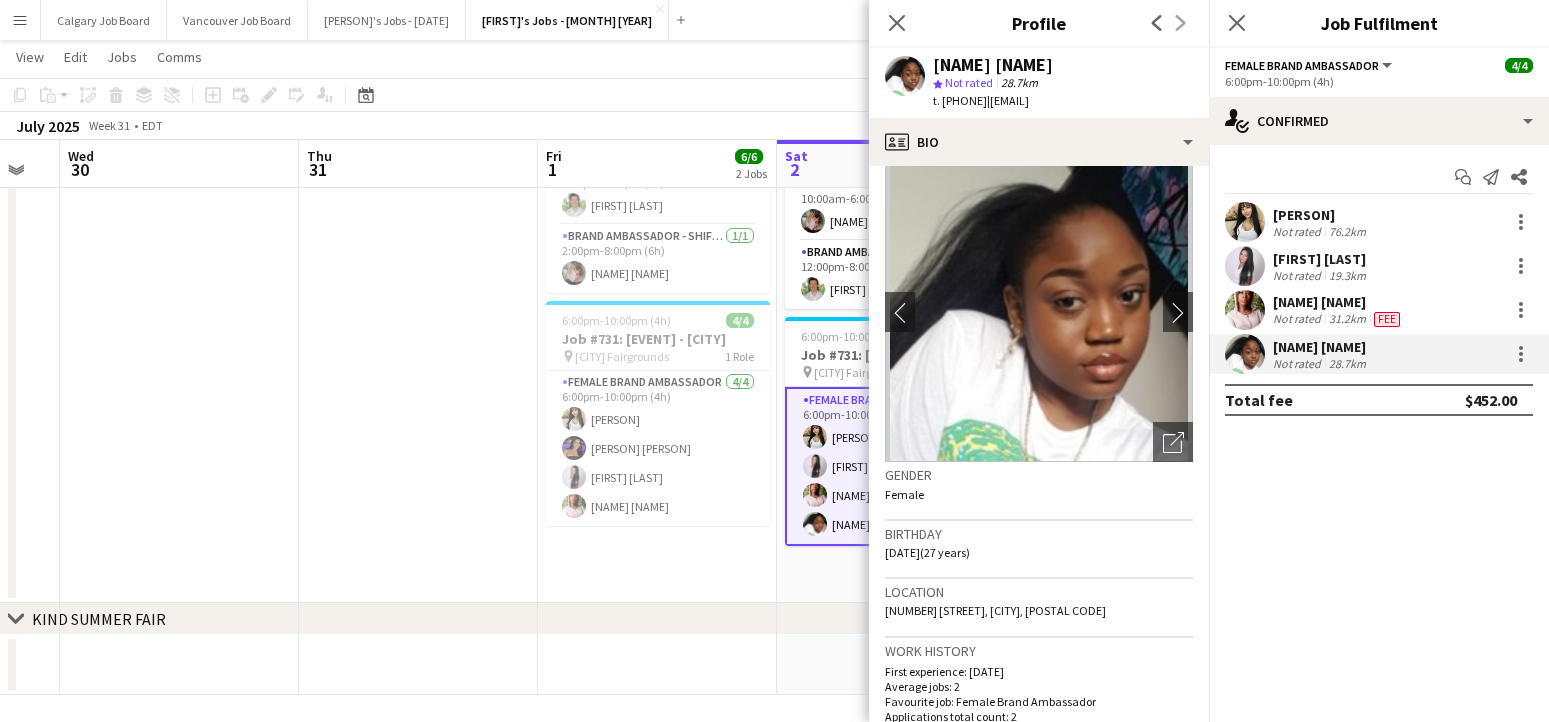 click on "Tara Singh   Not rated   19.3km" at bounding box center [1379, 266] 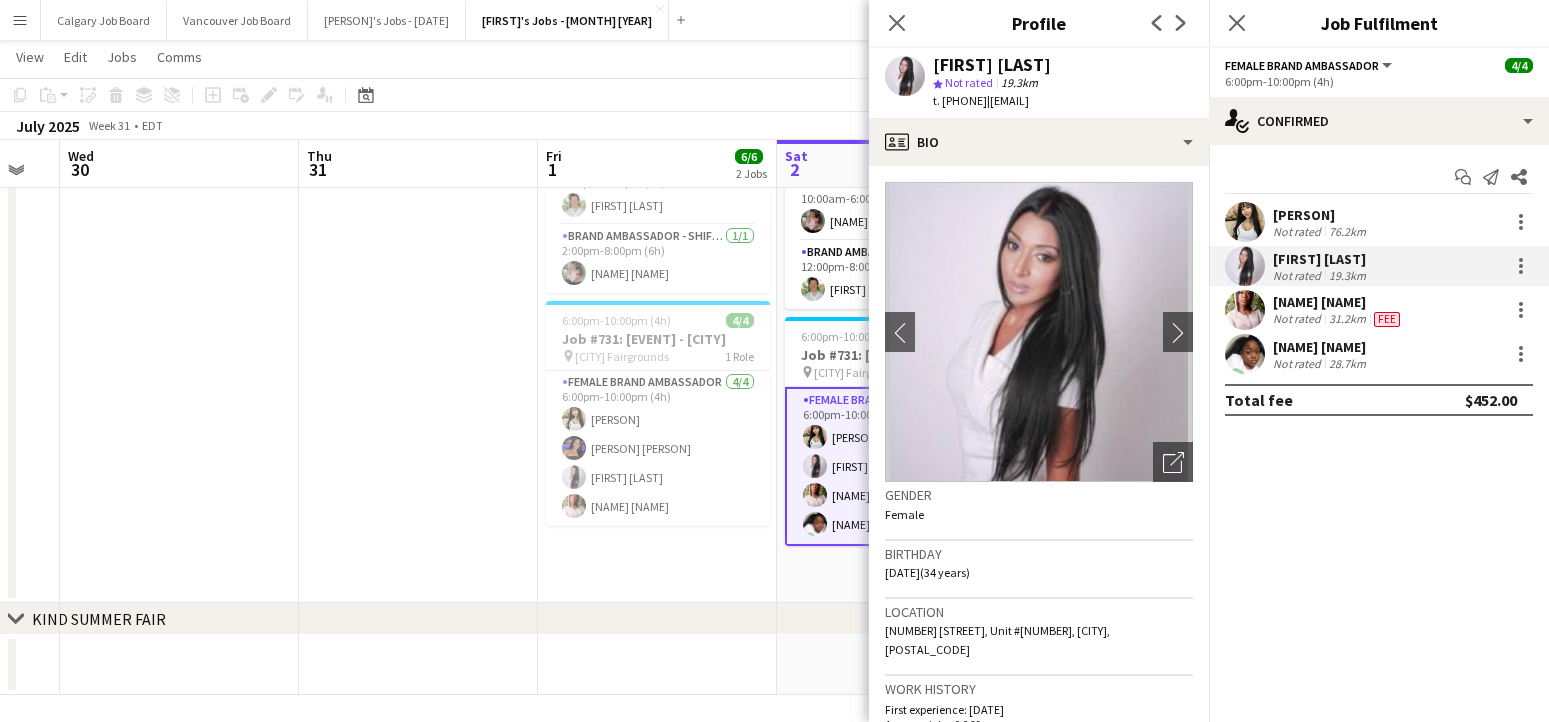 click on "Not rated" at bounding box center [1299, 231] 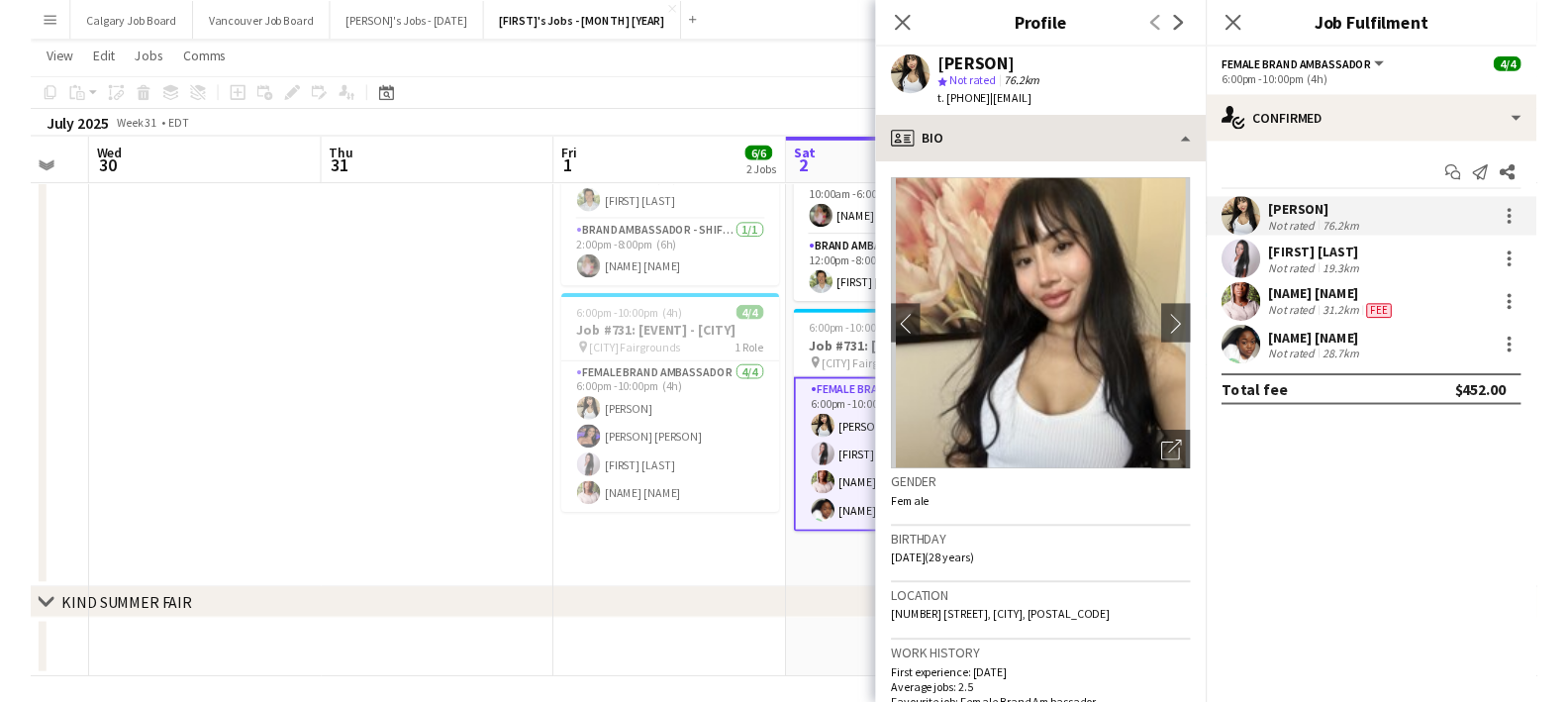 scroll, scrollTop: 0, scrollLeft: 0, axis: both 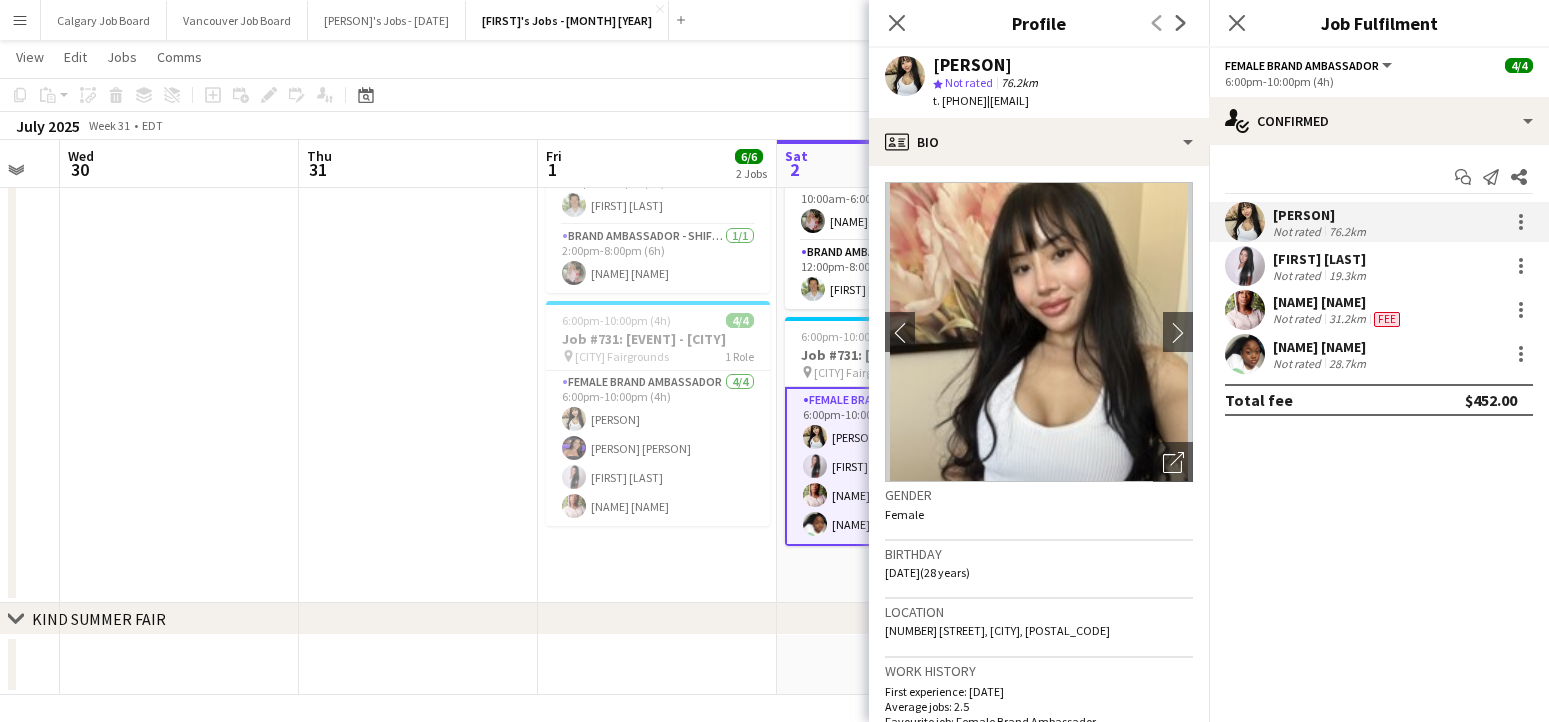 click on "View  Day view expanded Day view collapsed Month view Date picker Jump to today Expand Linked Jobs Collapse Linked Jobs  Edit  Copy
Command
C  Paste  Without Crew
Command
V With Crew
Command
Shift
V Paste as linked job  Group  Group Ungroup  Jobs  New Job Edit Job Delete Job New Linked Job Edit Linked Jobs Job fulfilment Promote Role Copy Role URL  Comms  Notify confirmed crew Create chat" 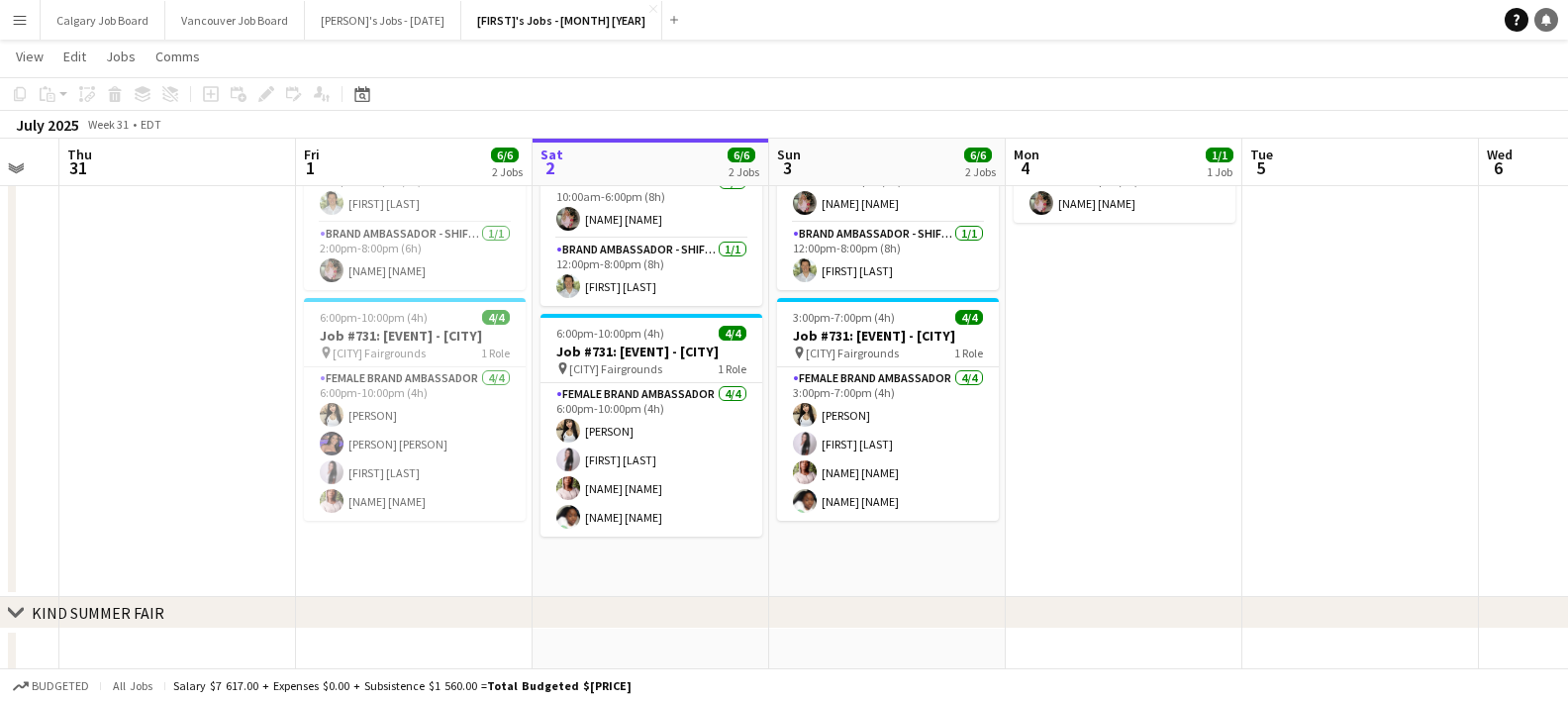 click on "Notifications" 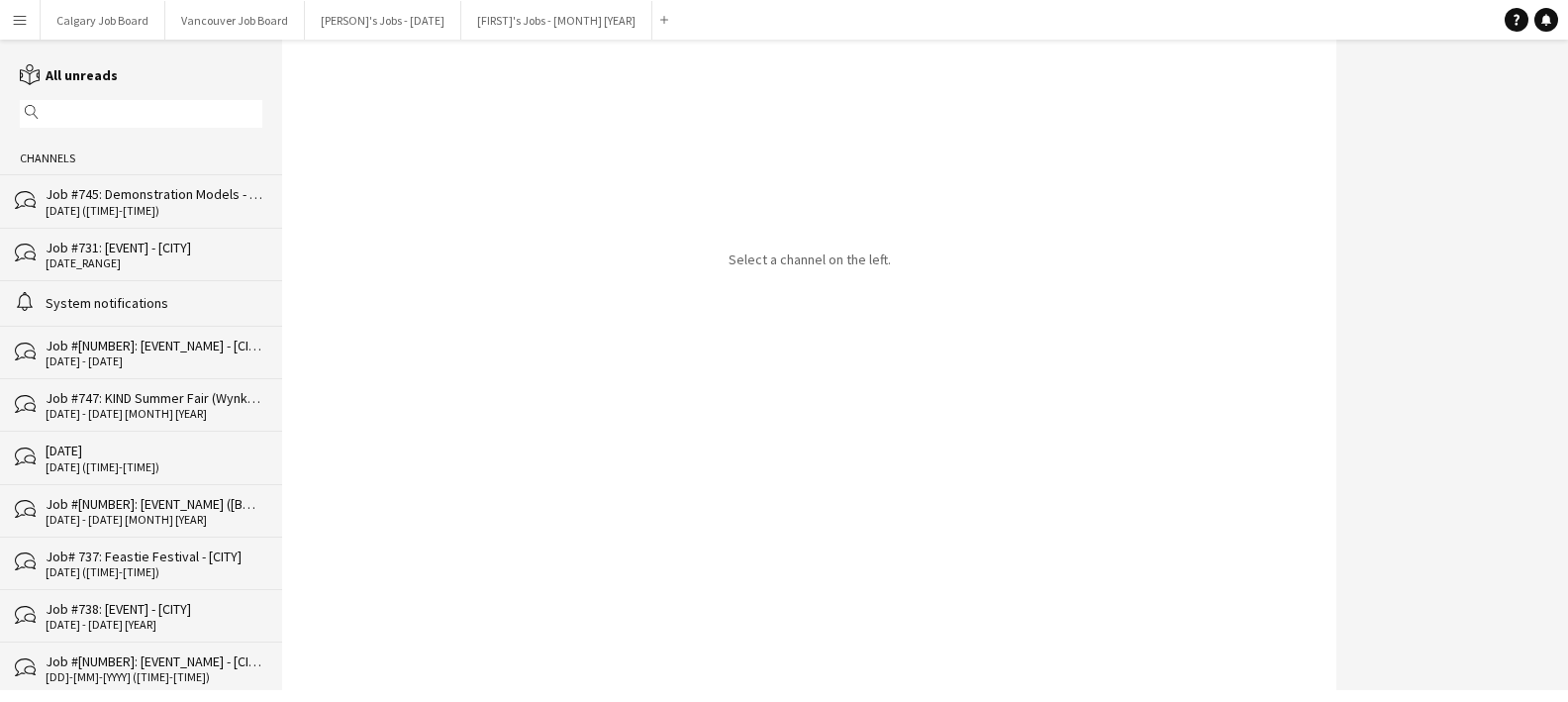 scroll, scrollTop: 0, scrollLeft: 0, axis: both 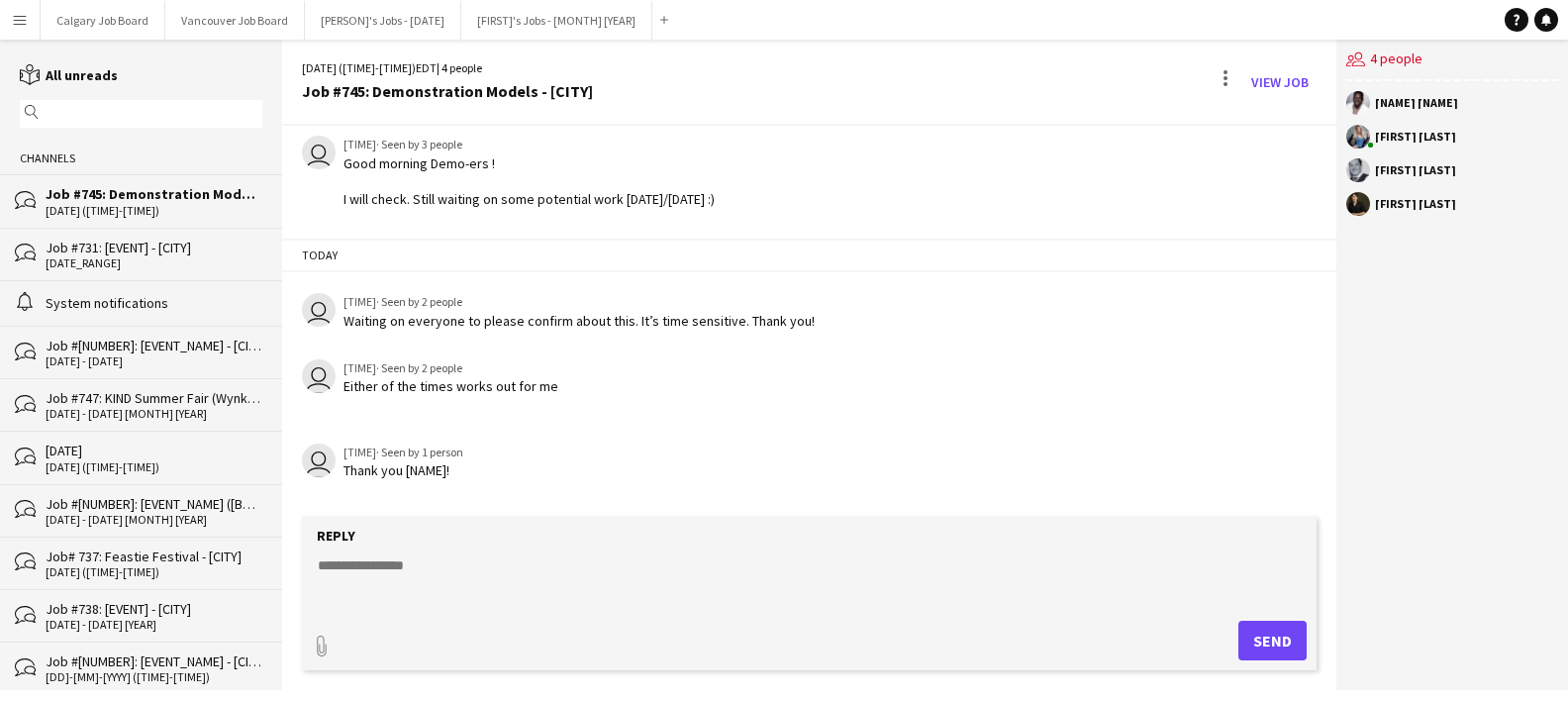 click on "Job #731: SOS Festival - [CITY]" 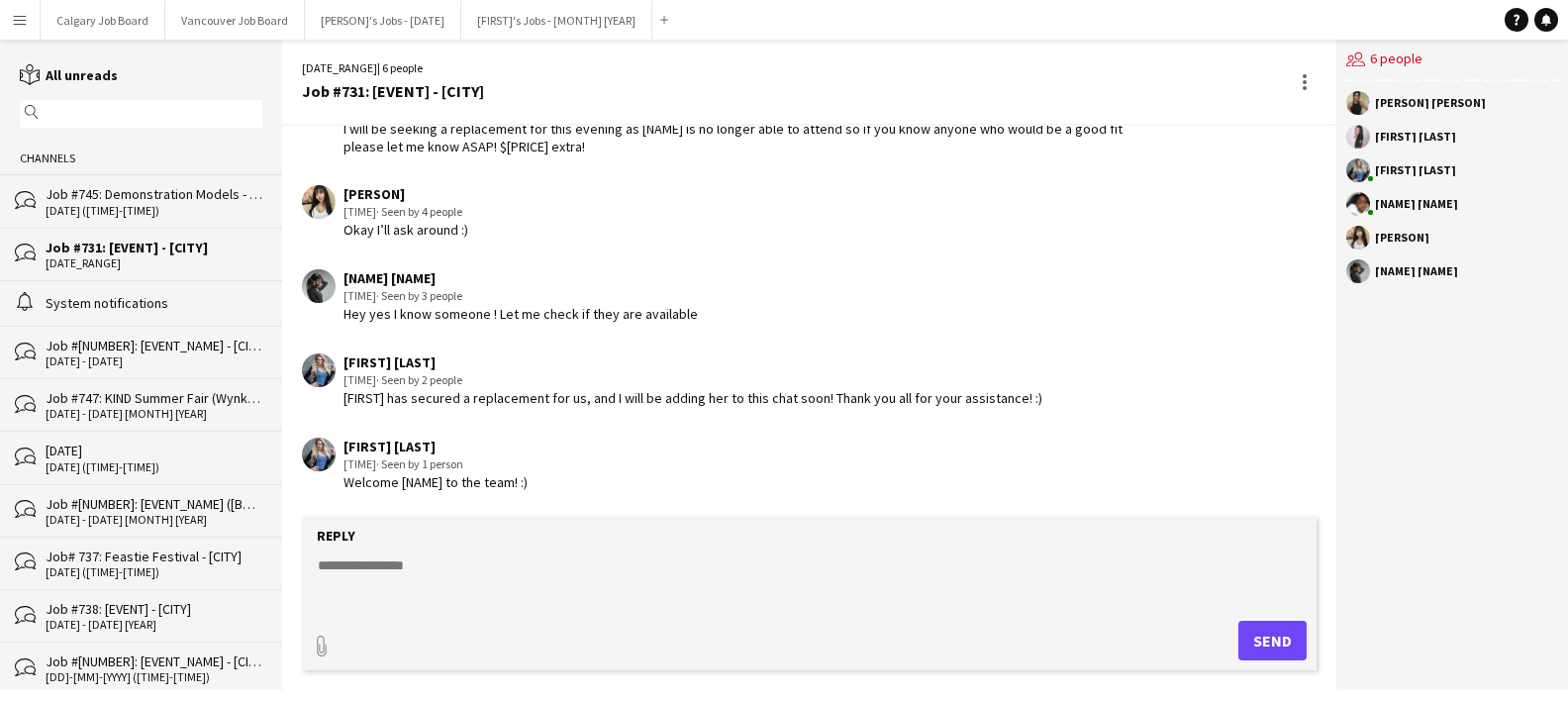 scroll, scrollTop: 3204, scrollLeft: 0, axis: vertical 